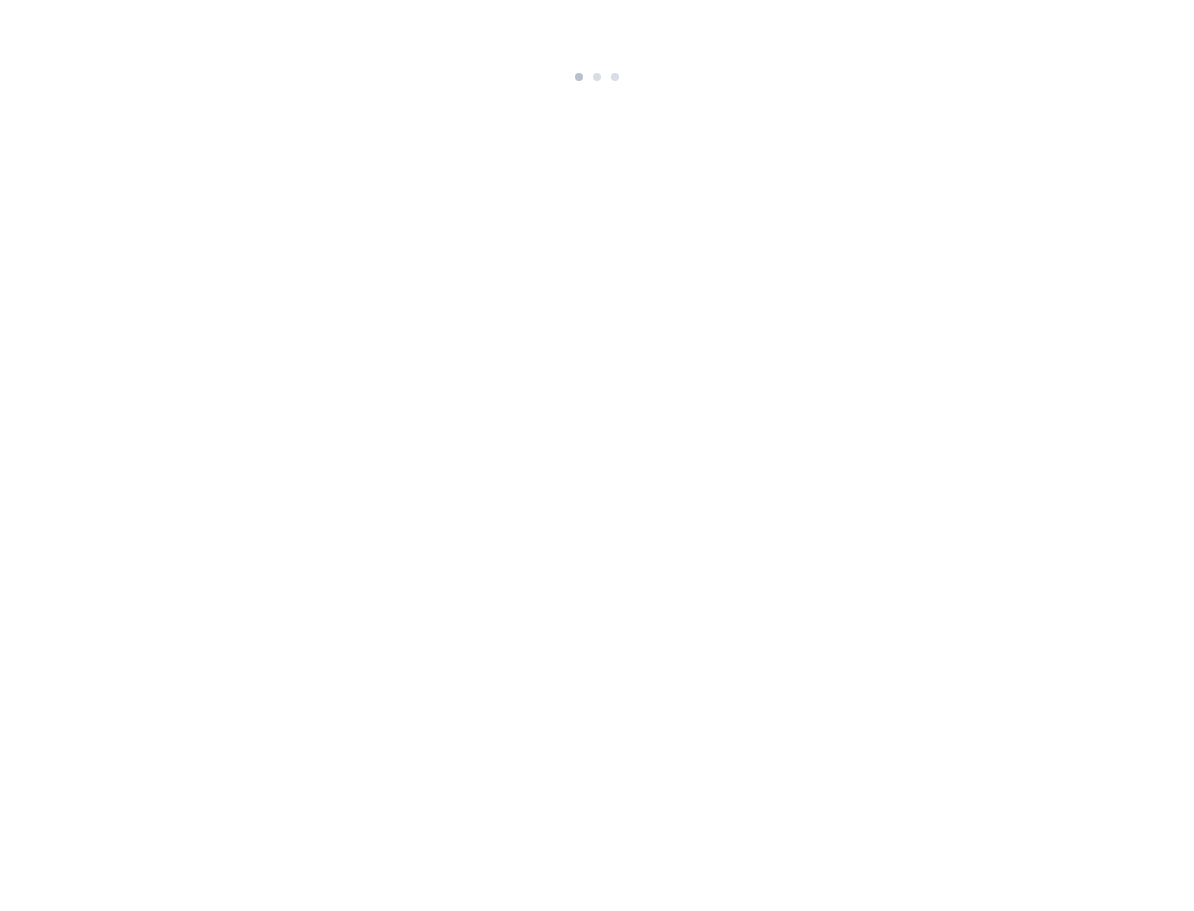 scroll, scrollTop: 0, scrollLeft: 0, axis: both 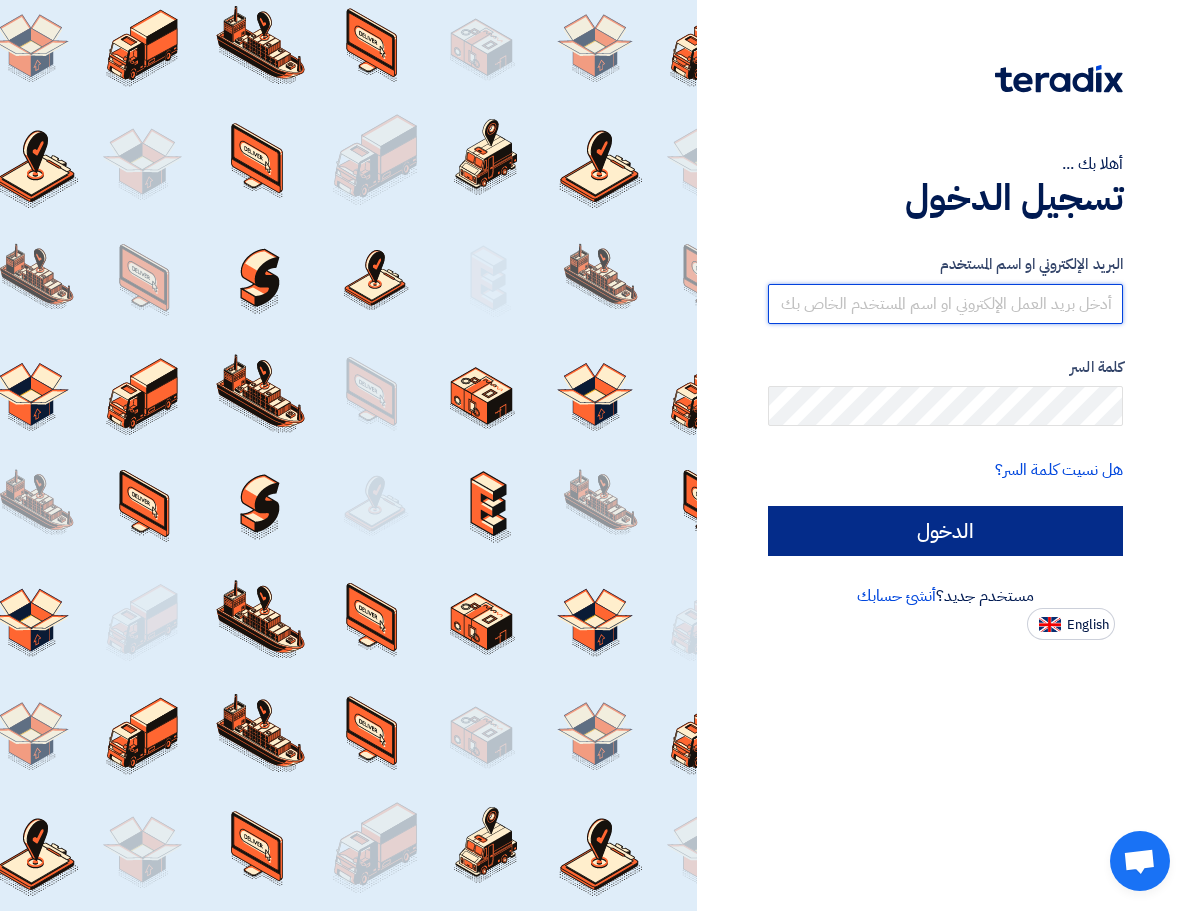 type on "[EMAIL_ADDRESS][DOMAIN_NAME]" 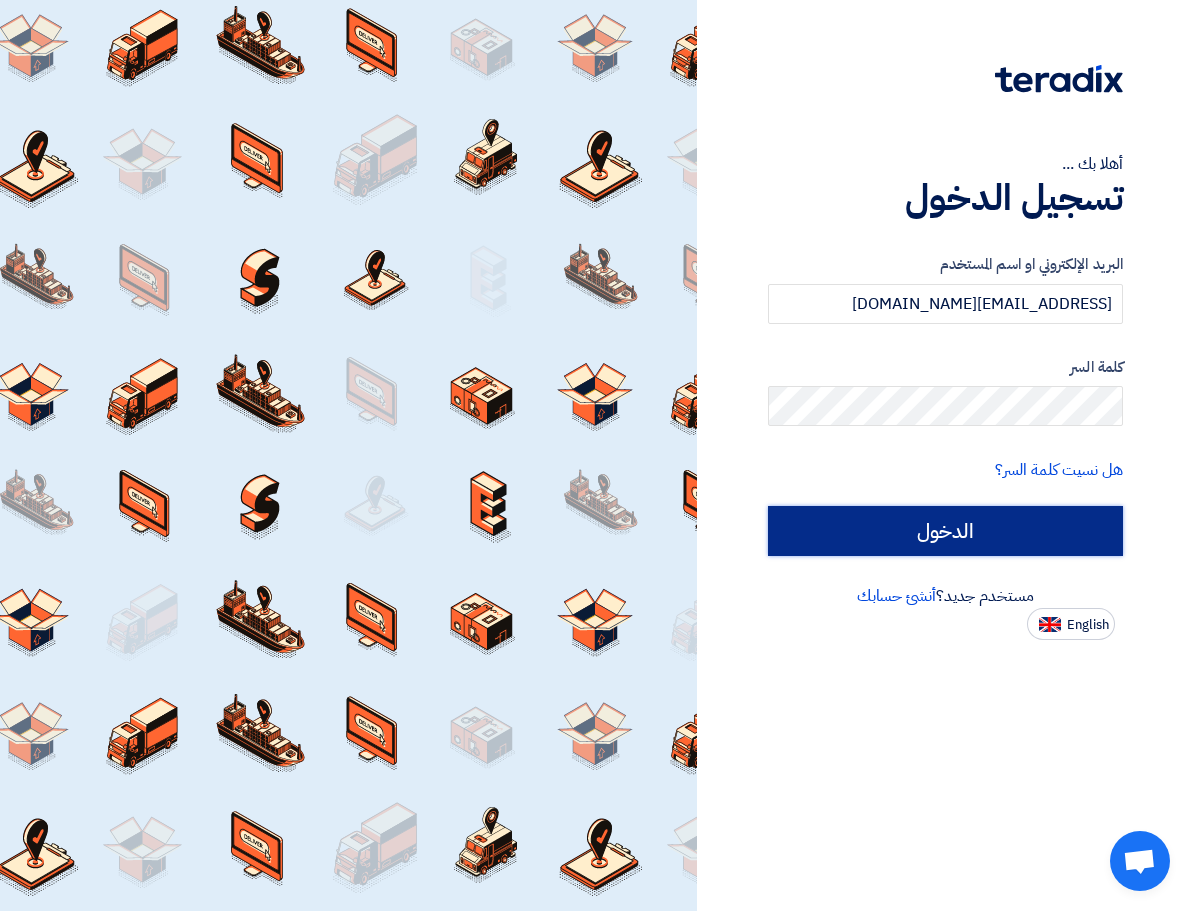 click on "الدخول" 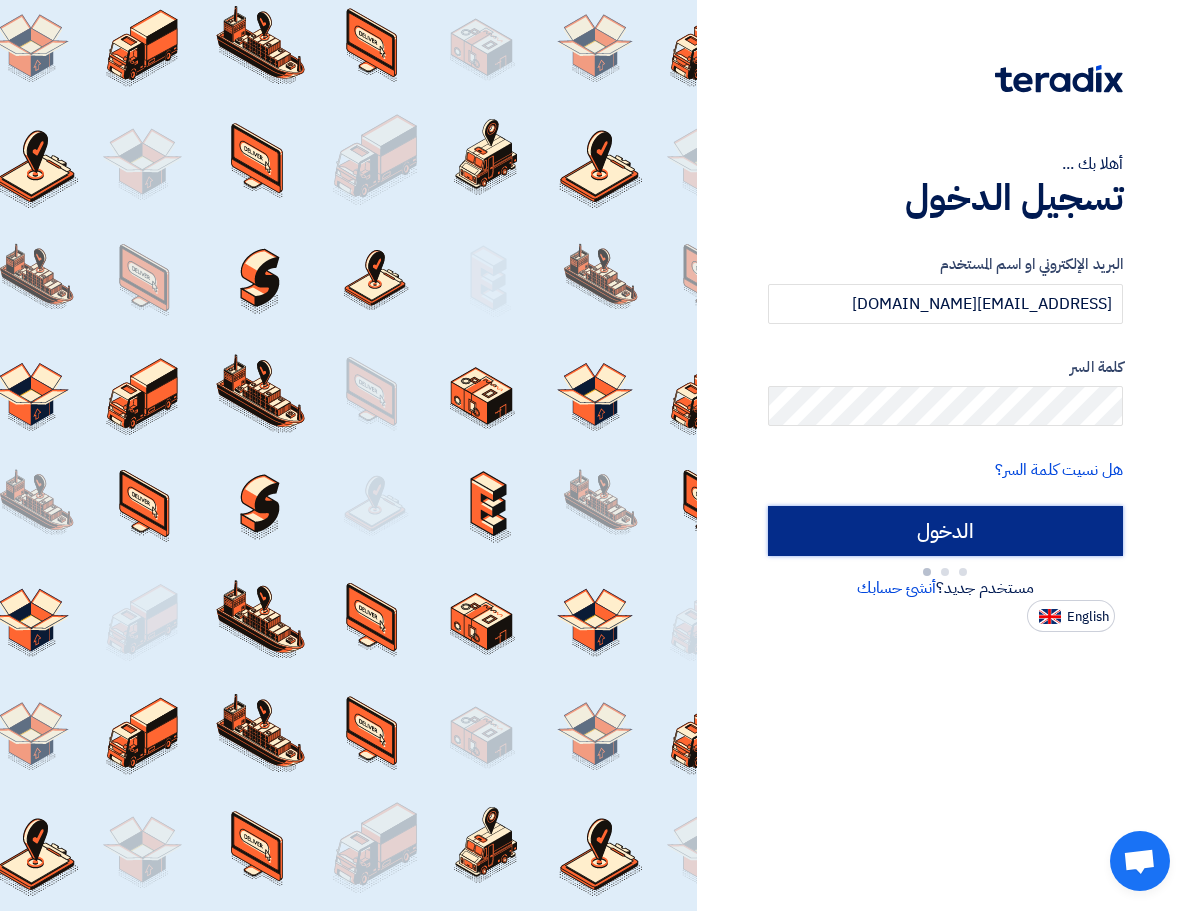 type on "Sign in" 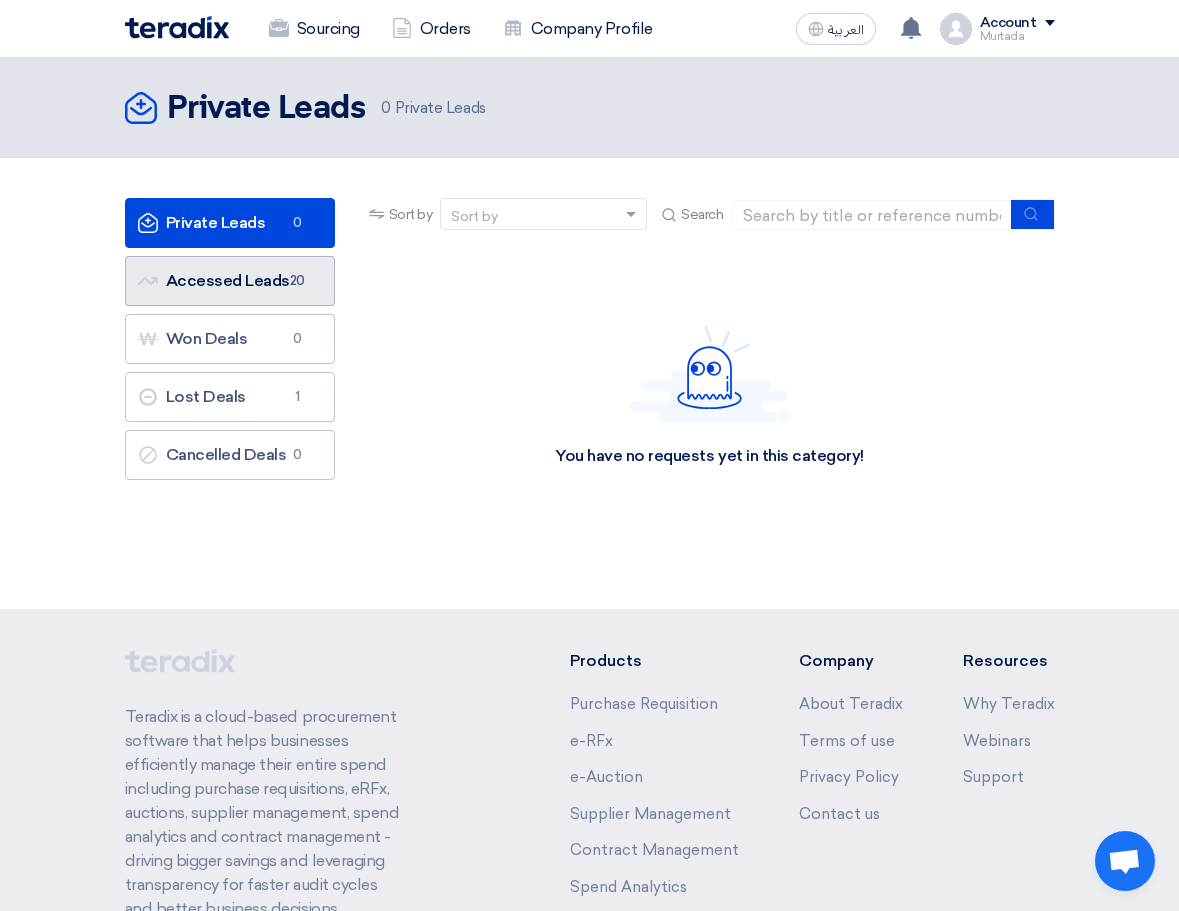 click on "Accessed Leads
Accessed Leads
20" 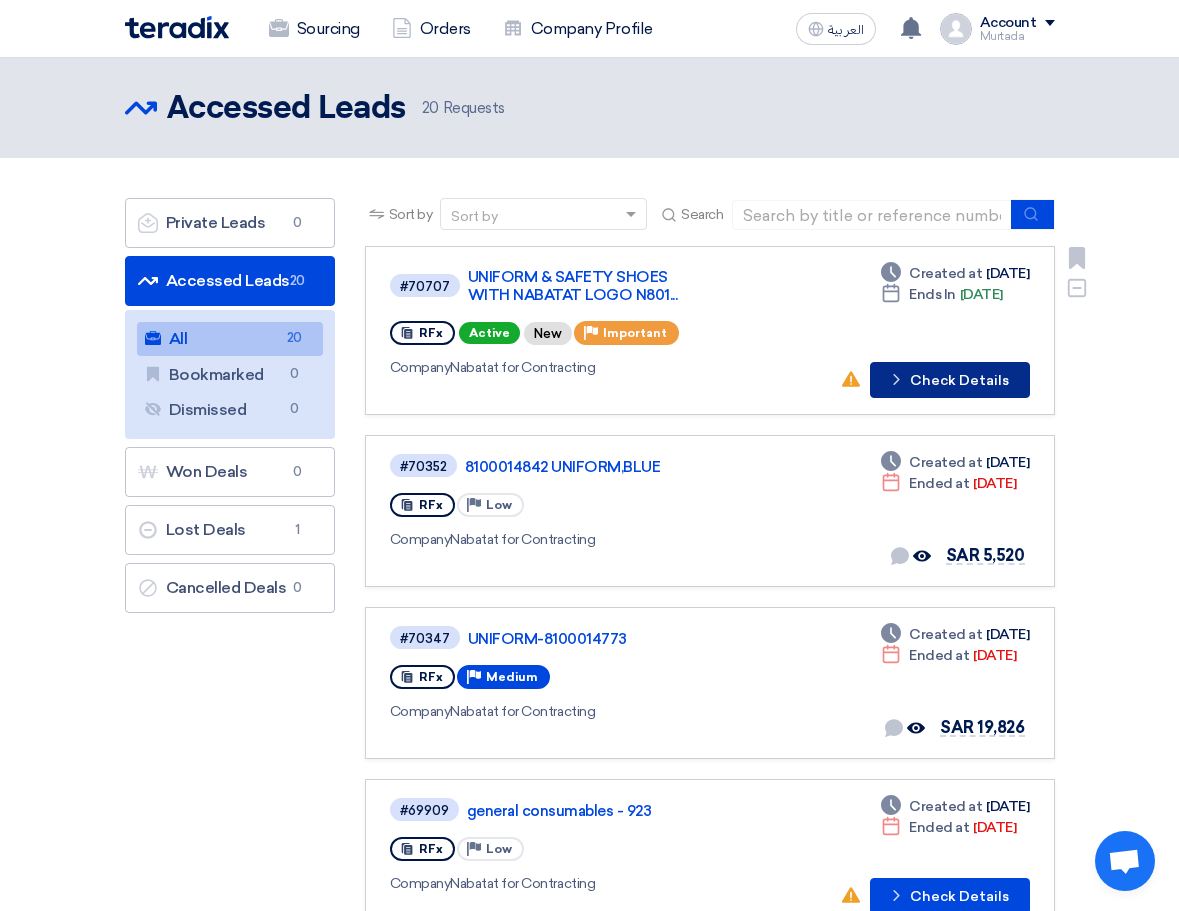 click on "Check details" 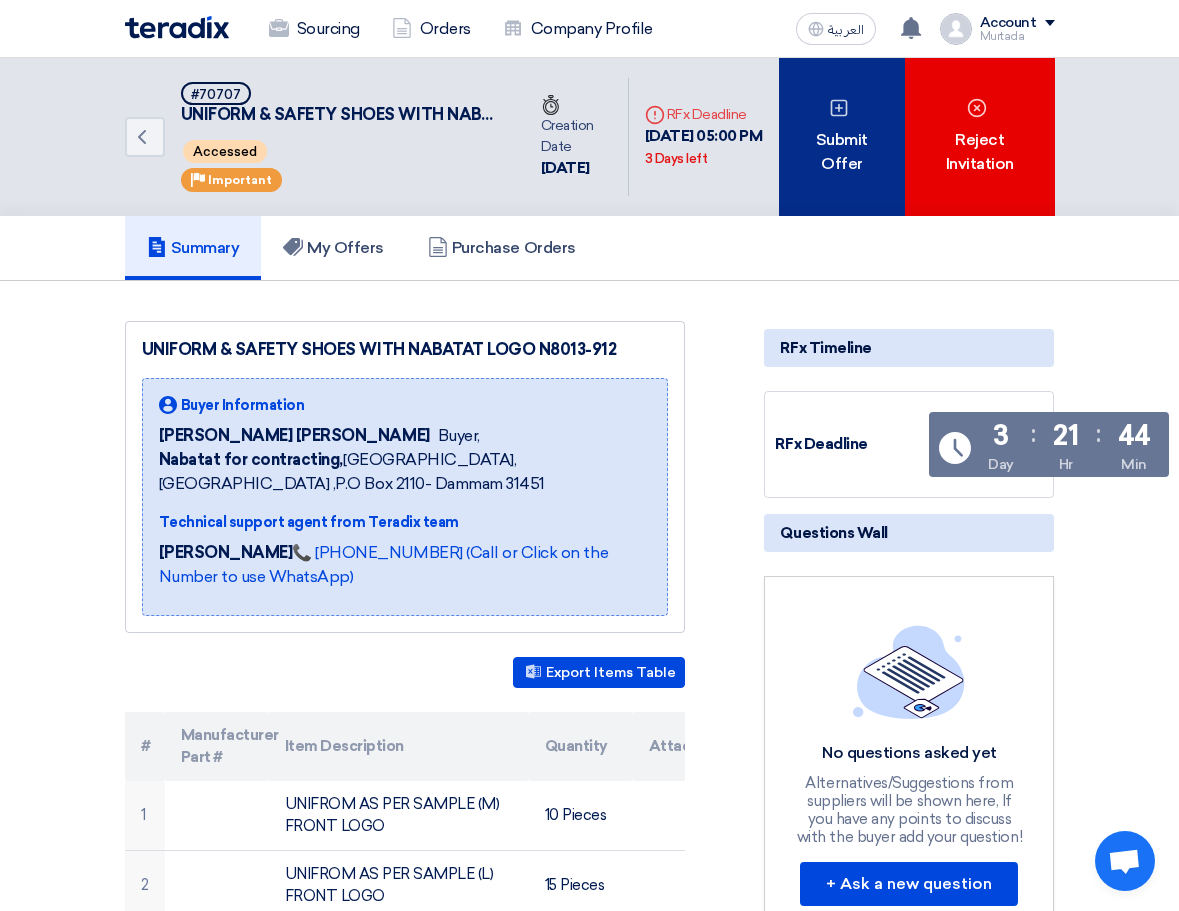 click on "Submit Offer" 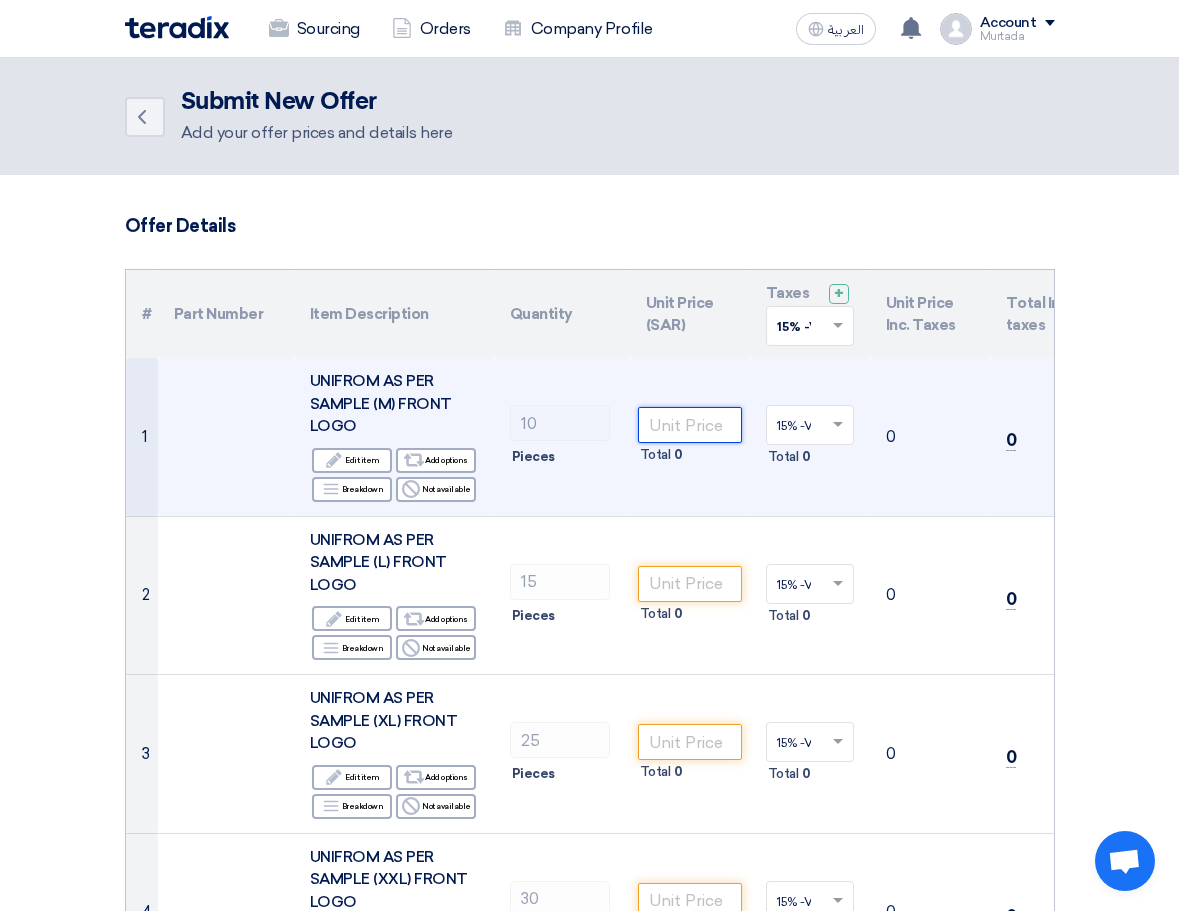 click 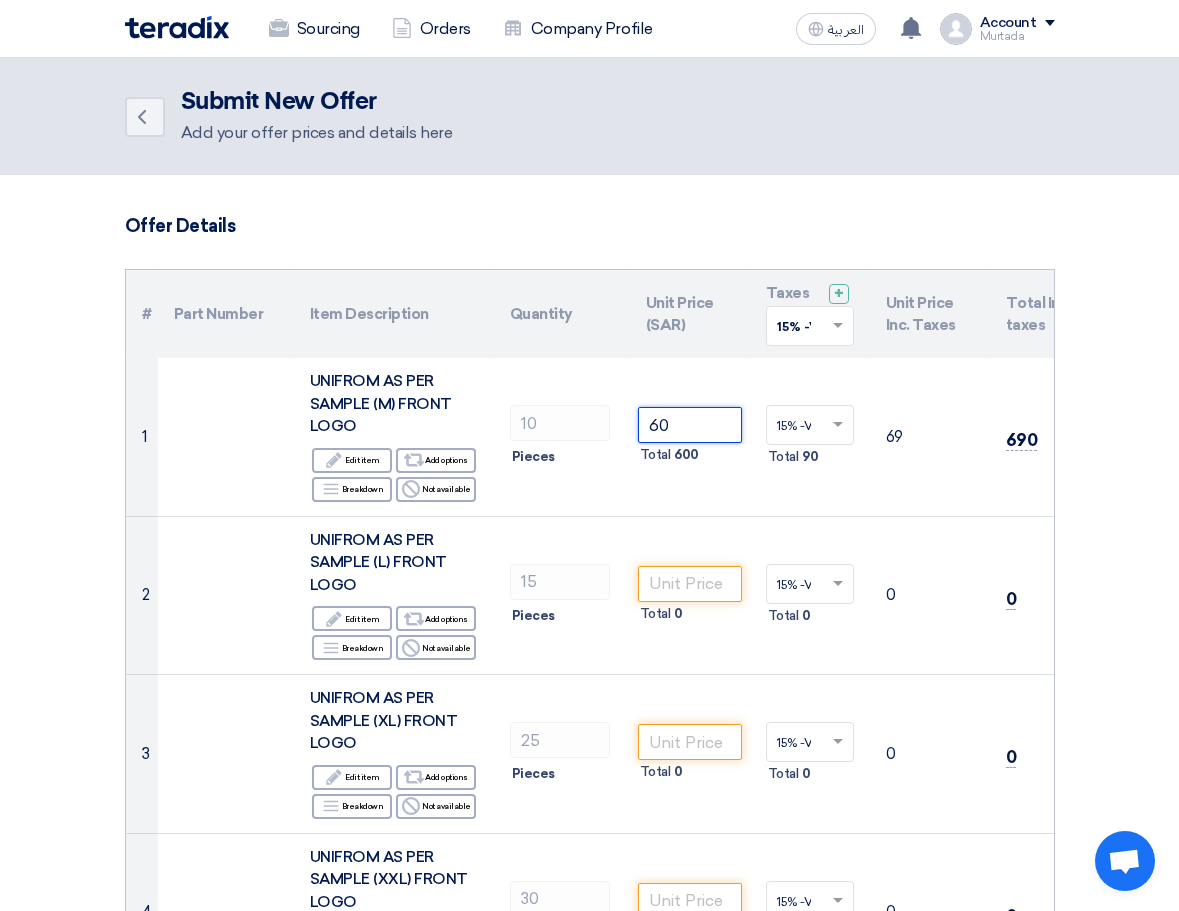type on "60" 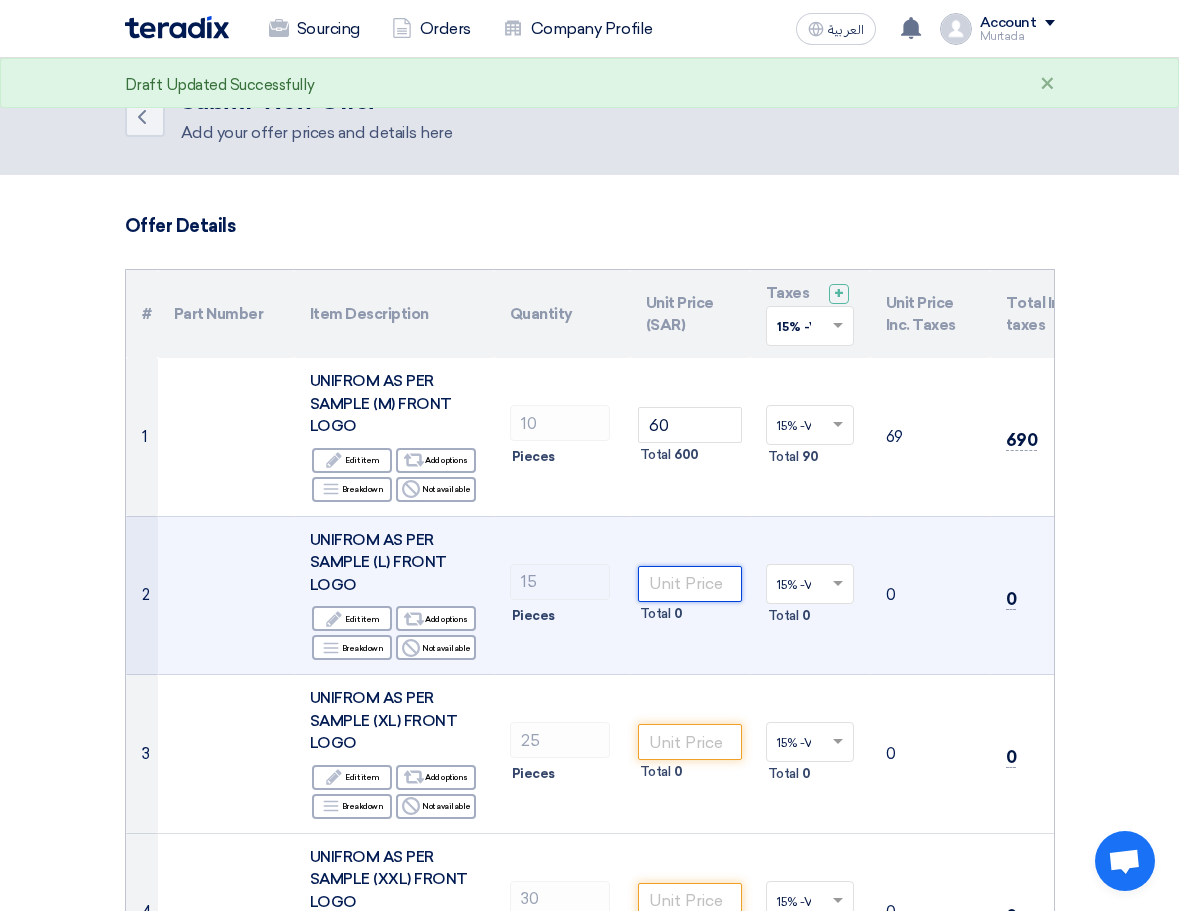 click 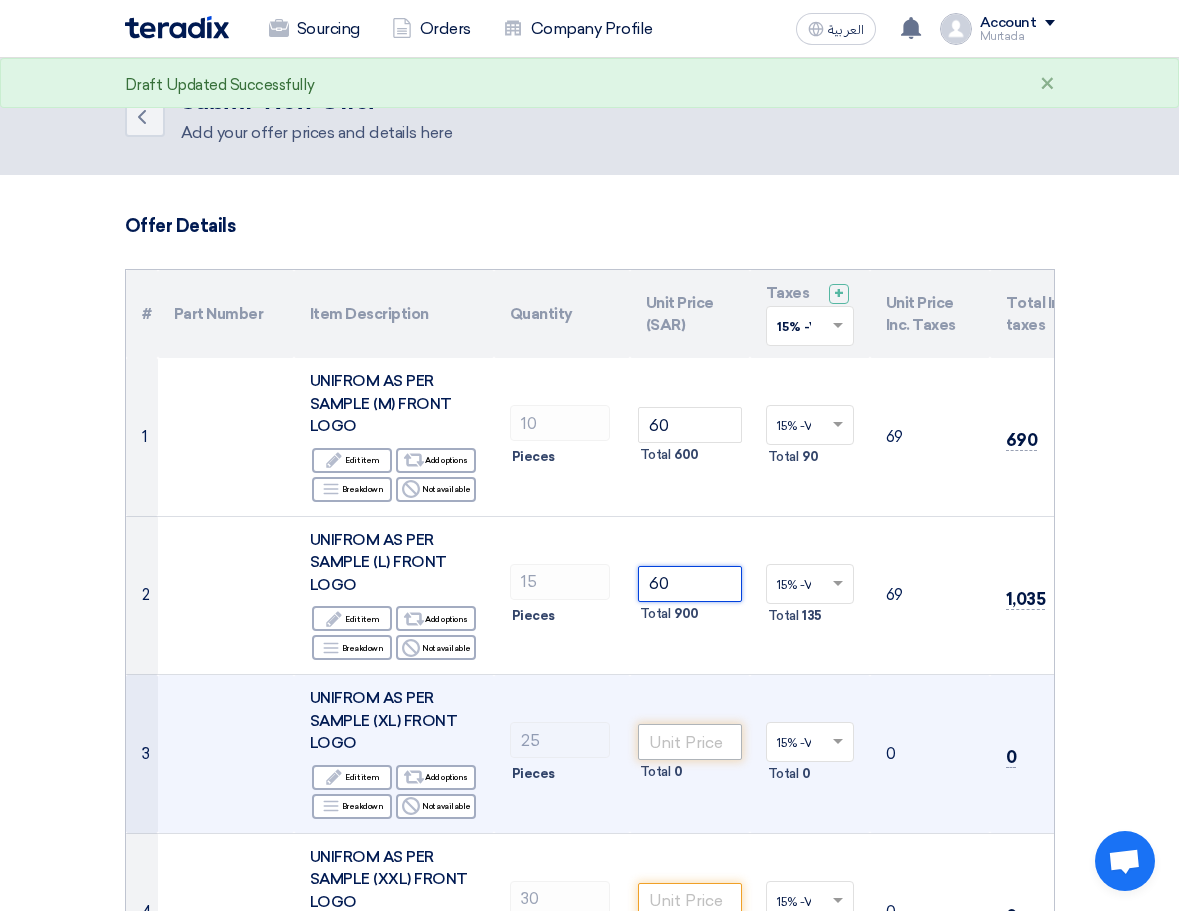 type on "60" 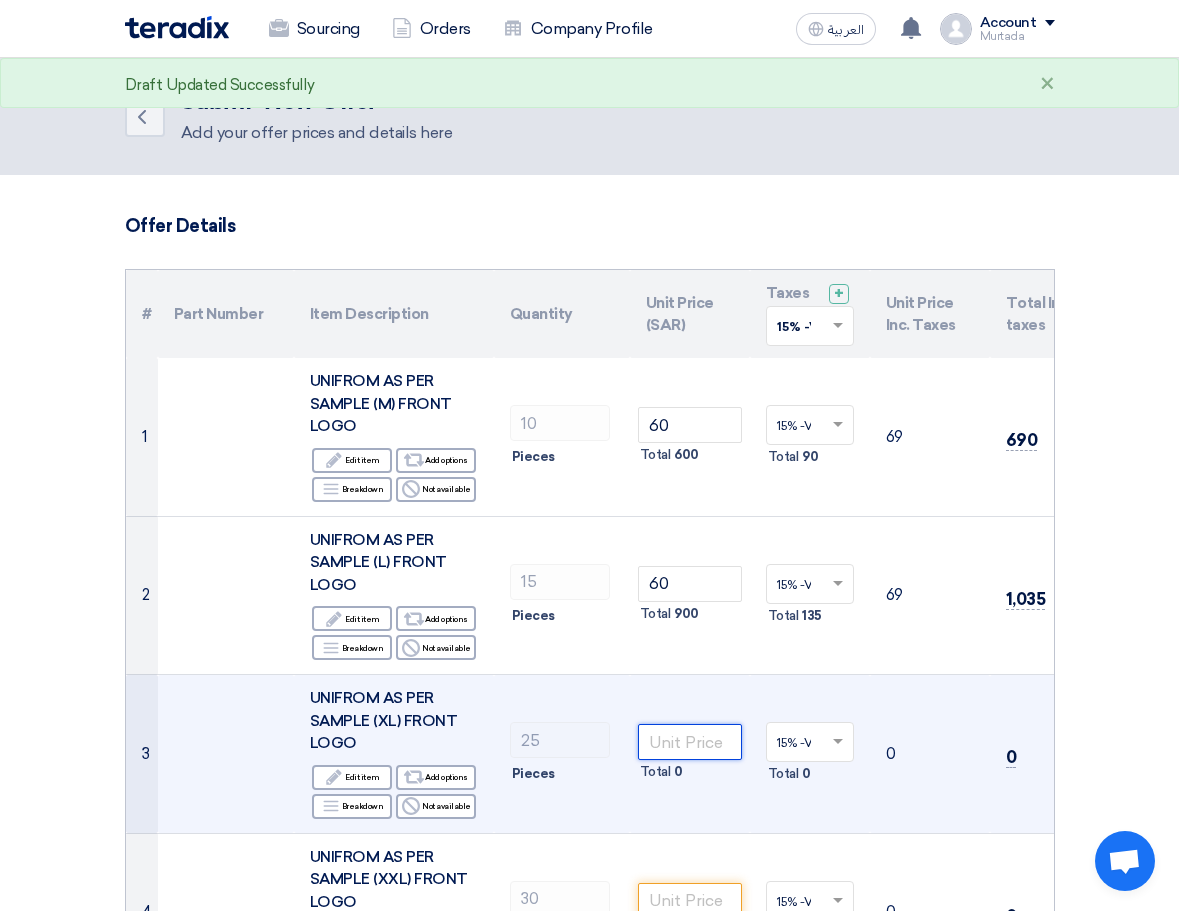 click 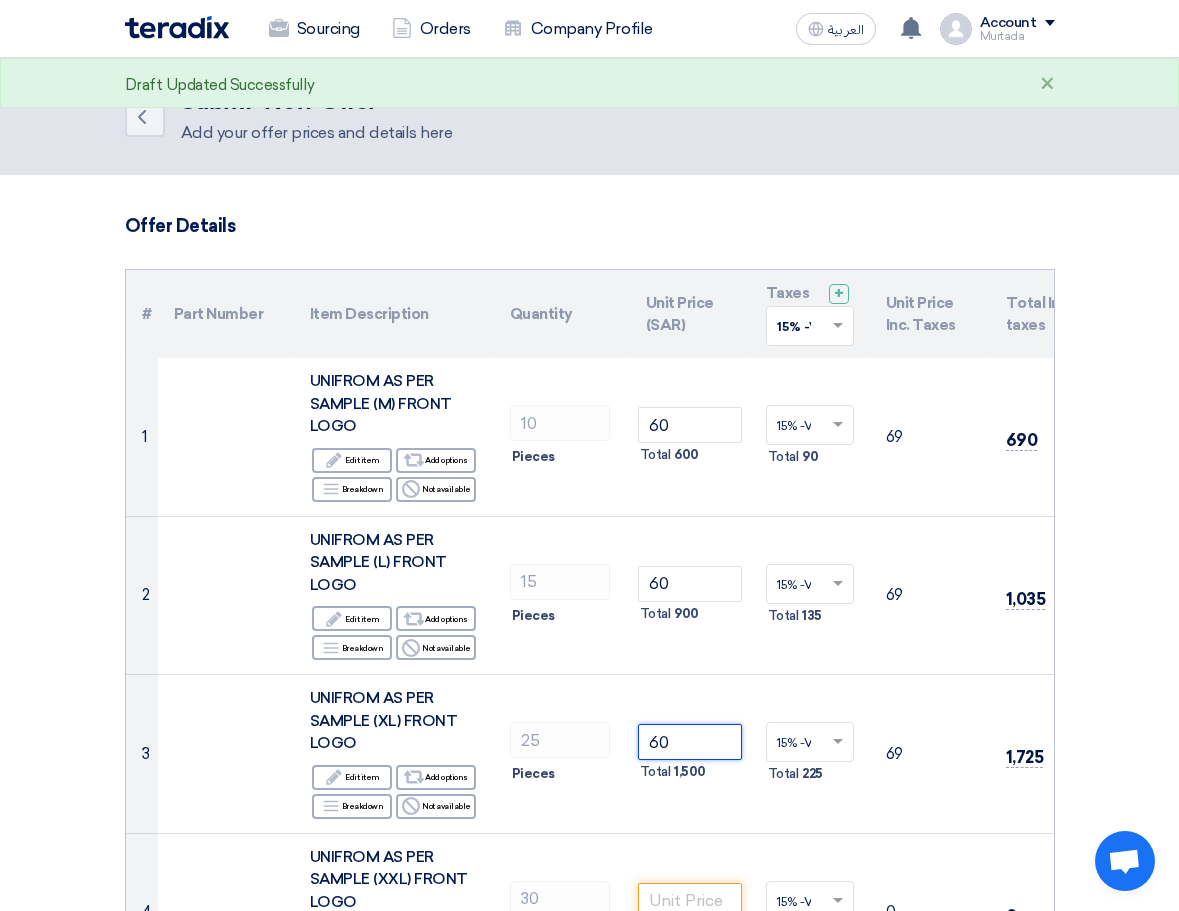 scroll, scrollTop: 1067, scrollLeft: 0, axis: vertical 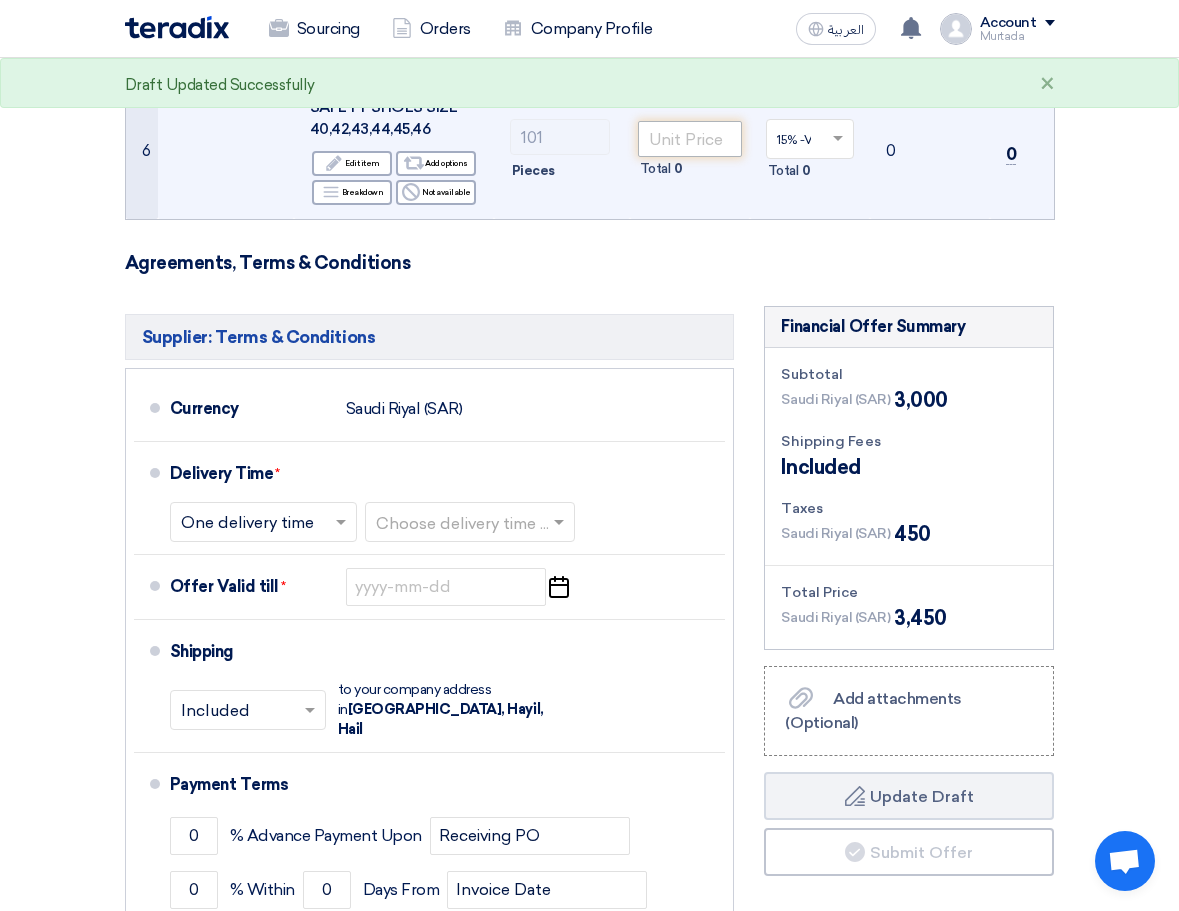 type on "60" 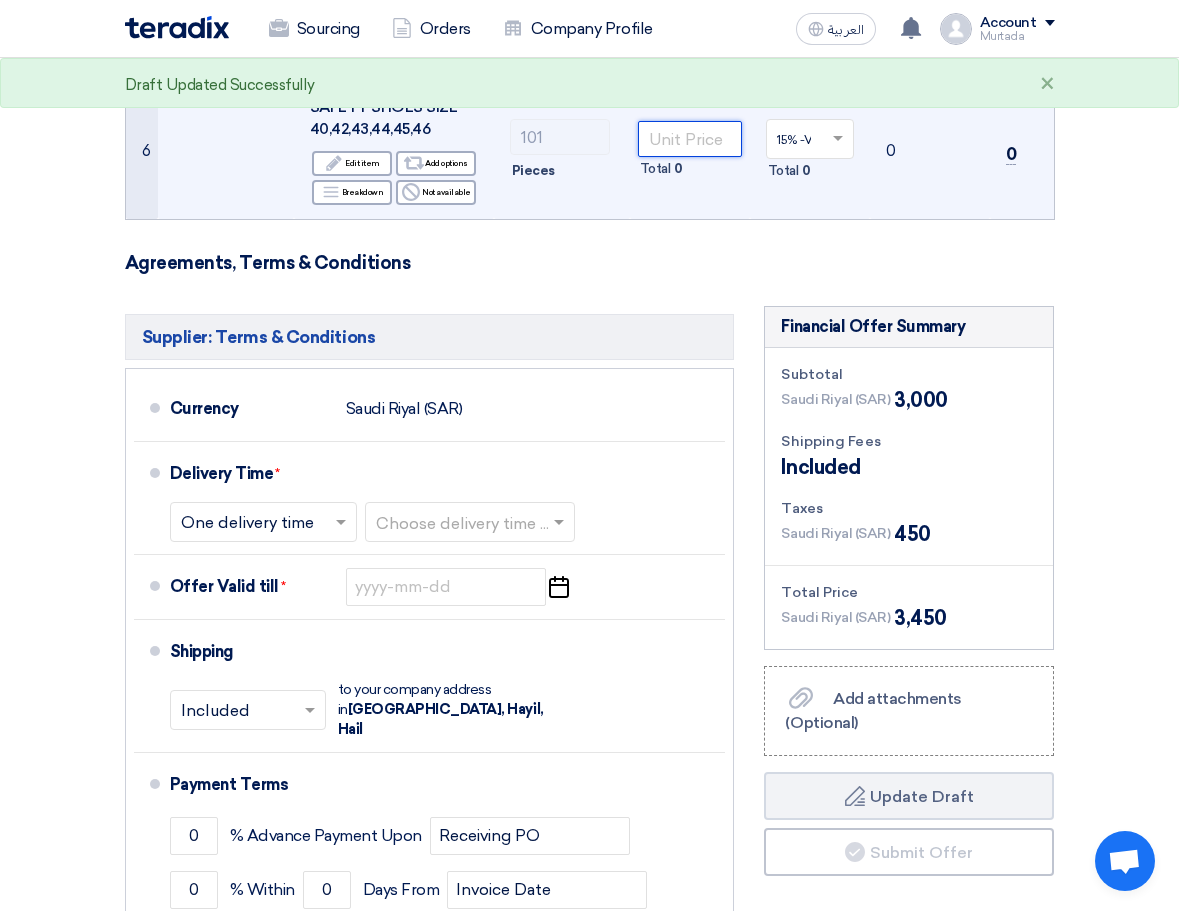 click 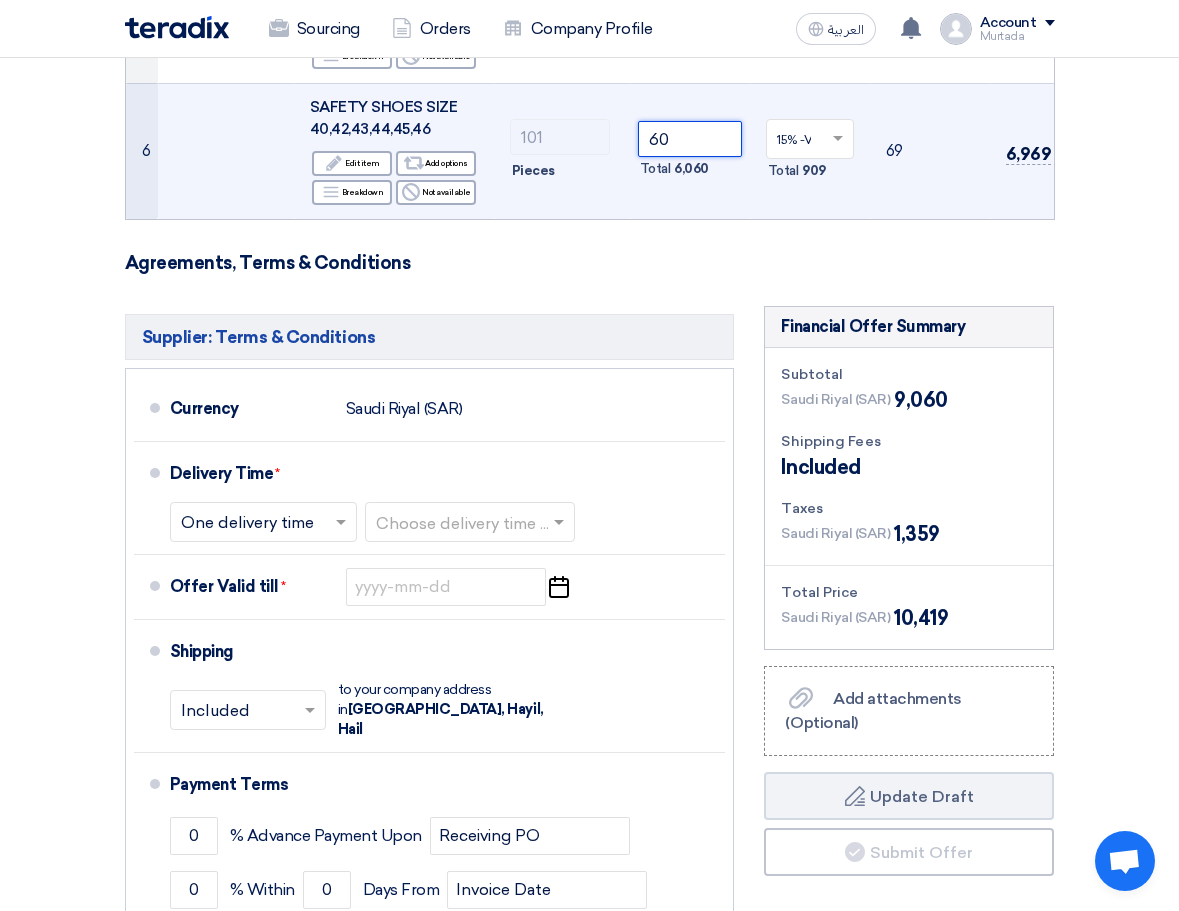 type on "60" 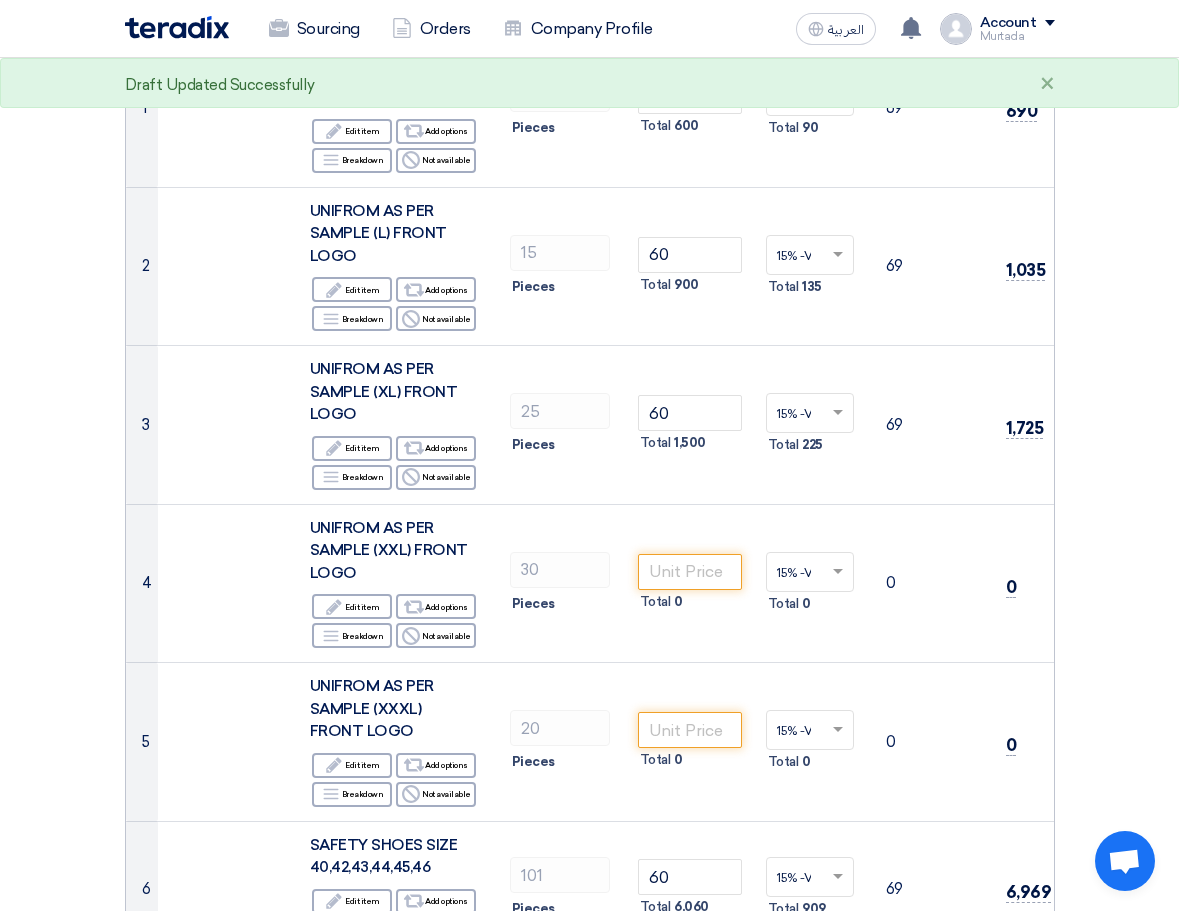scroll, scrollTop: 172, scrollLeft: 0, axis: vertical 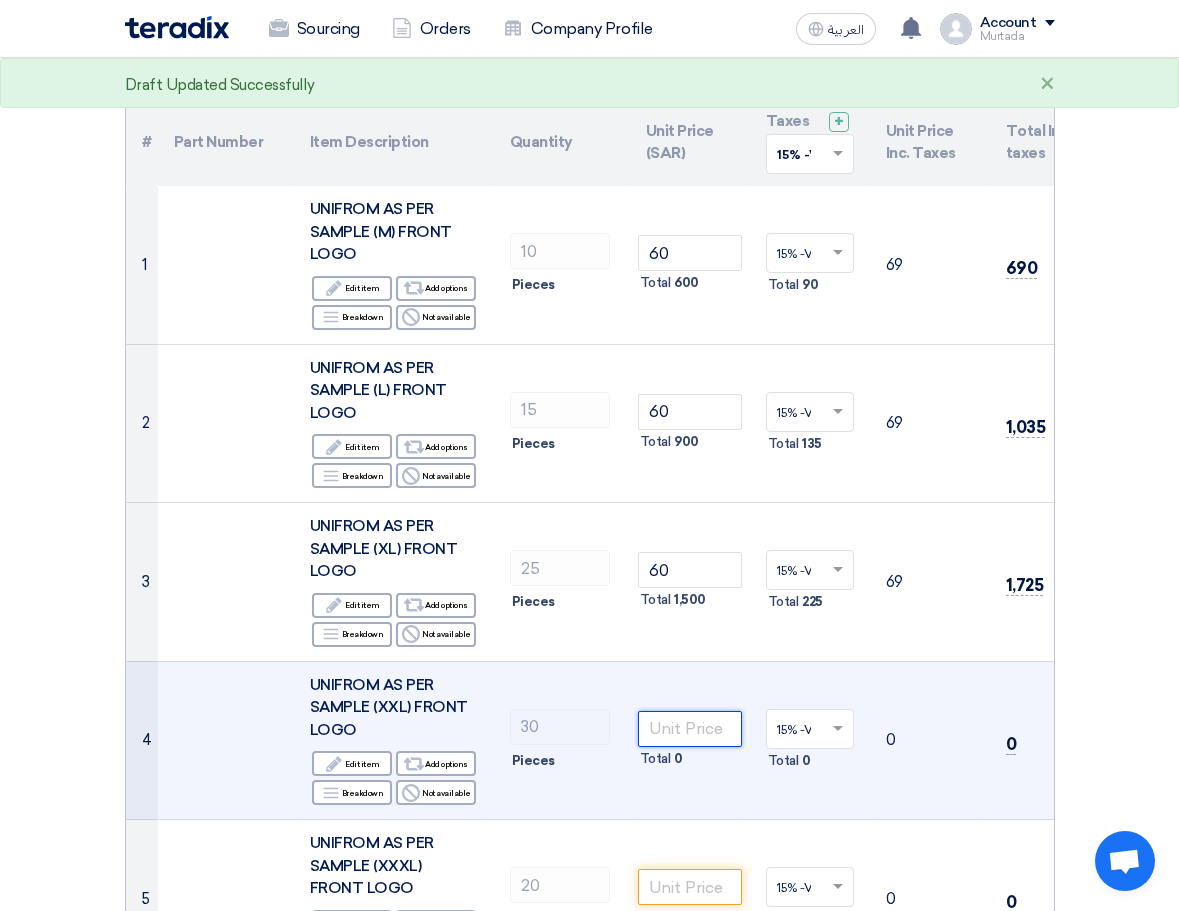 click 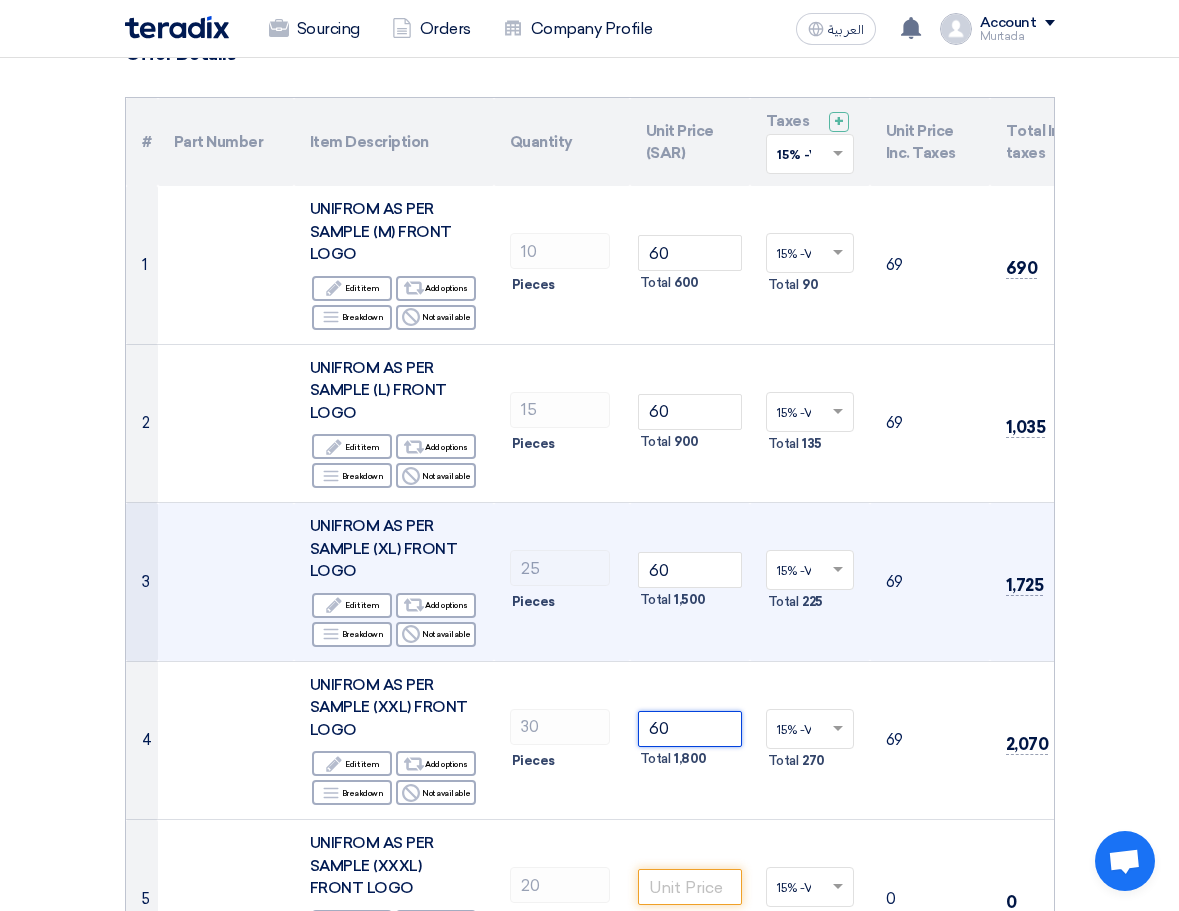 type on "60" 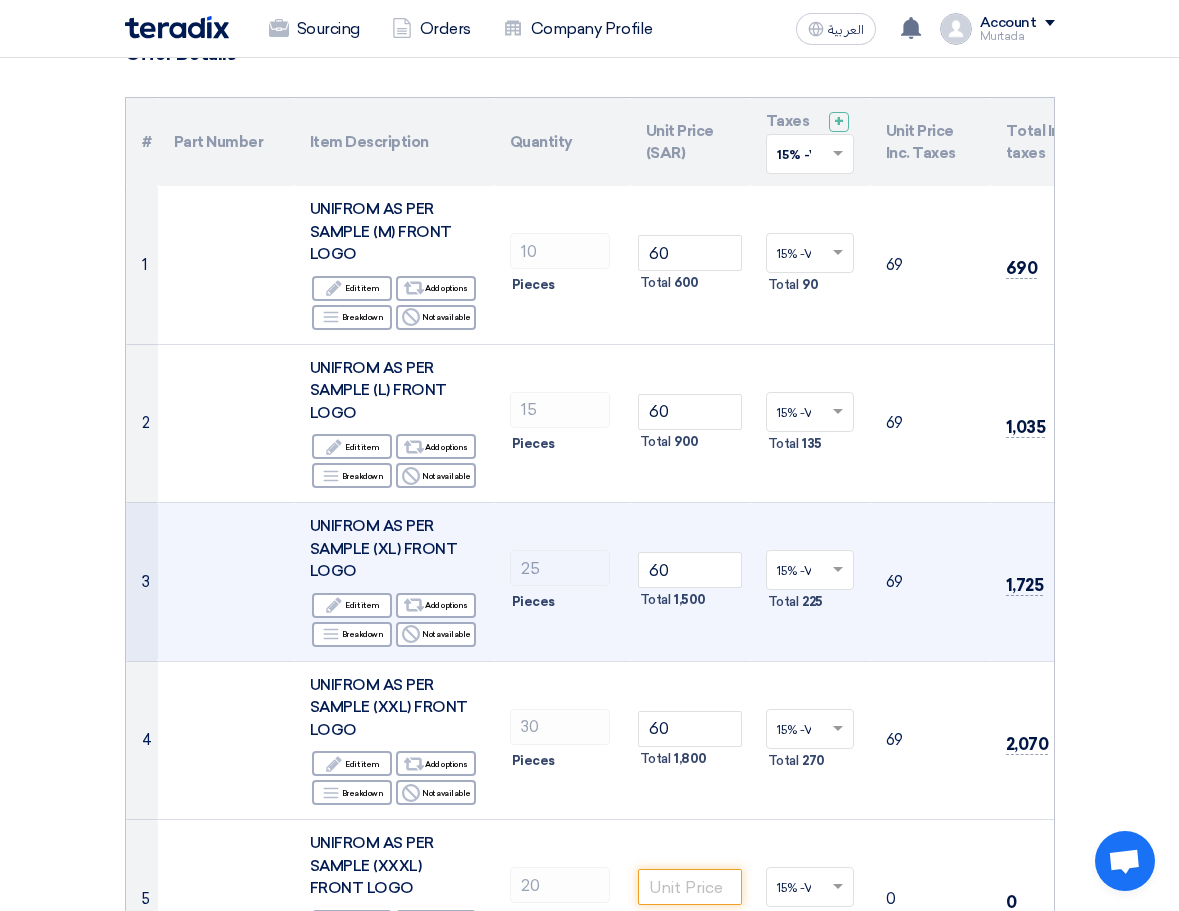 click on "60
Total
1,500" 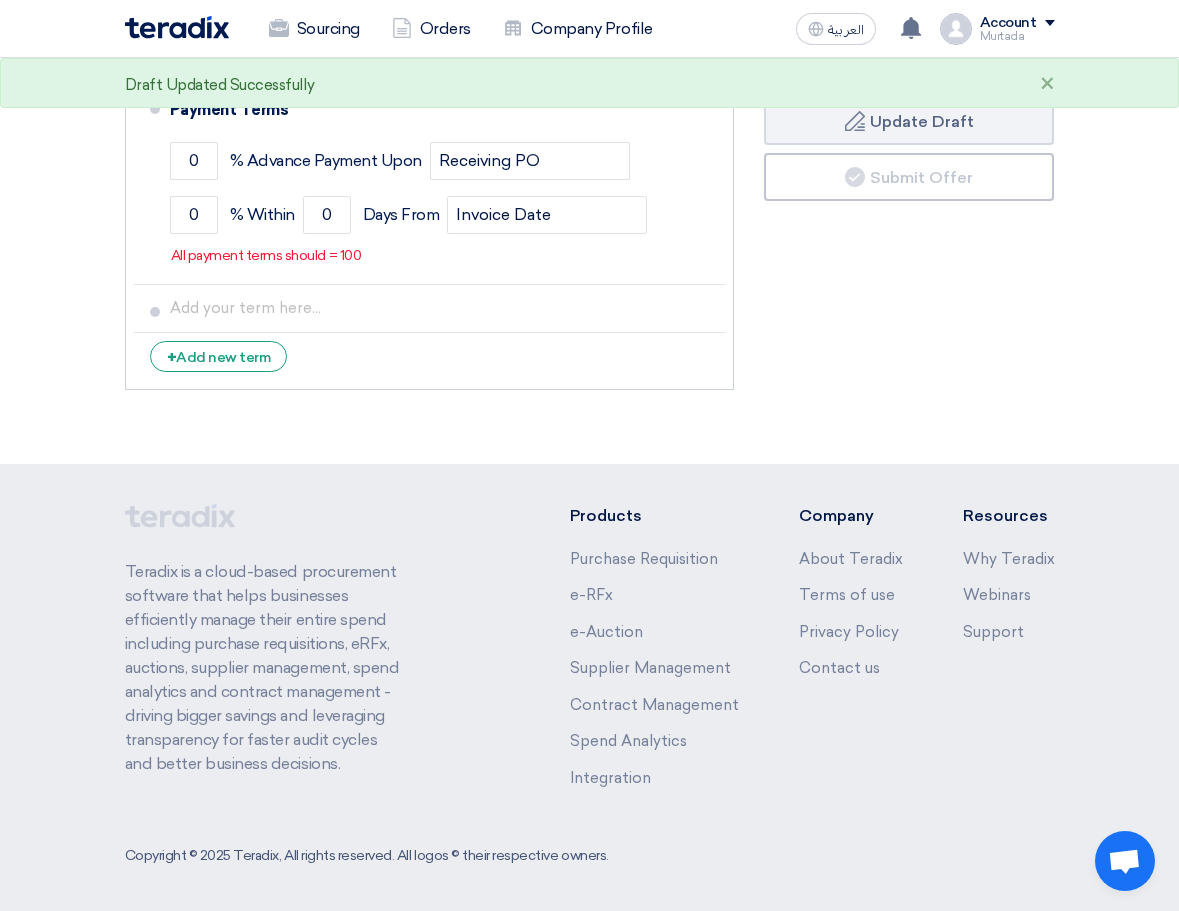 scroll, scrollTop: 675, scrollLeft: 0, axis: vertical 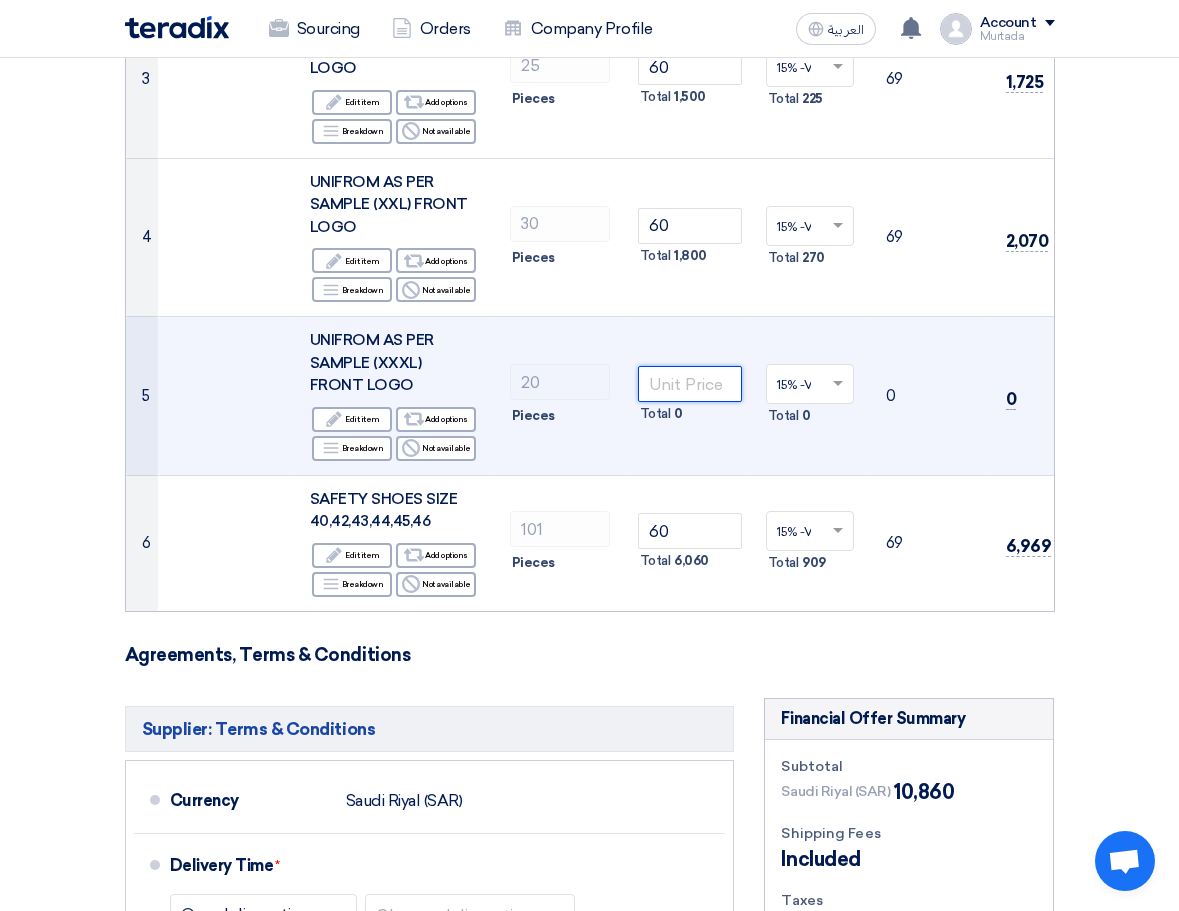 click 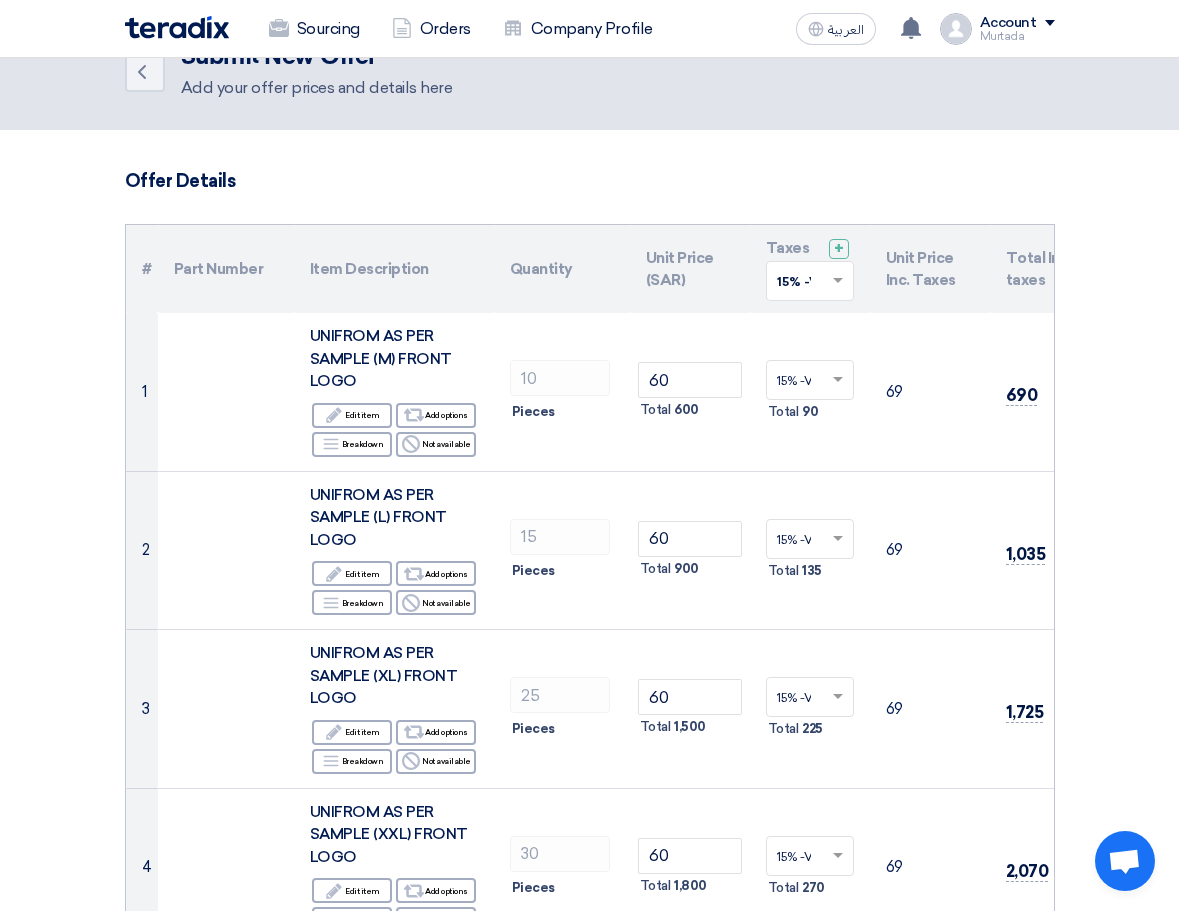 scroll, scrollTop: 0, scrollLeft: 0, axis: both 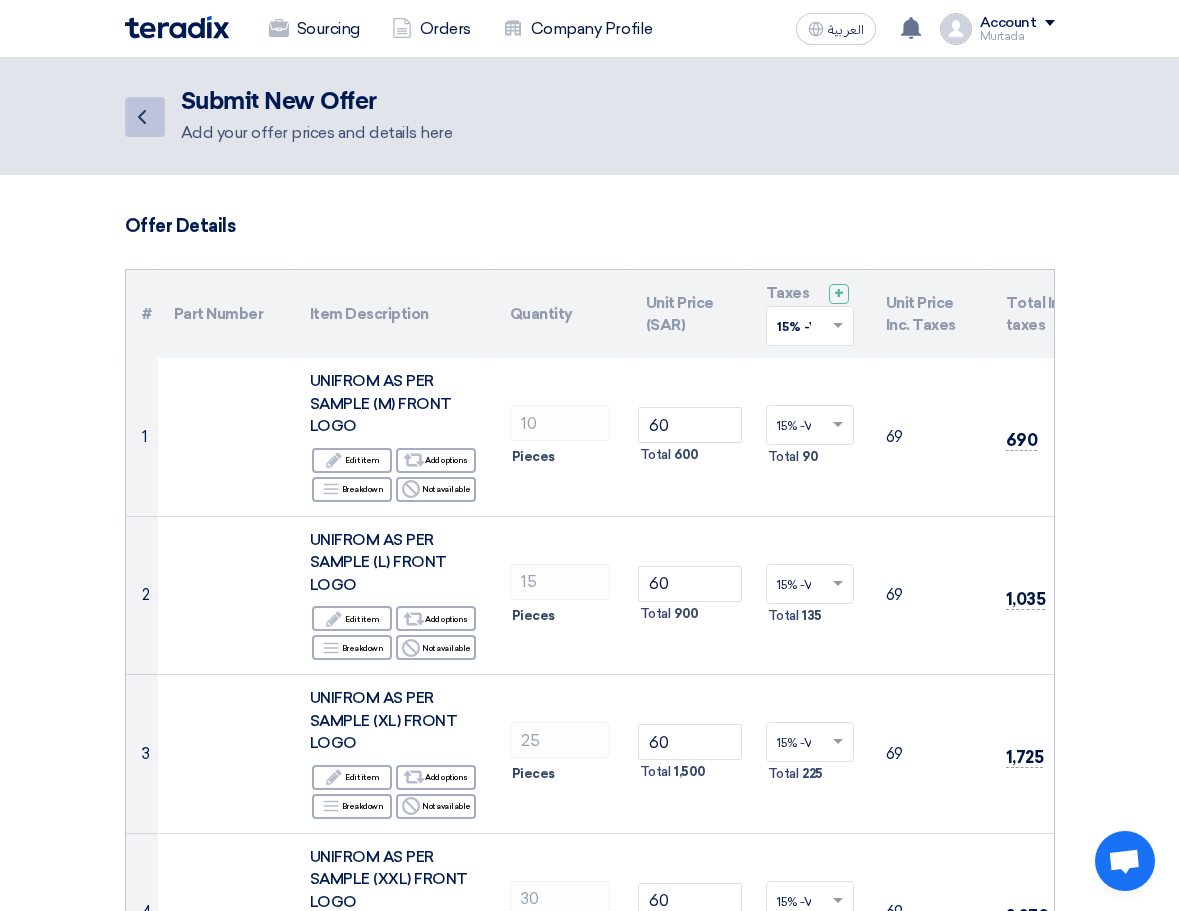 type on "60" 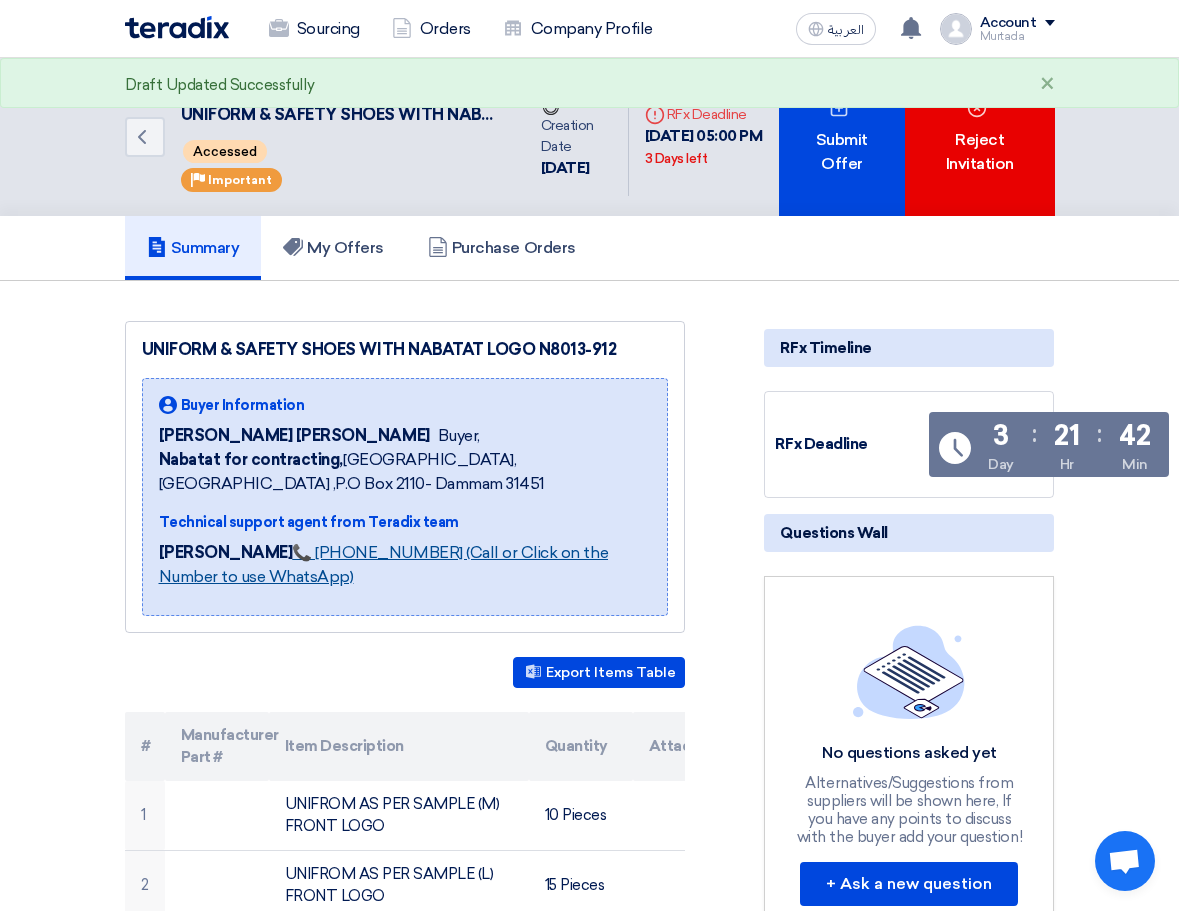 scroll, scrollTop: 1067, scrollLeft: 0, axis: vertical 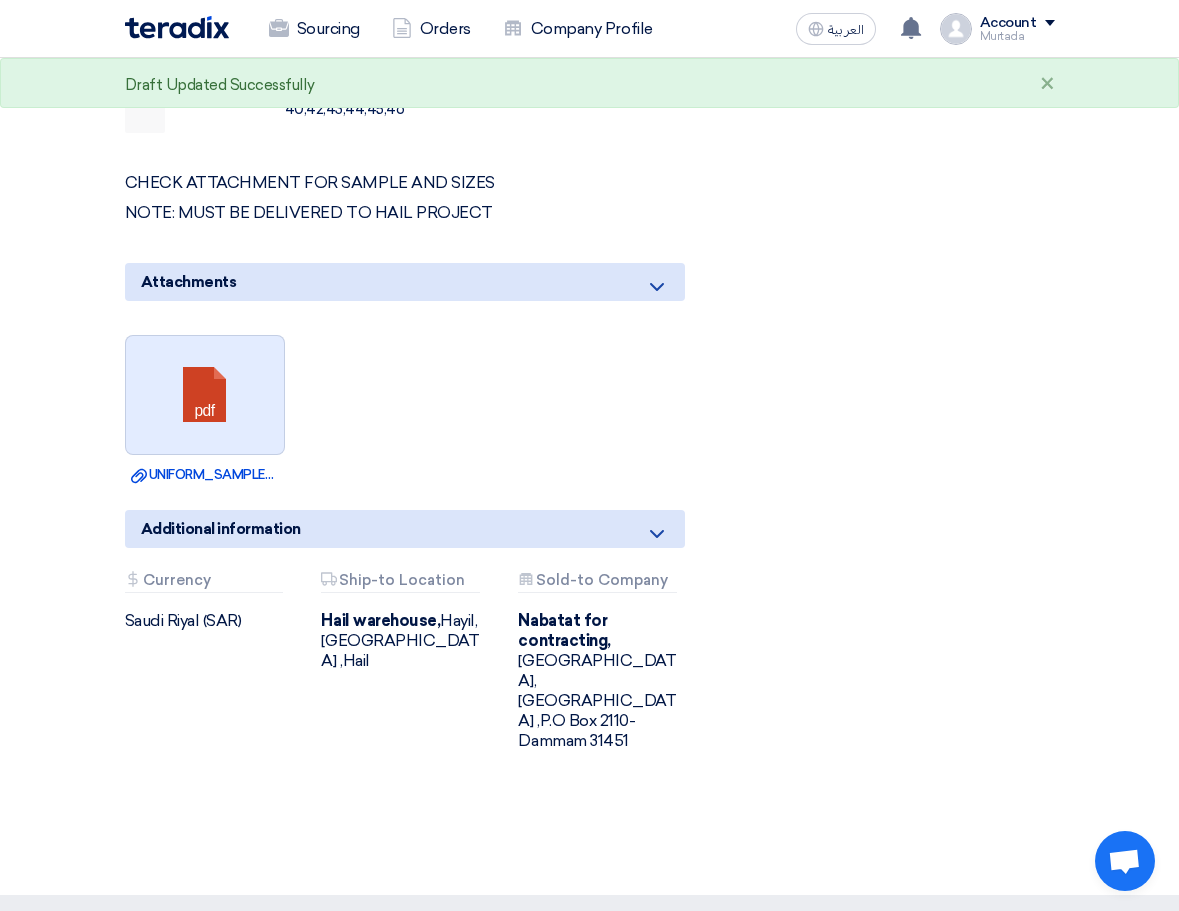 click at bounding box center [206, 396] 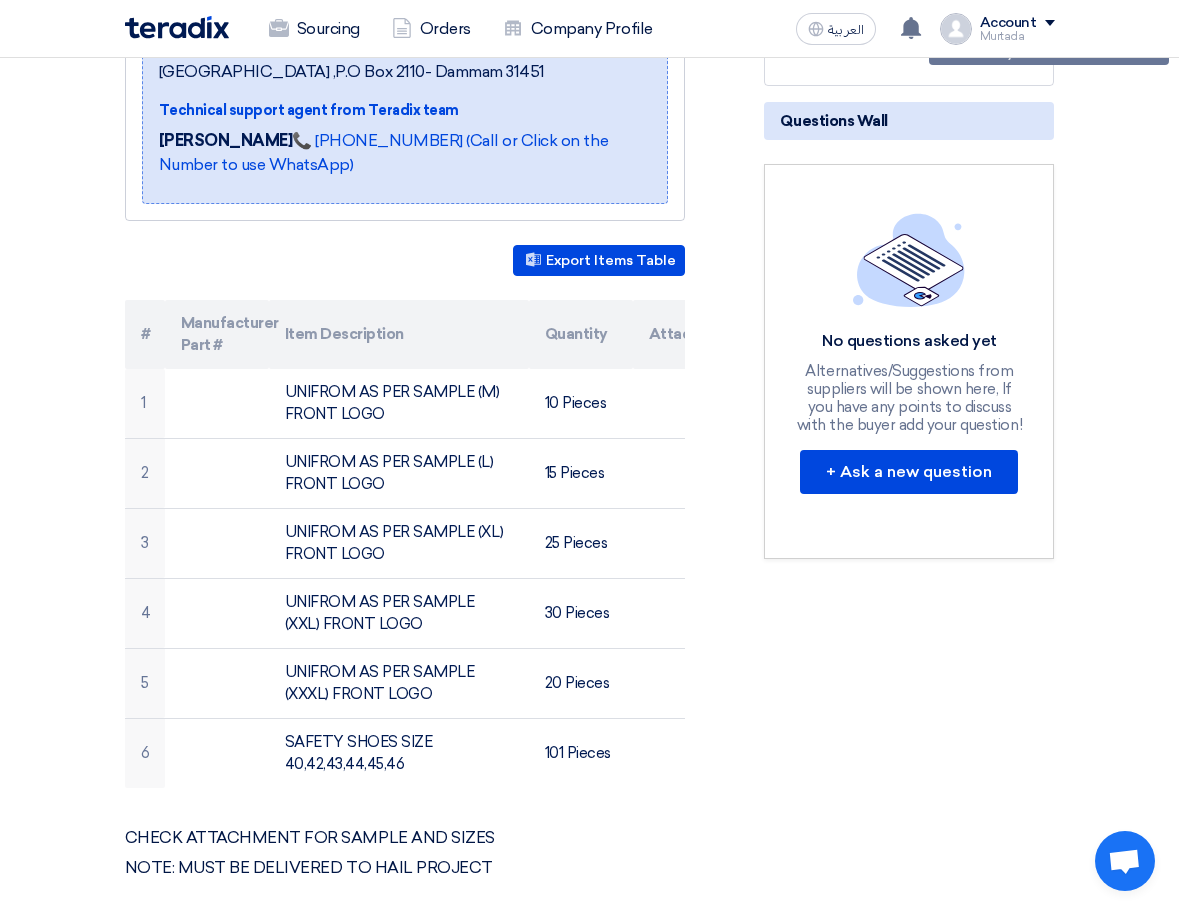 scroll, scrollTop: 0, scrollLeft: 0, axis: both 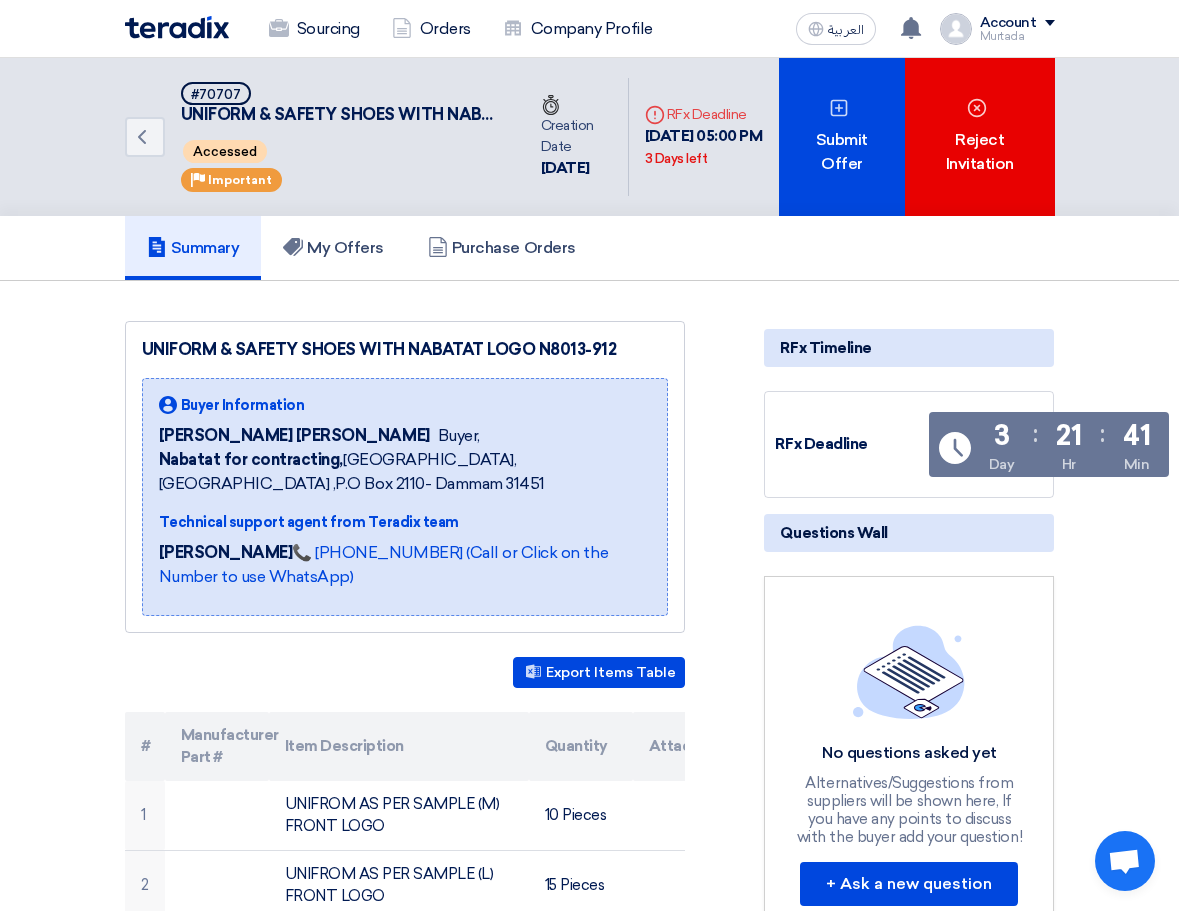 click on "Accessed" 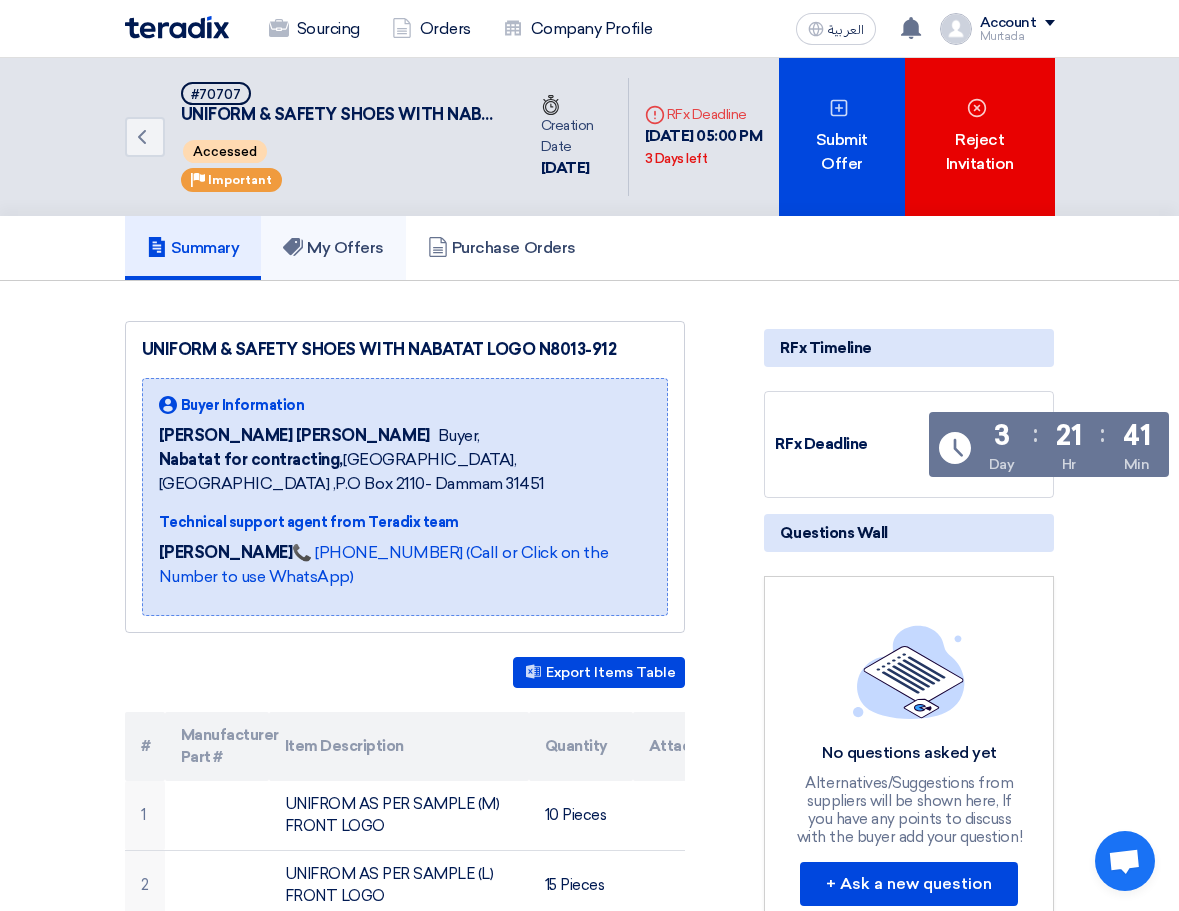 click on "My Offers" 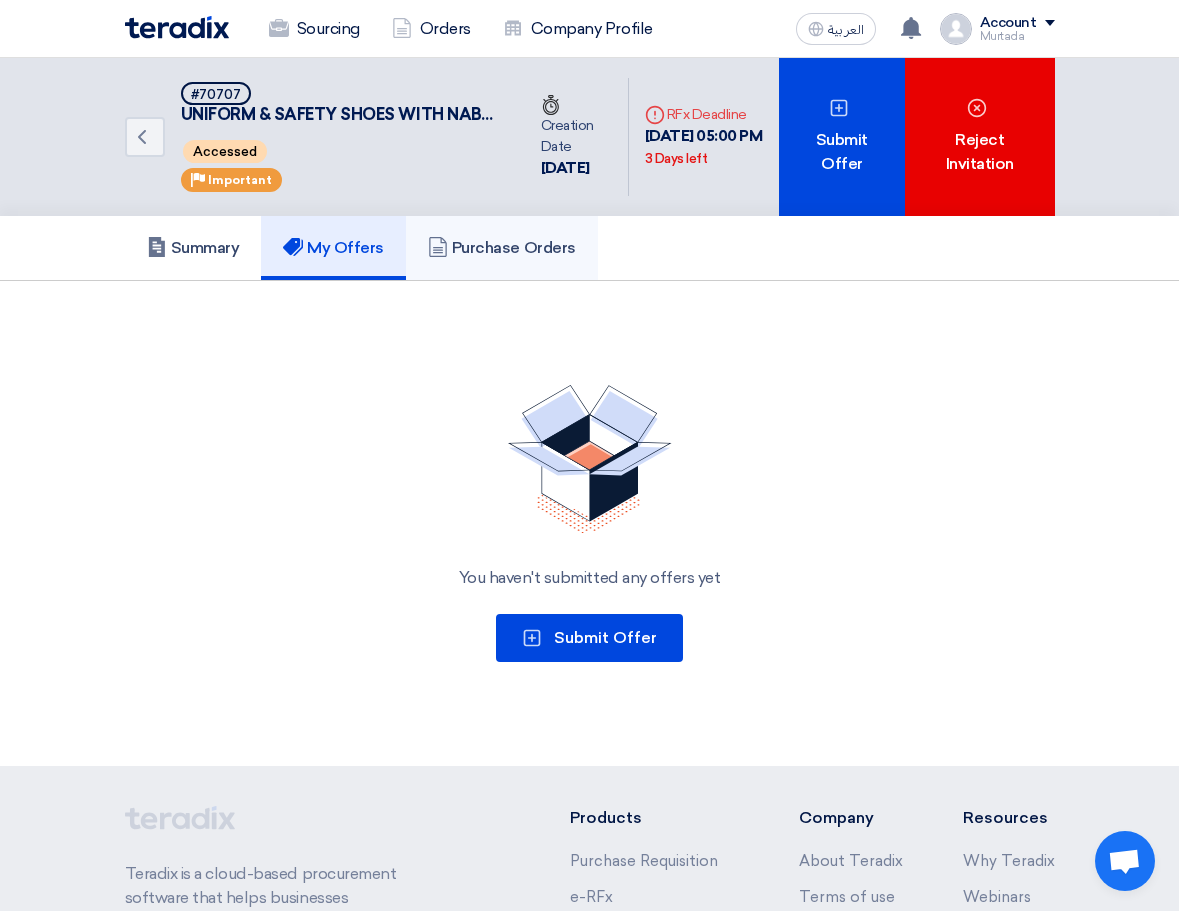 click on "Purchase Orders" 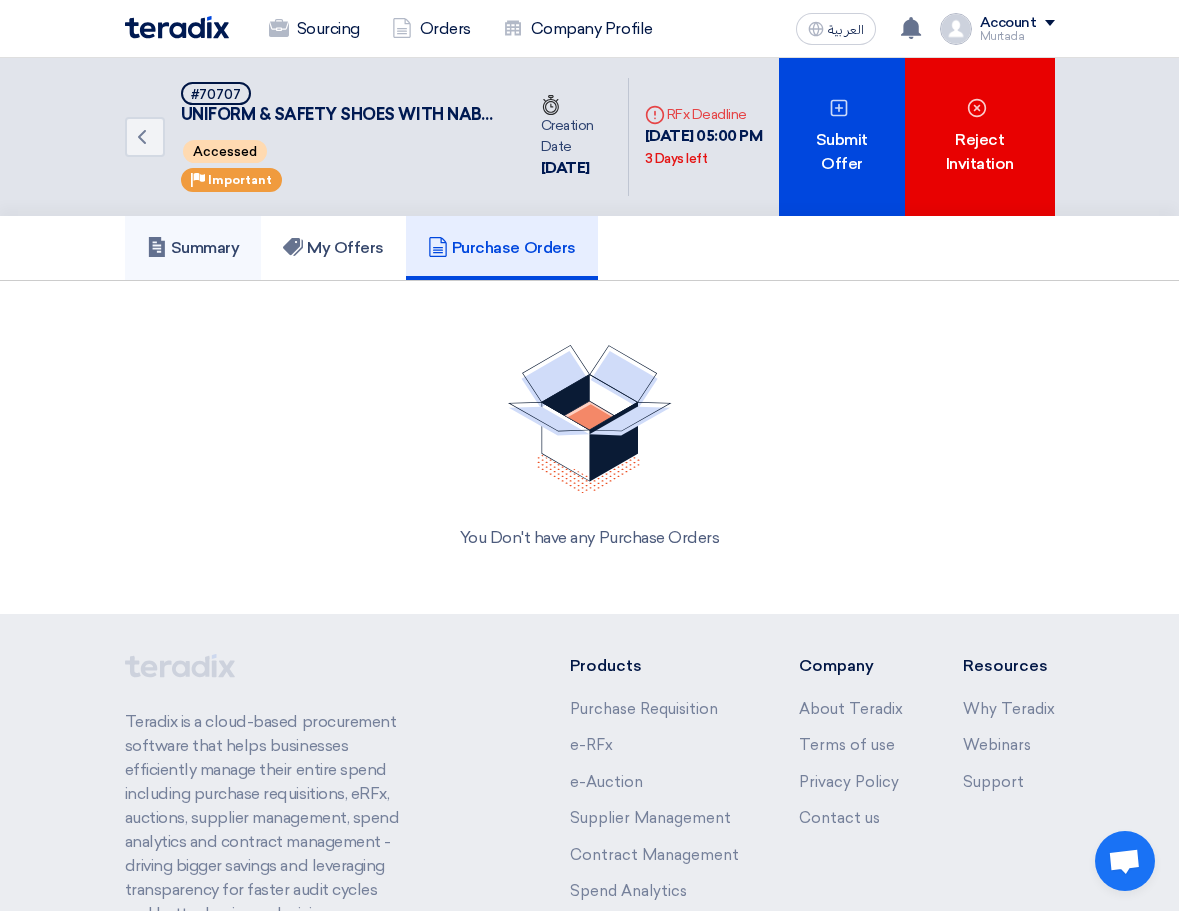 click on "Summary" 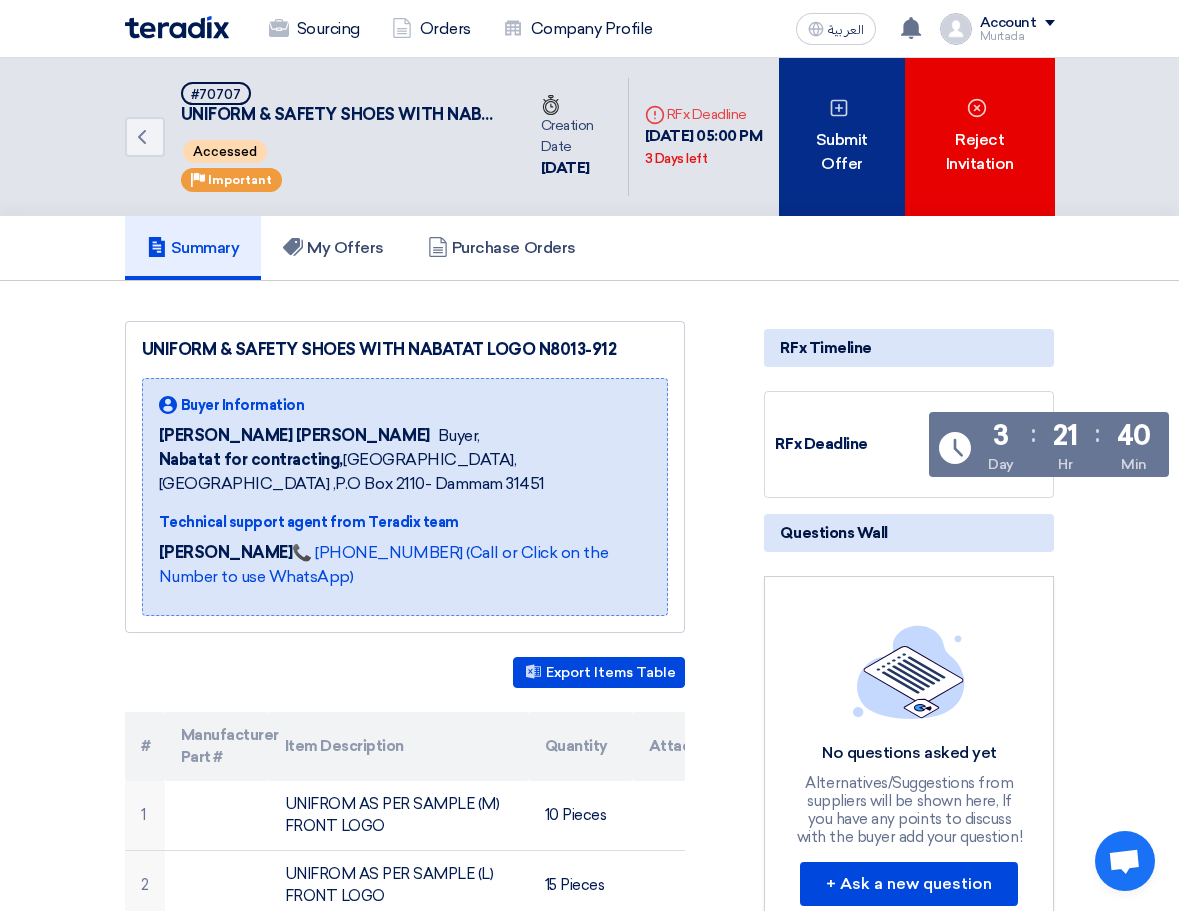 click on "Submit Offer" 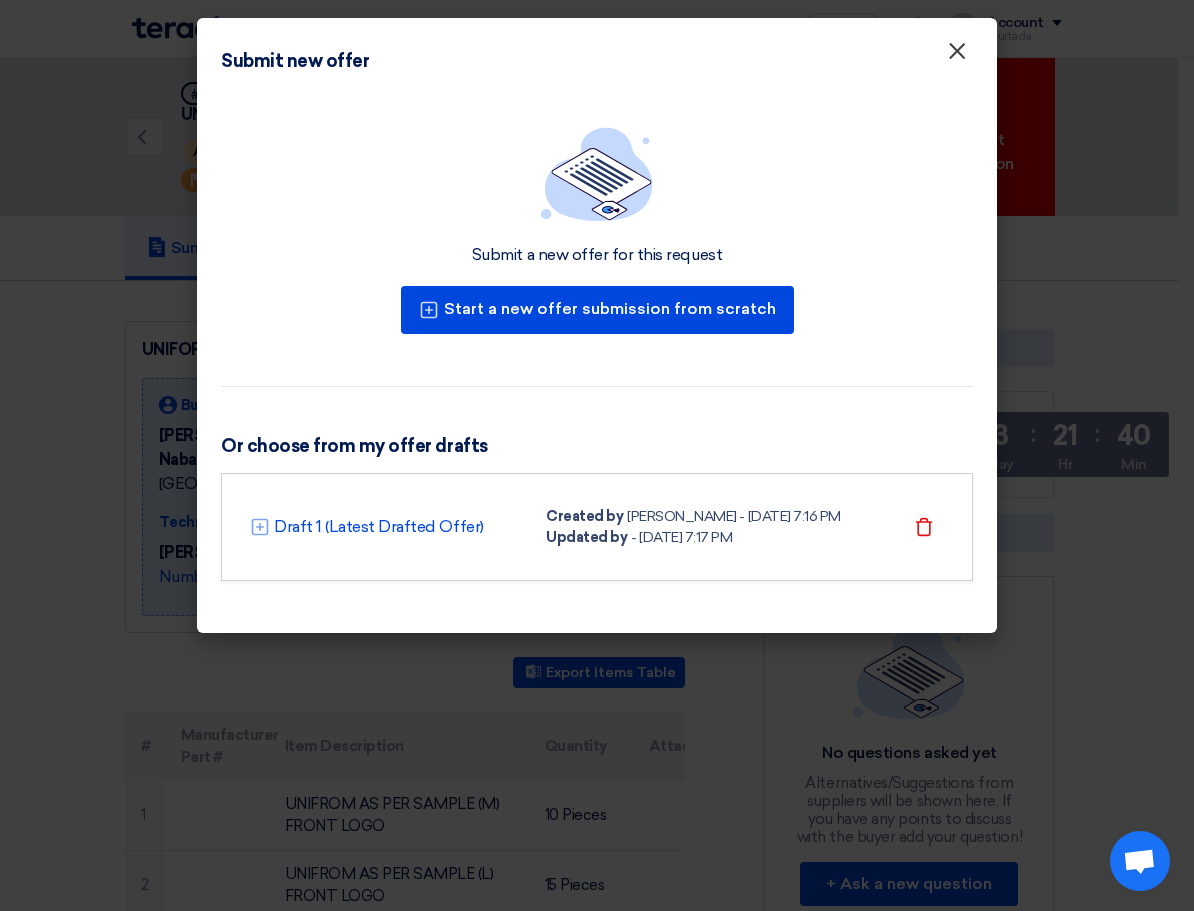 click on "×" 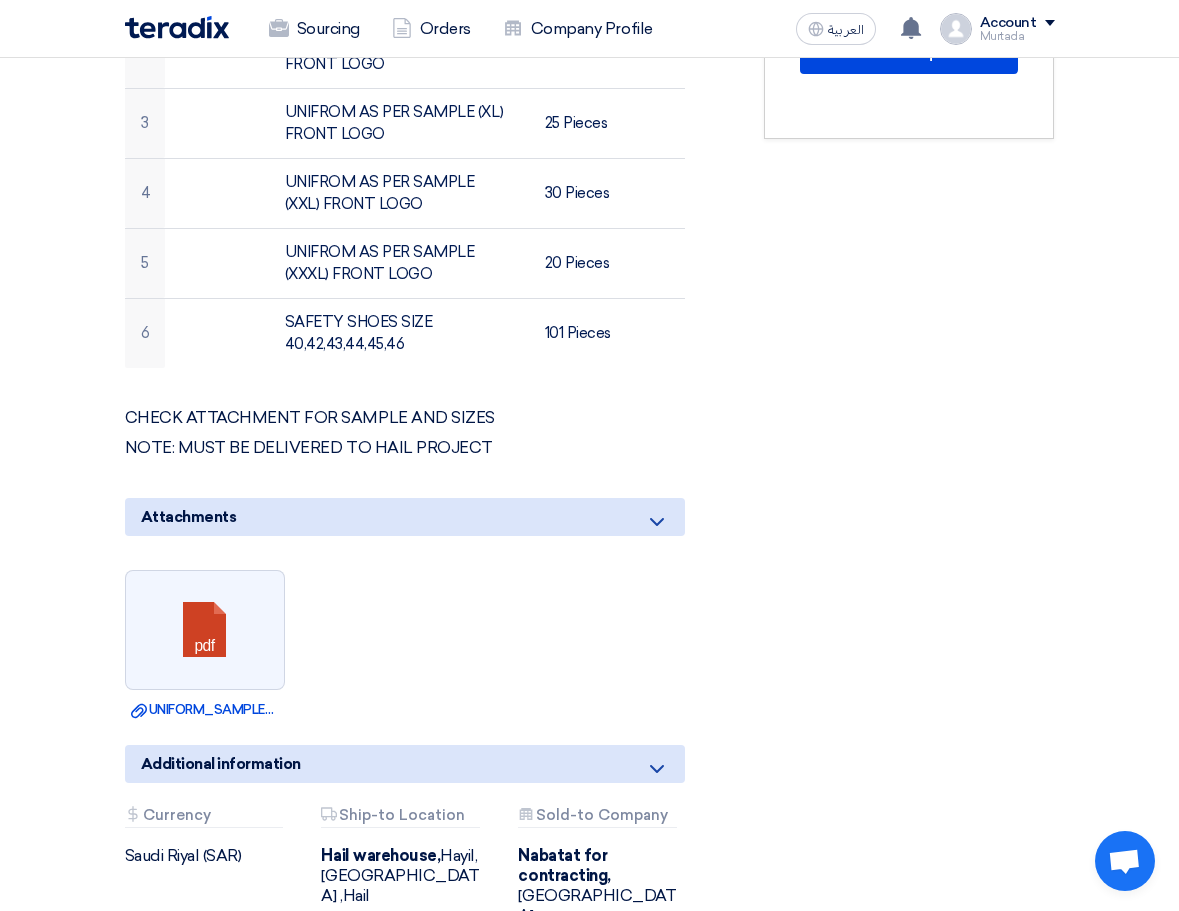 scroll, scrollTop: 412, scrollLeft: 0, axis: vertical 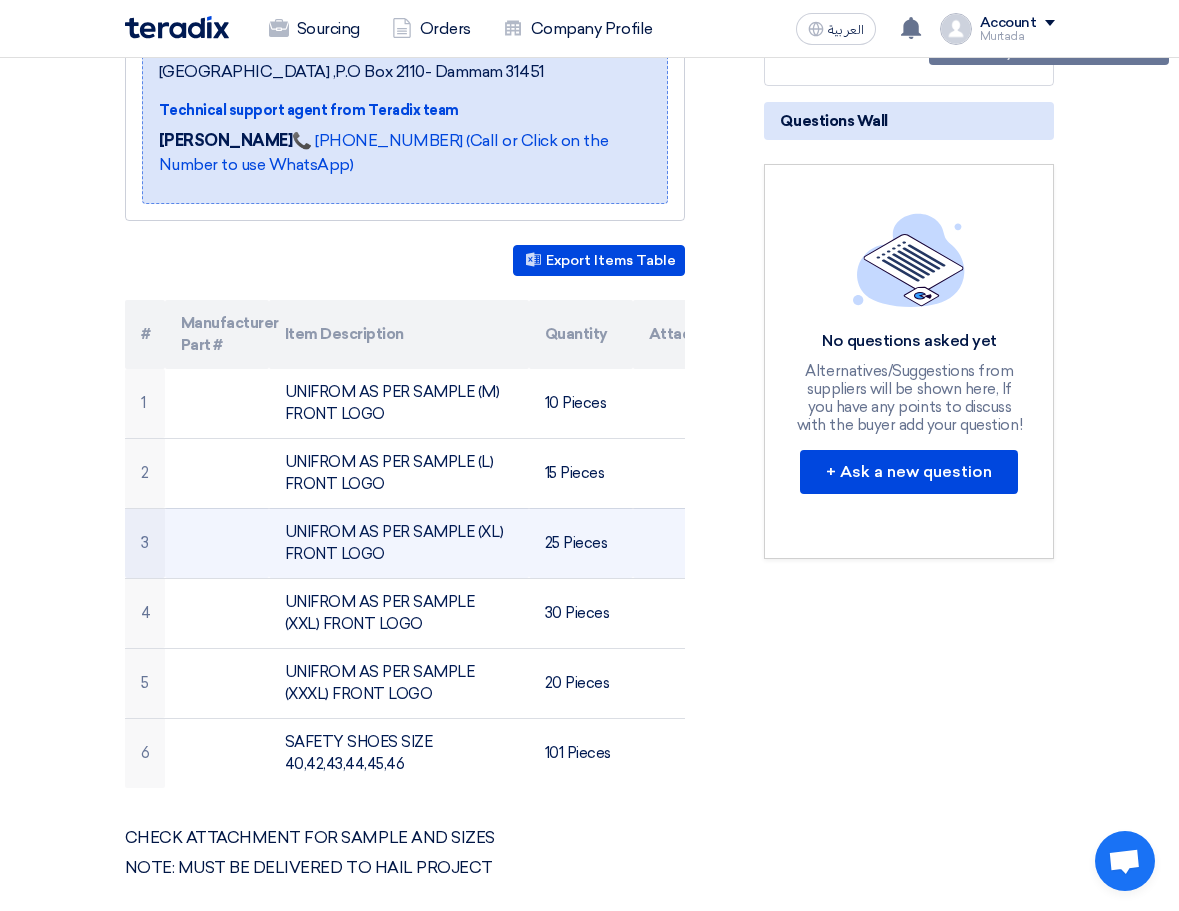 click on "UNIFROM AS PER SAMPLE (XL) FRONT LOGO" 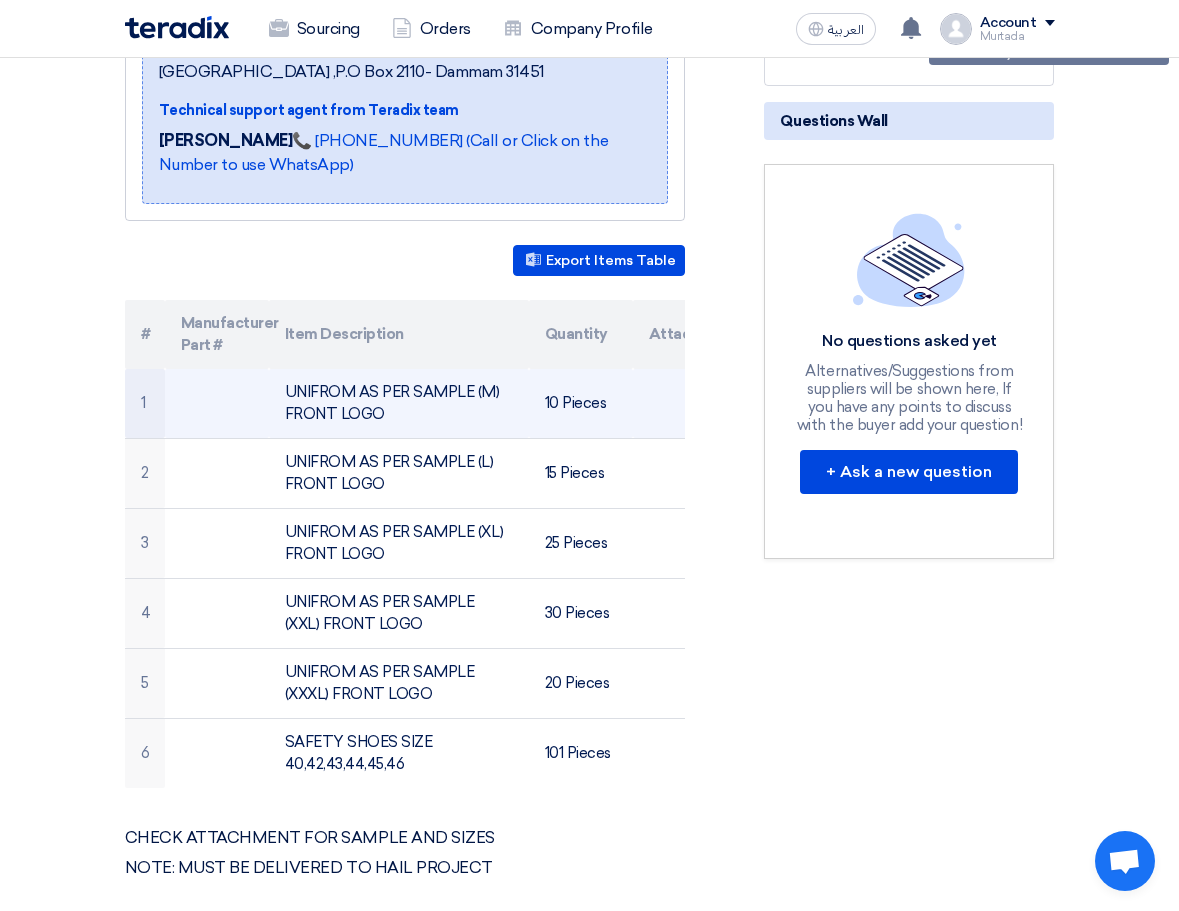 click on "UNIFROM AS PER SAMPLE (M) FRONT LOGO" 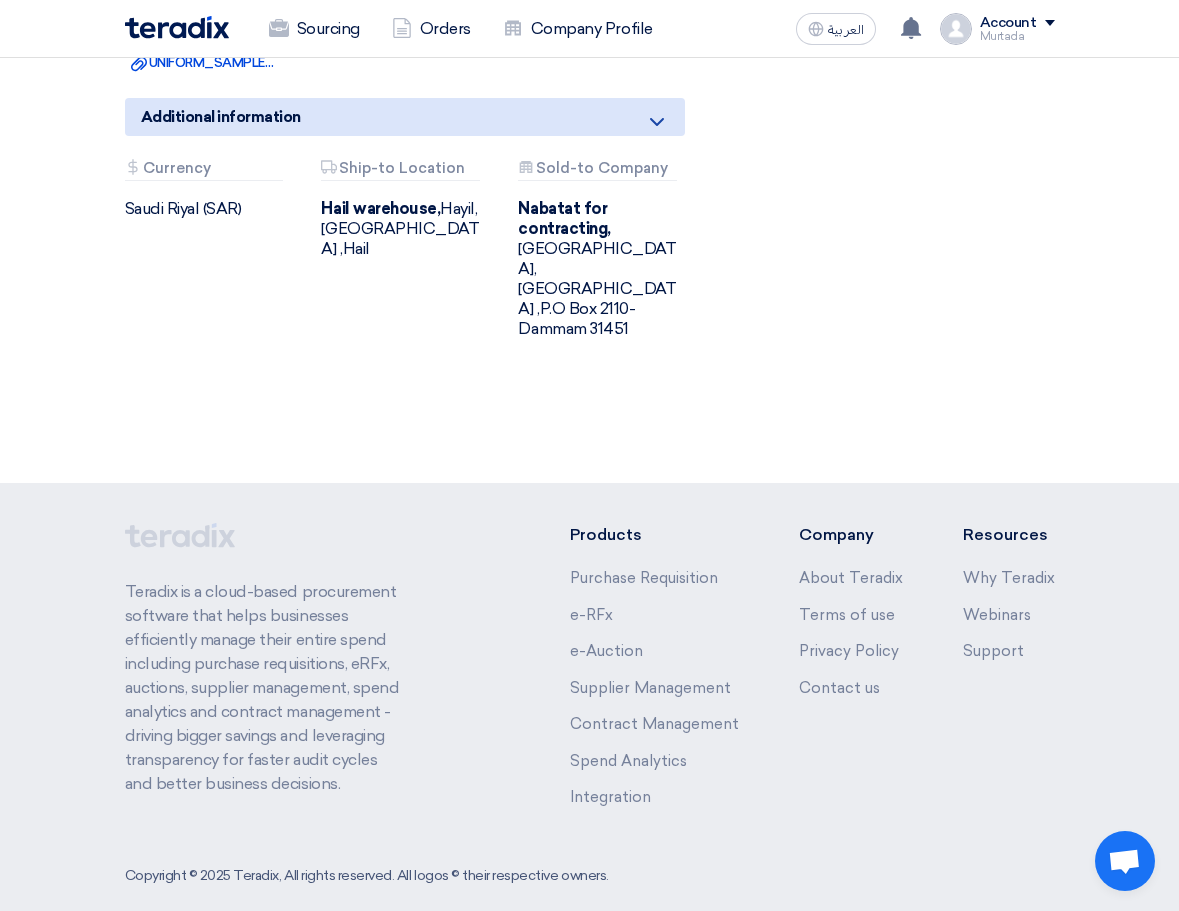 scroll, scrollTop: 0, scrollLeft: 0, axis: both 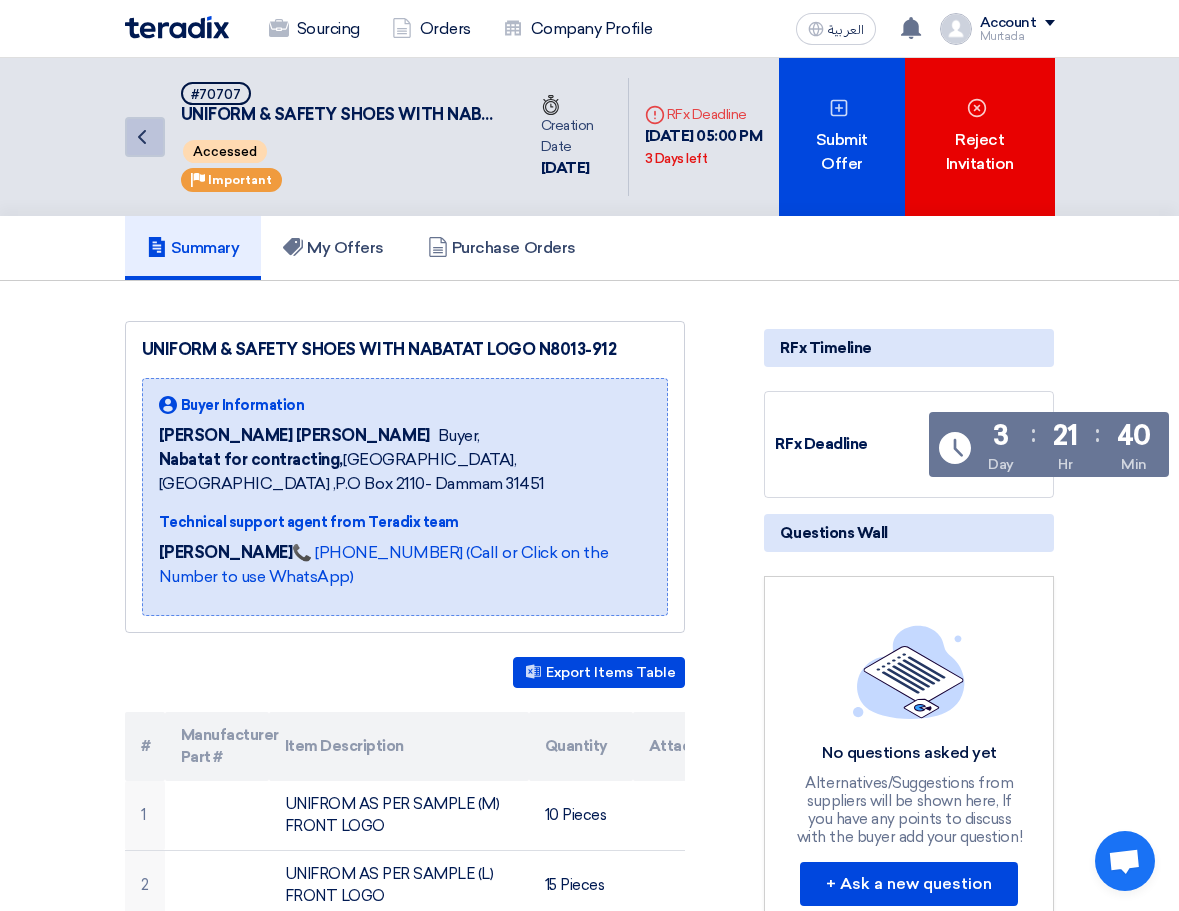 click on "Back" 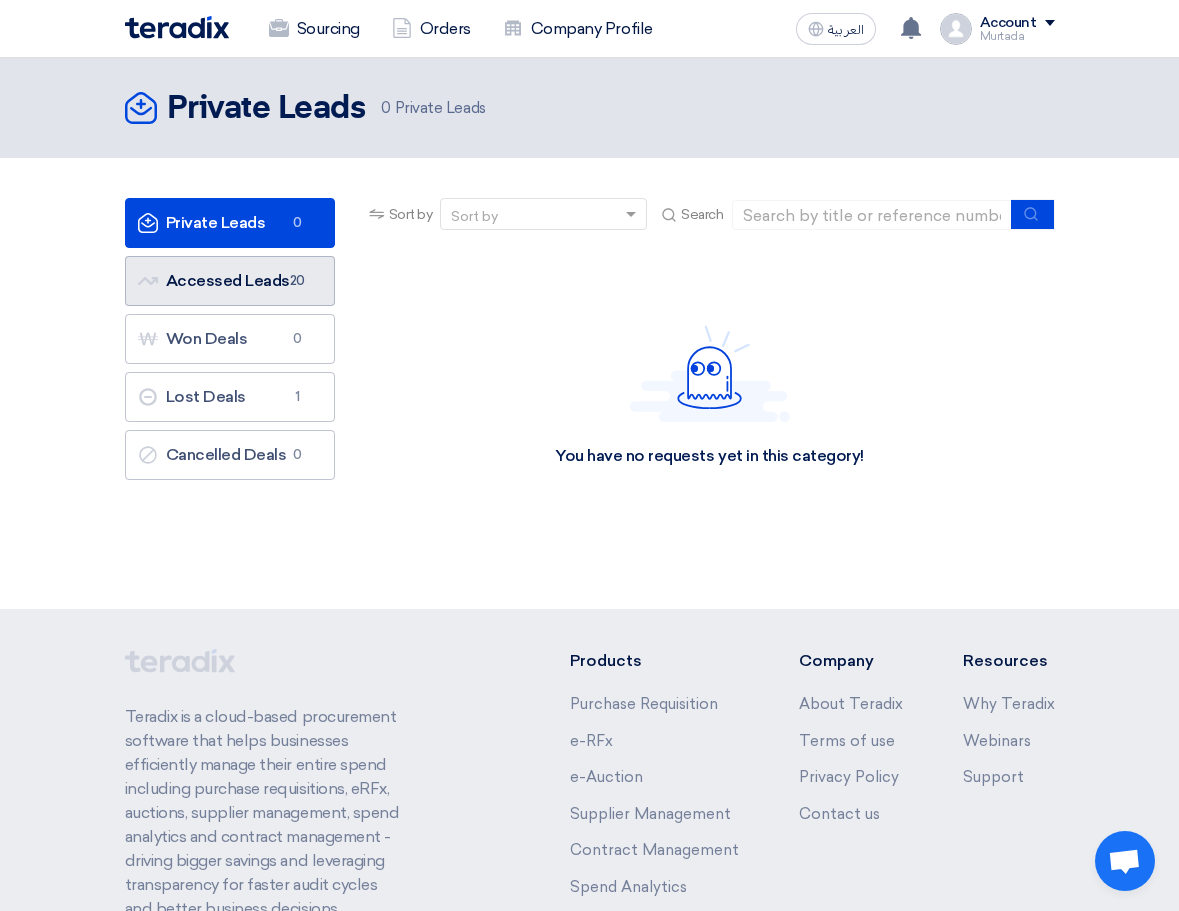 click on "Accessed Leads
Accessed Leads
20" 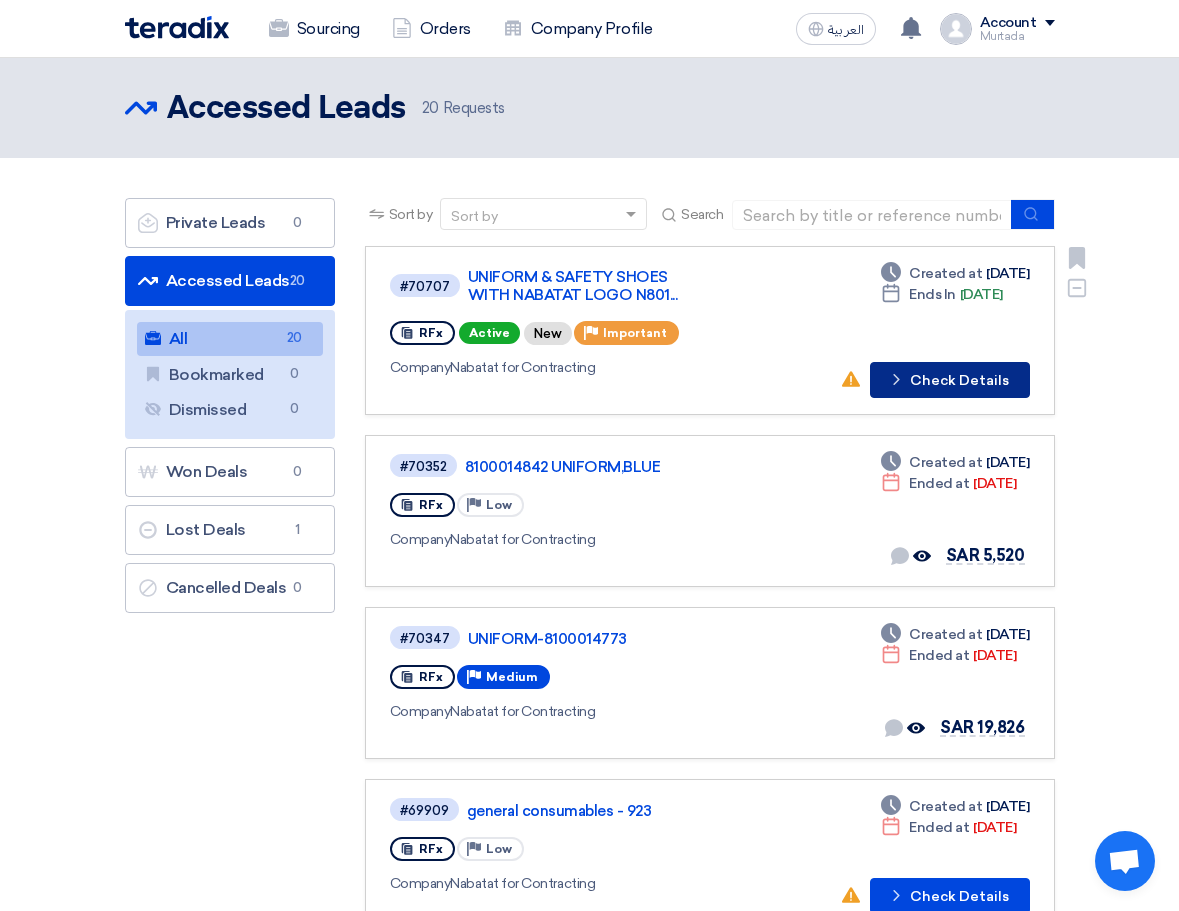 click on "Check details
Check Details" 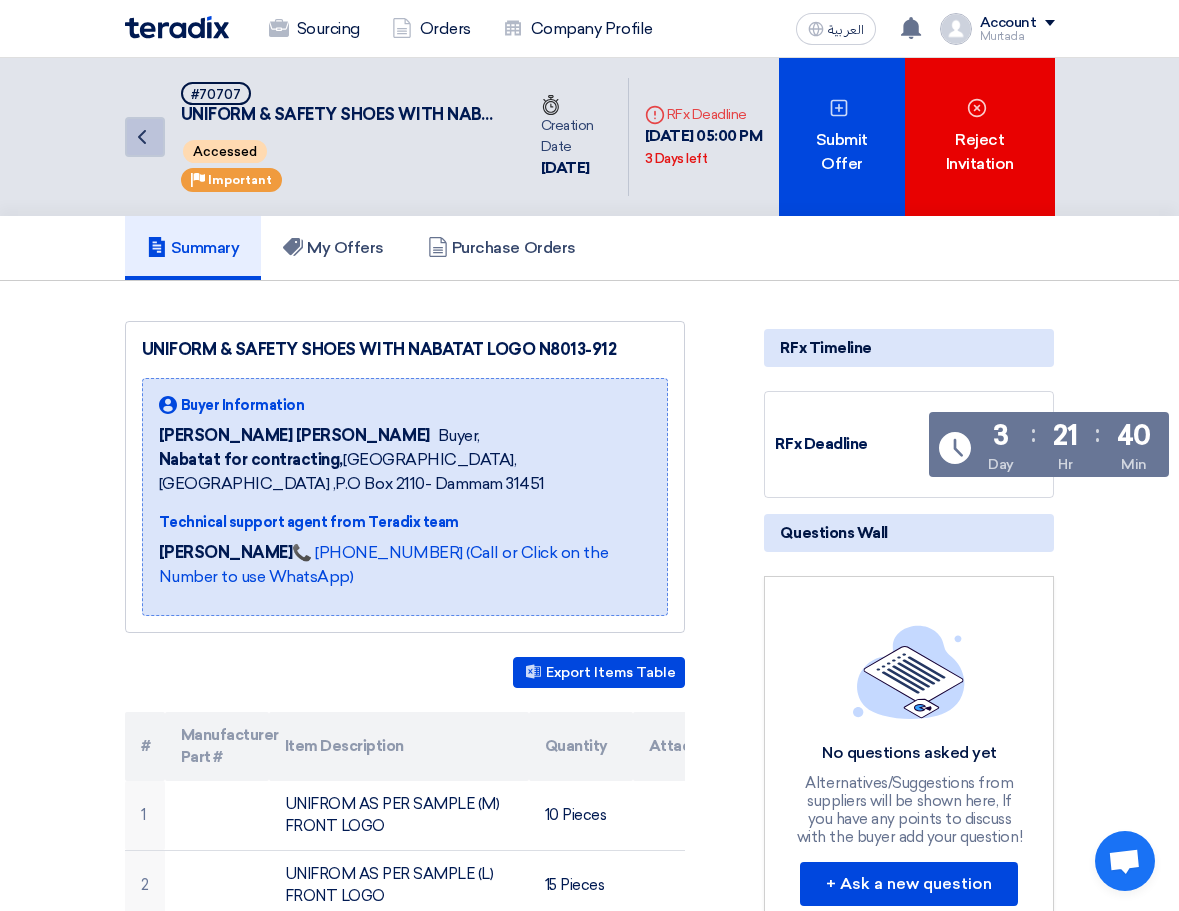click on "Back" 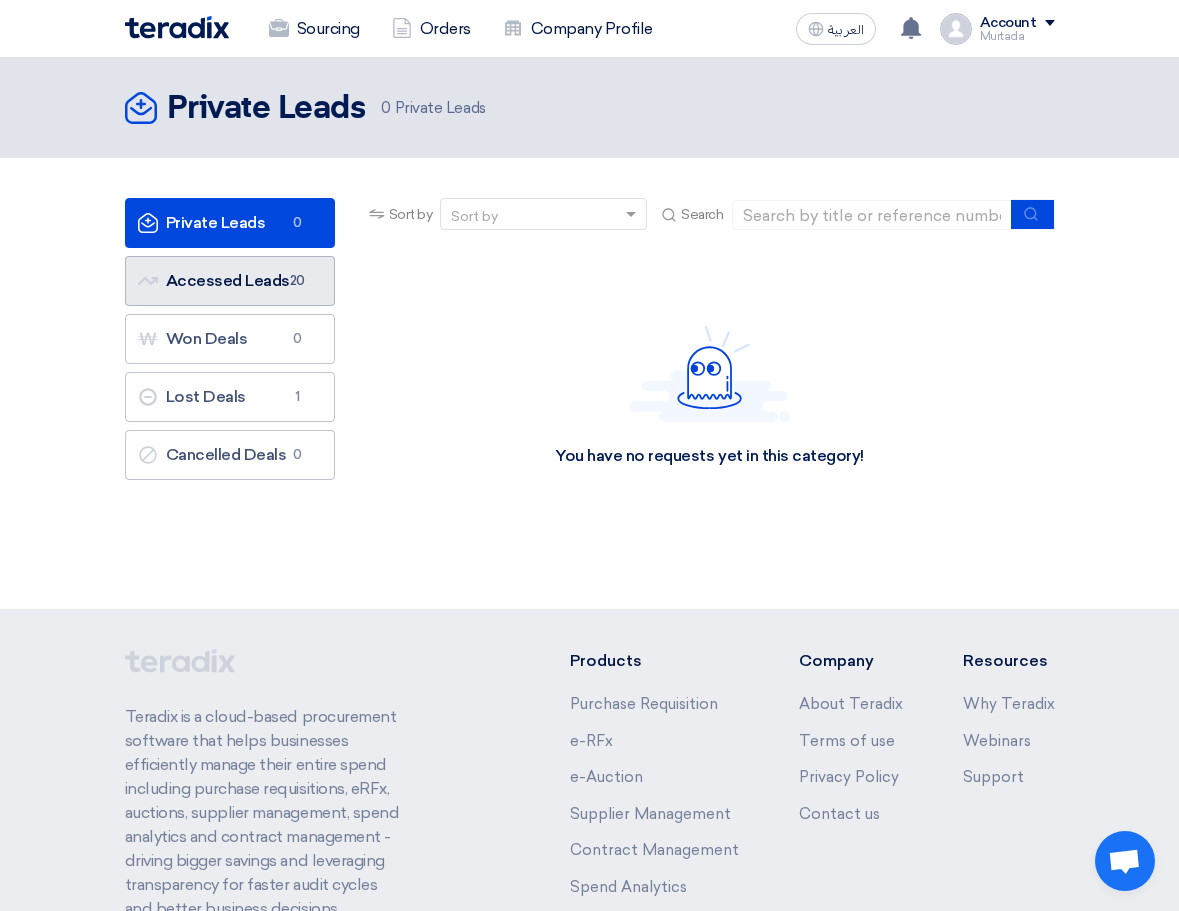 click on "Accessed Leads
Accessed Leads
20" 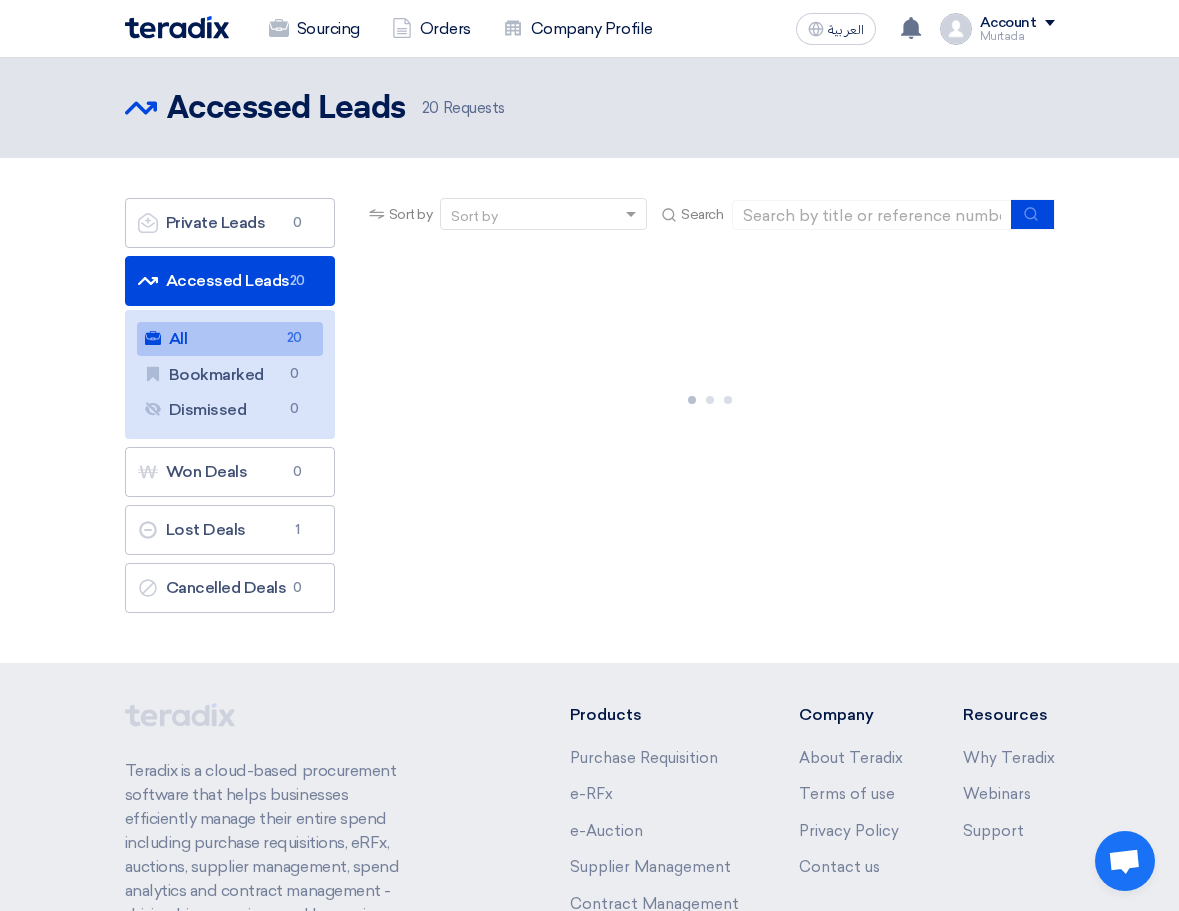 click on "All
All
20" 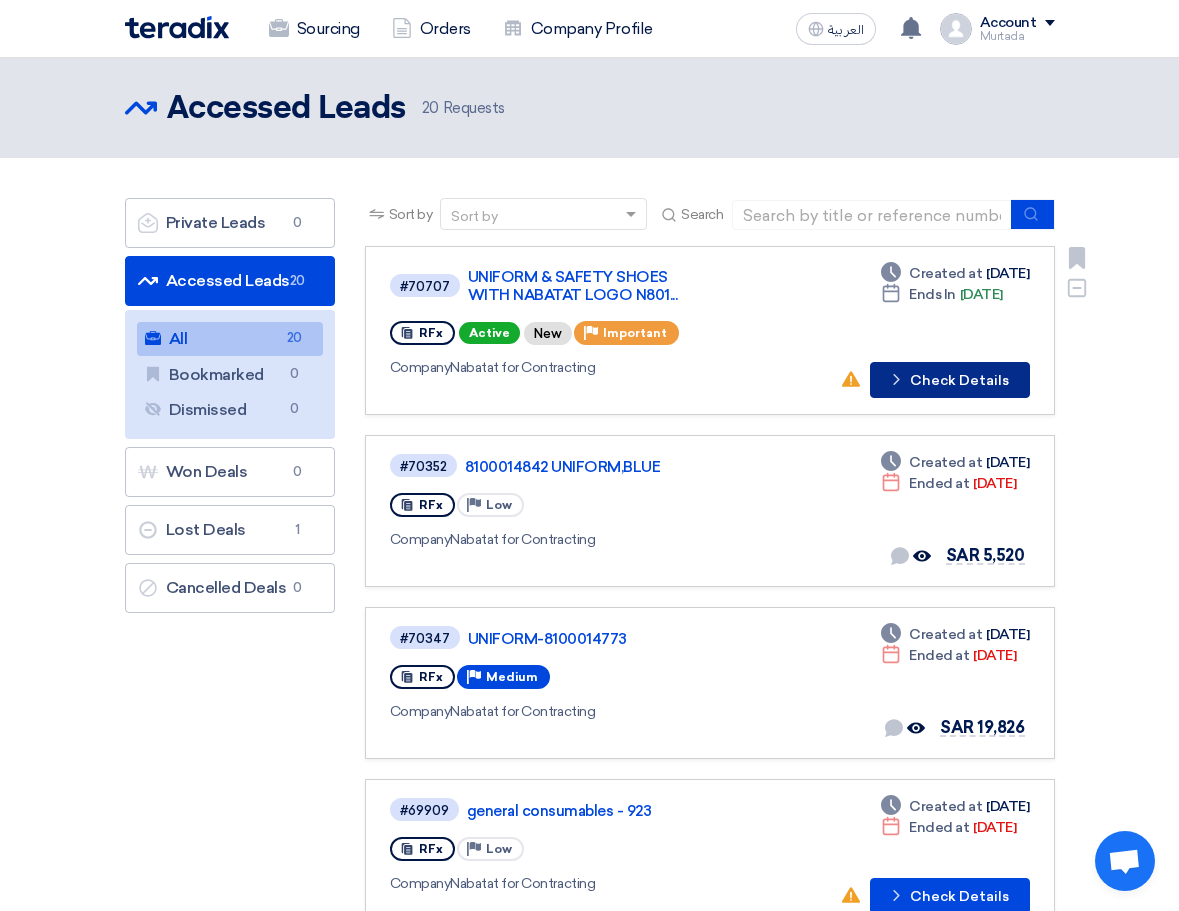 click on "Check details
Check Details" 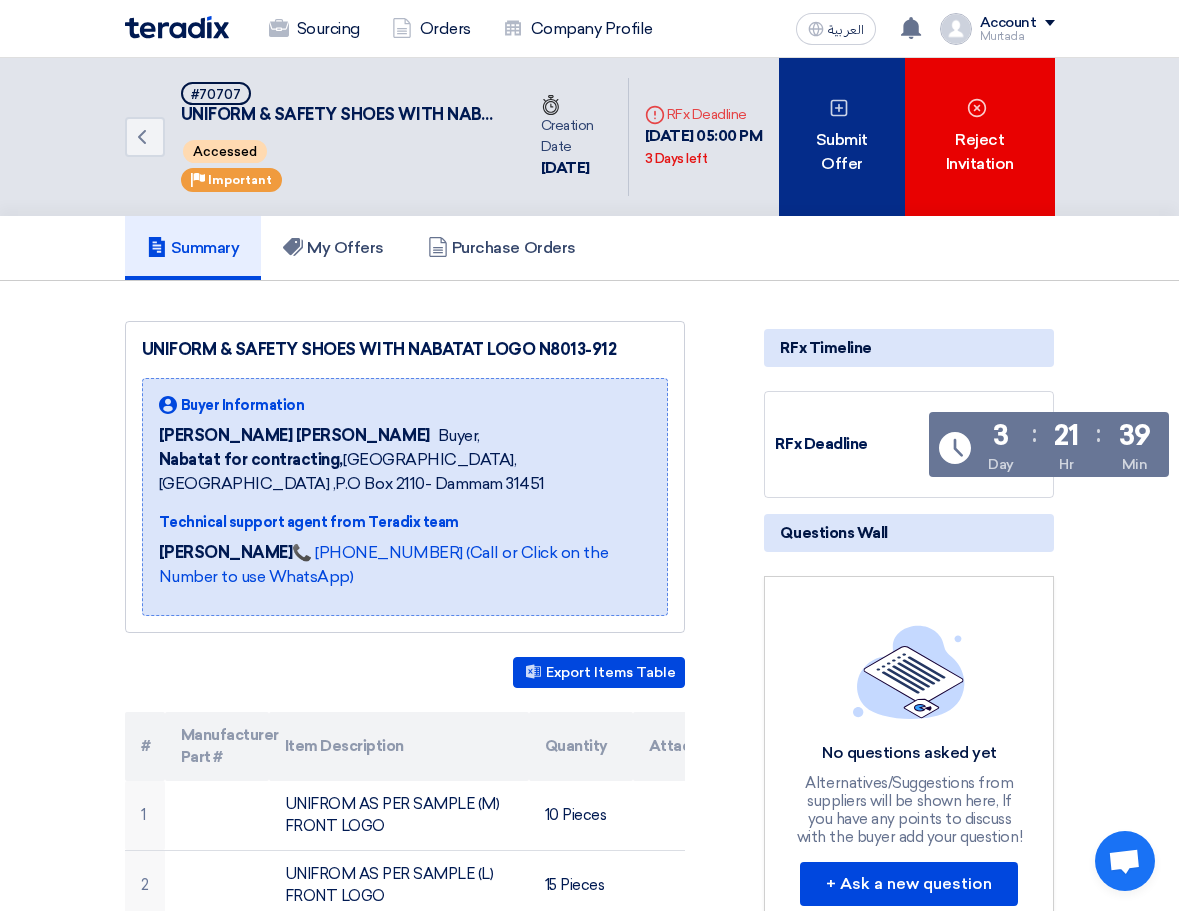 click on "Submit Offer" 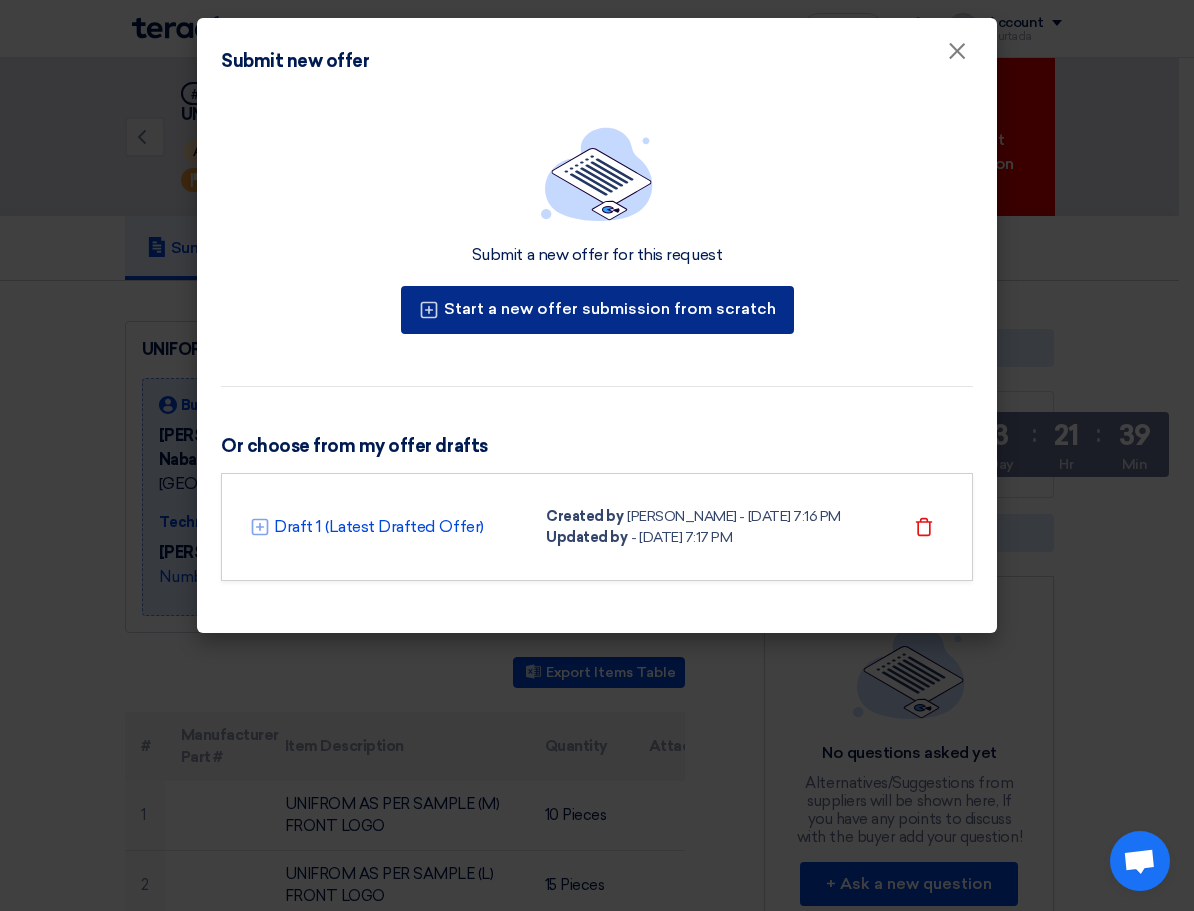 click on "Start a new offer submission from scratch" 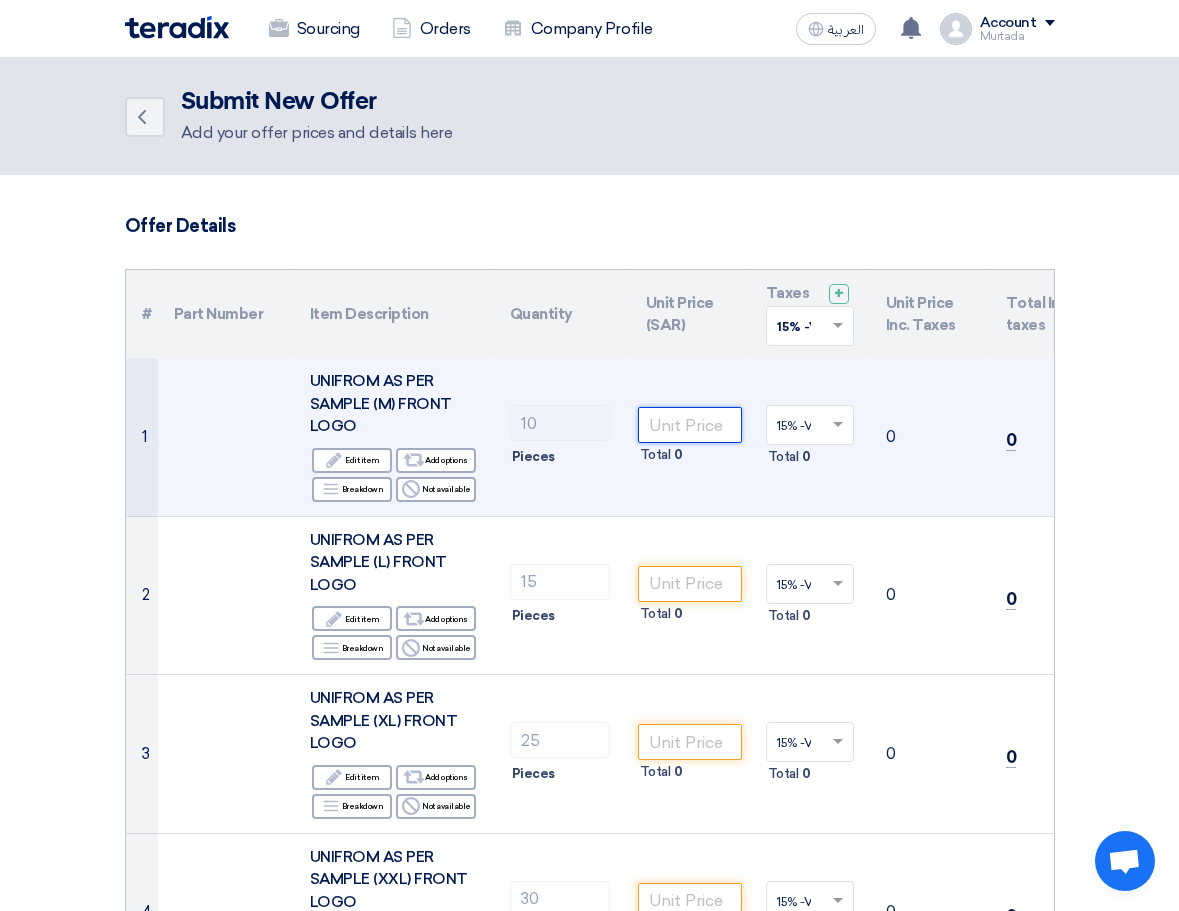 click 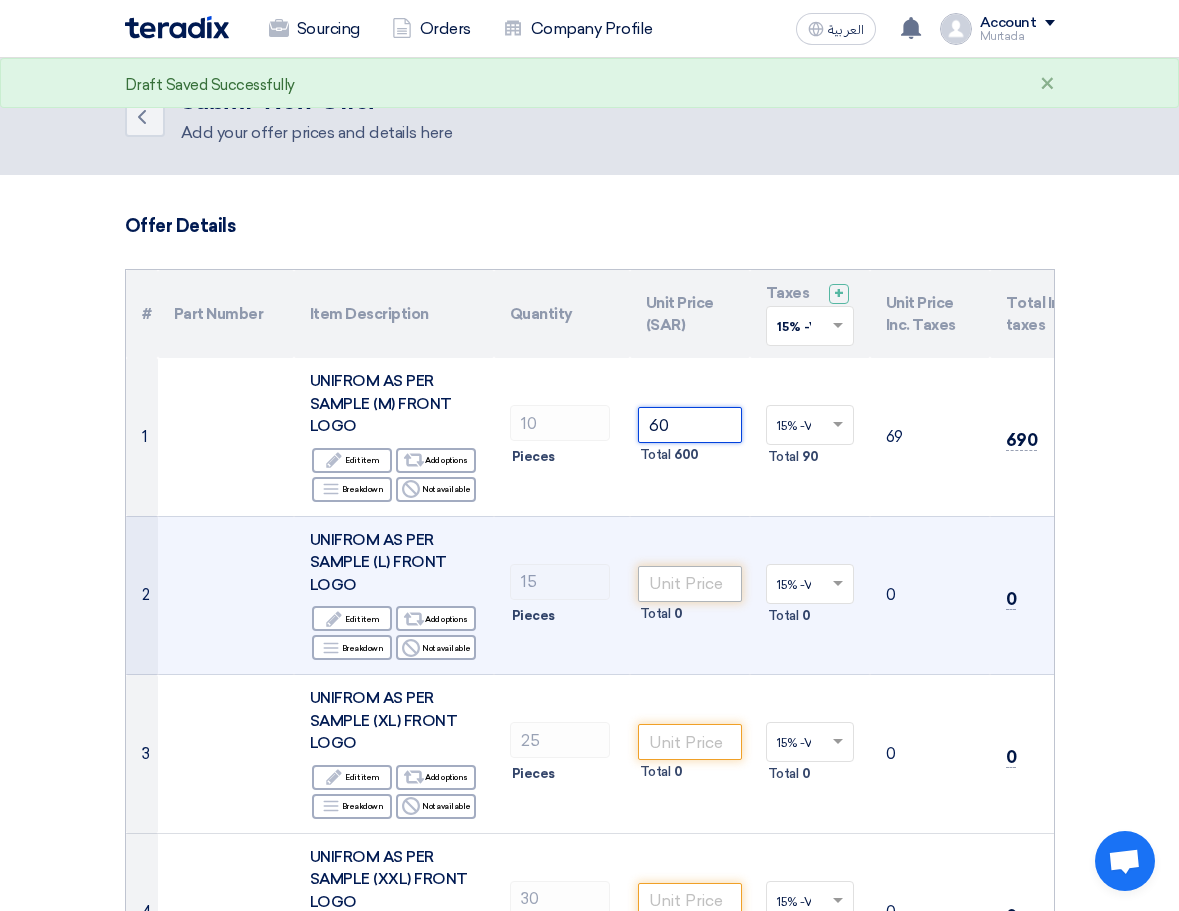 type on "60" 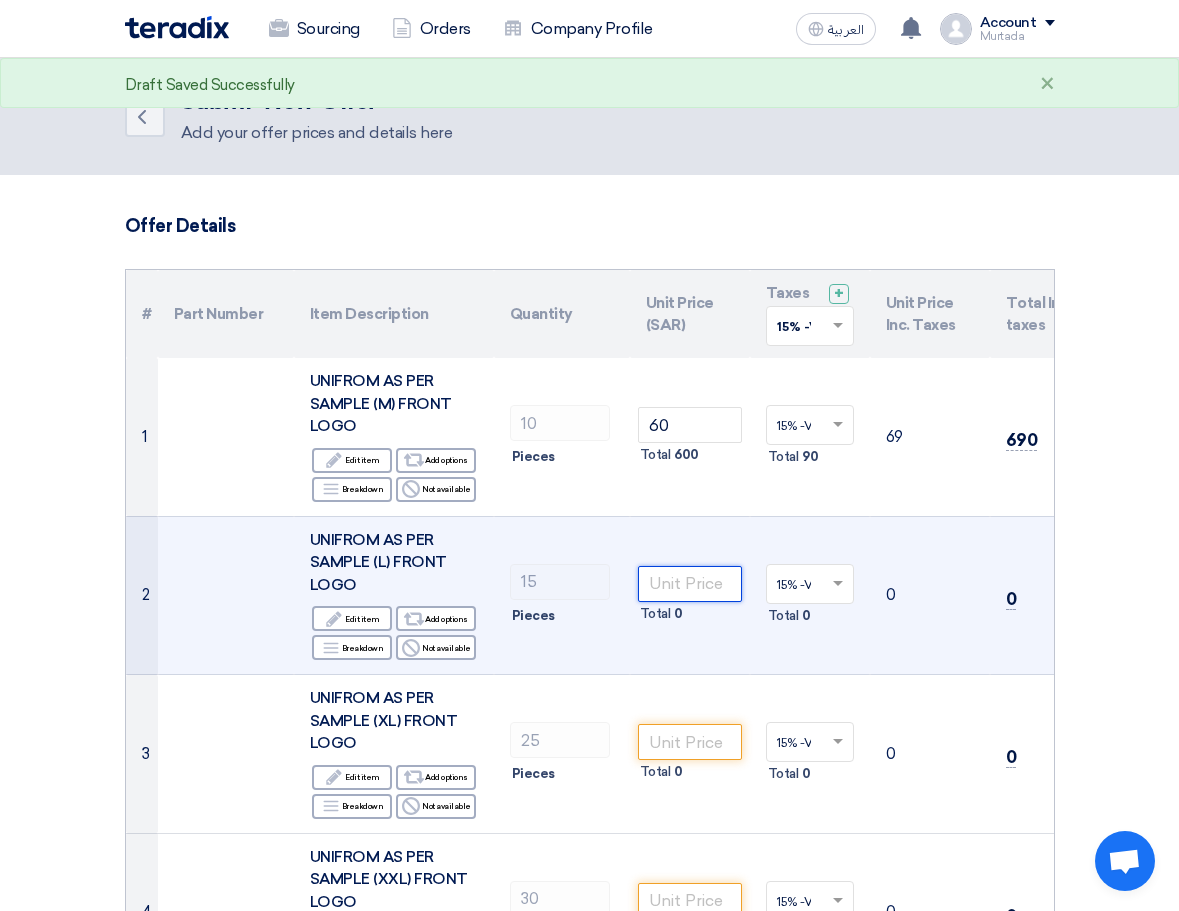 click 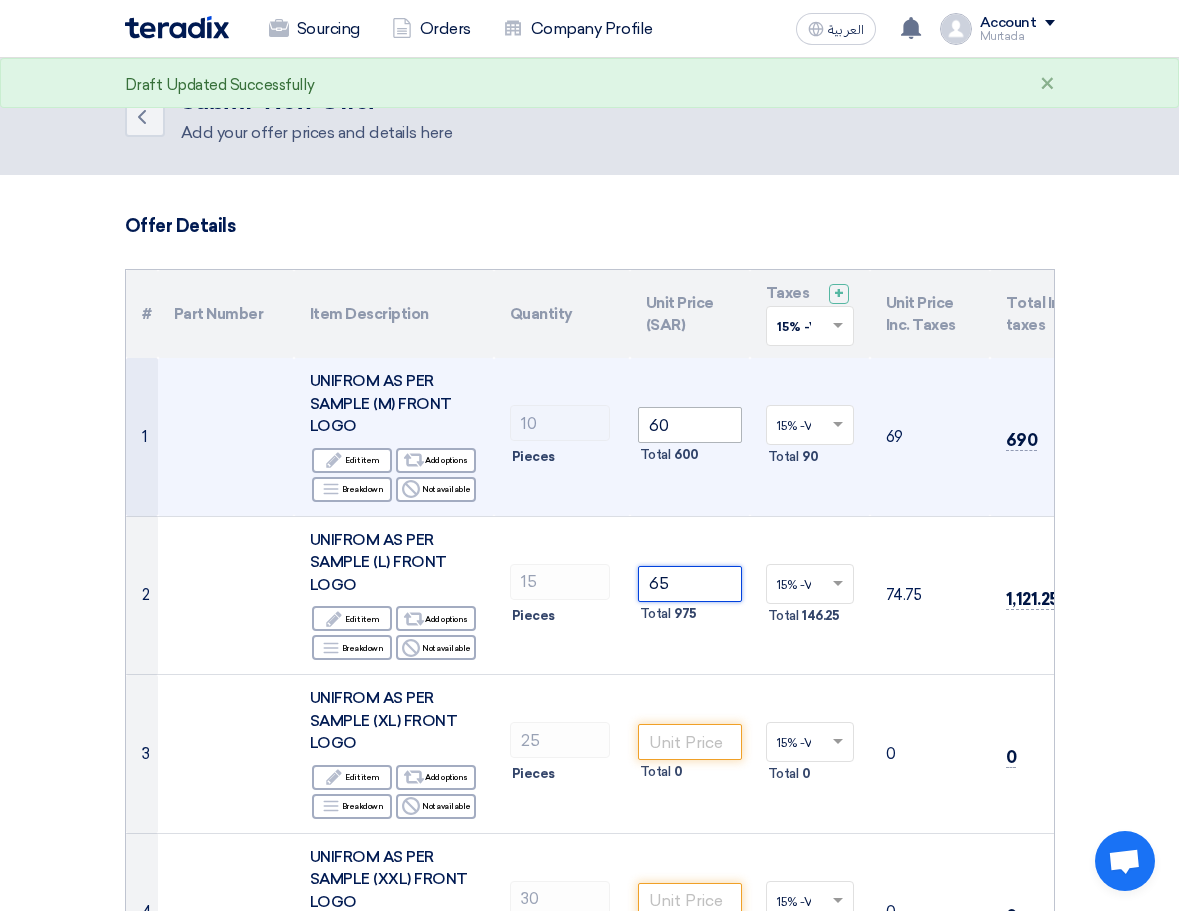 type on "65" 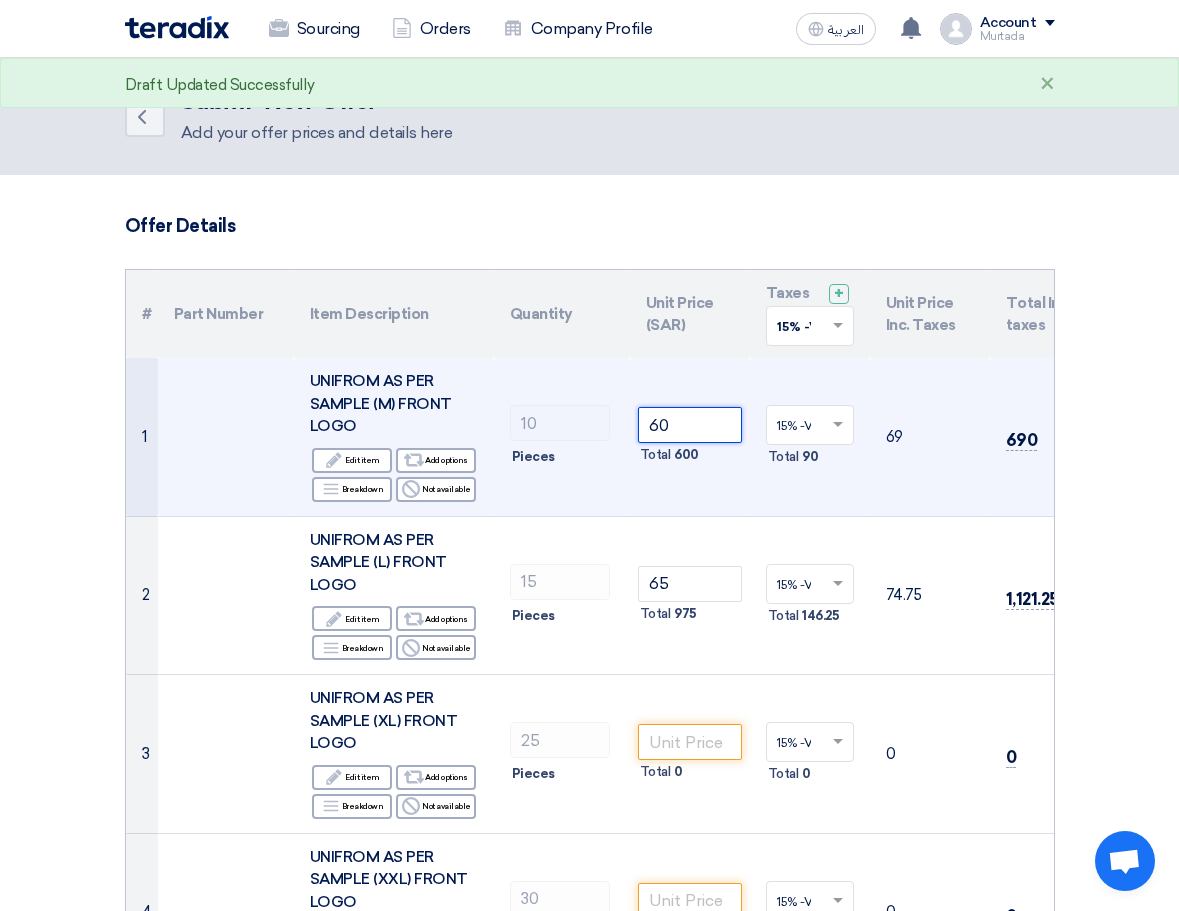 click on "1
UNIFROM AS PER SAMPLE (M) FRONT LOGO
Edit
Edit item
Alternative
Add options
Breakdown
Reject 10" 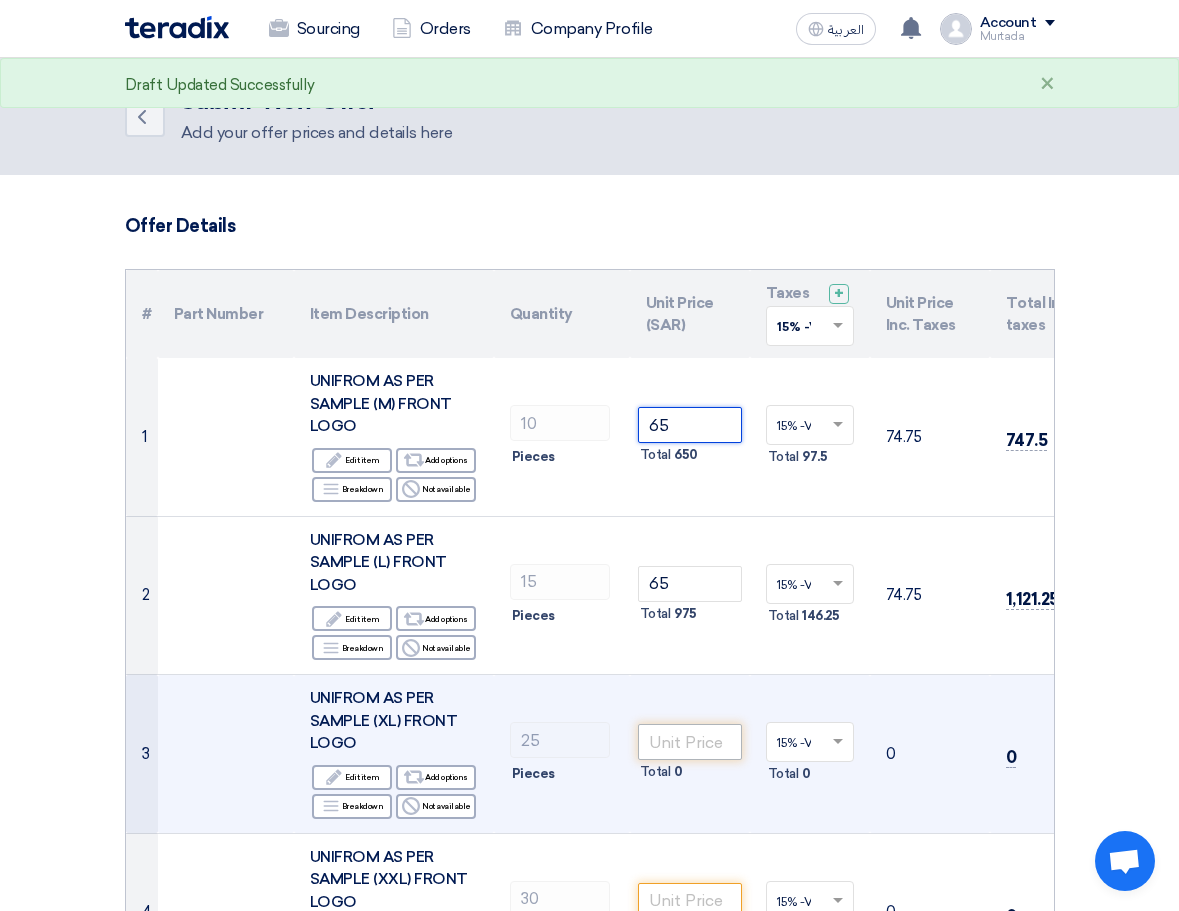 type on "65" 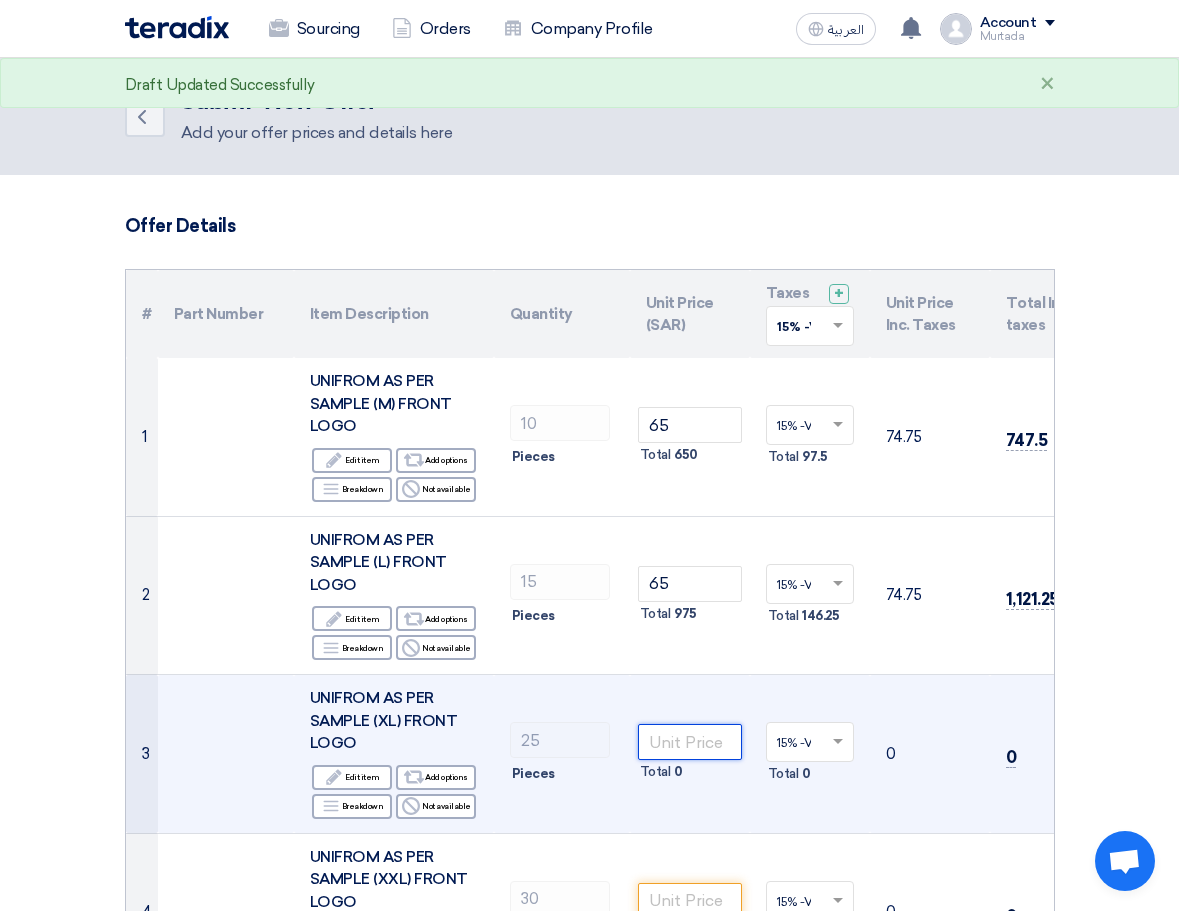 click 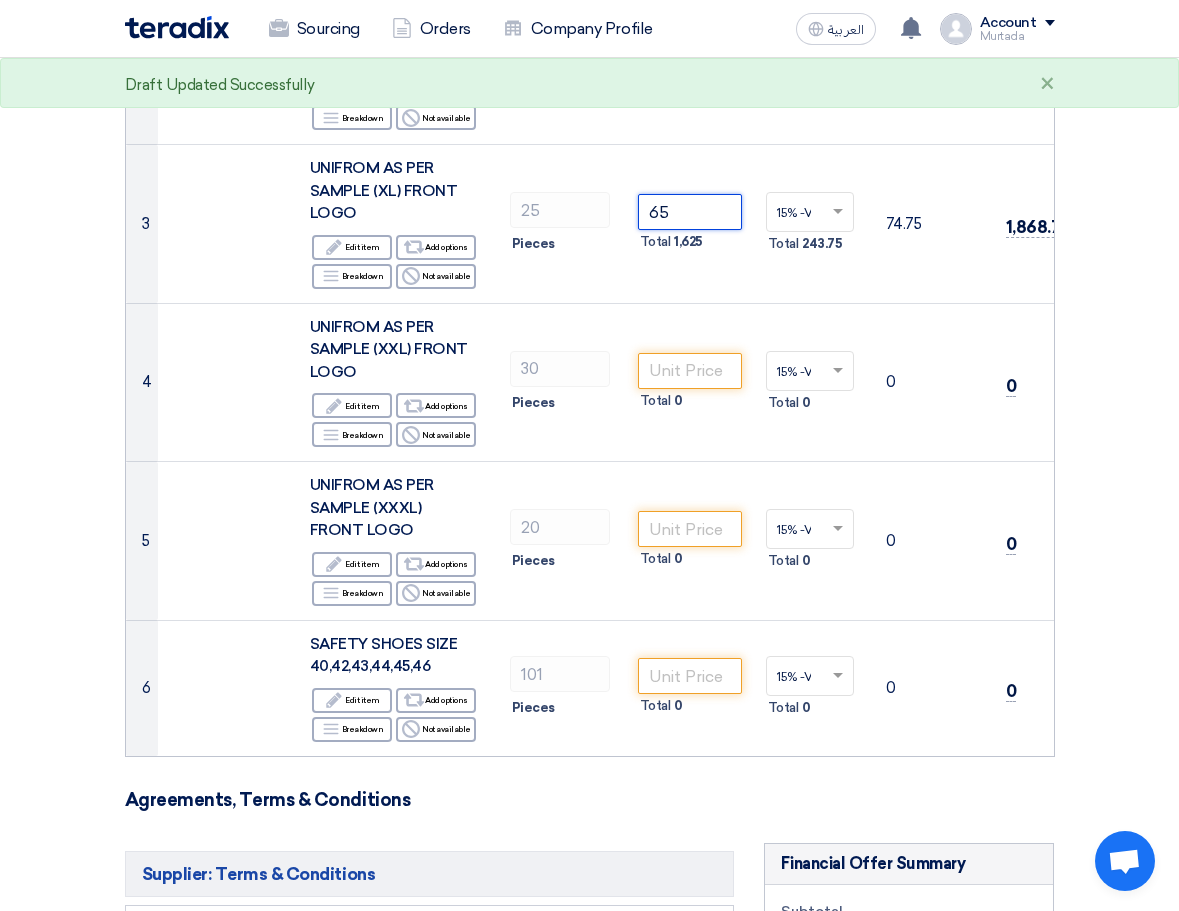 scroll, scrollTop: 539, scrollLeft: 0, axis: vertical 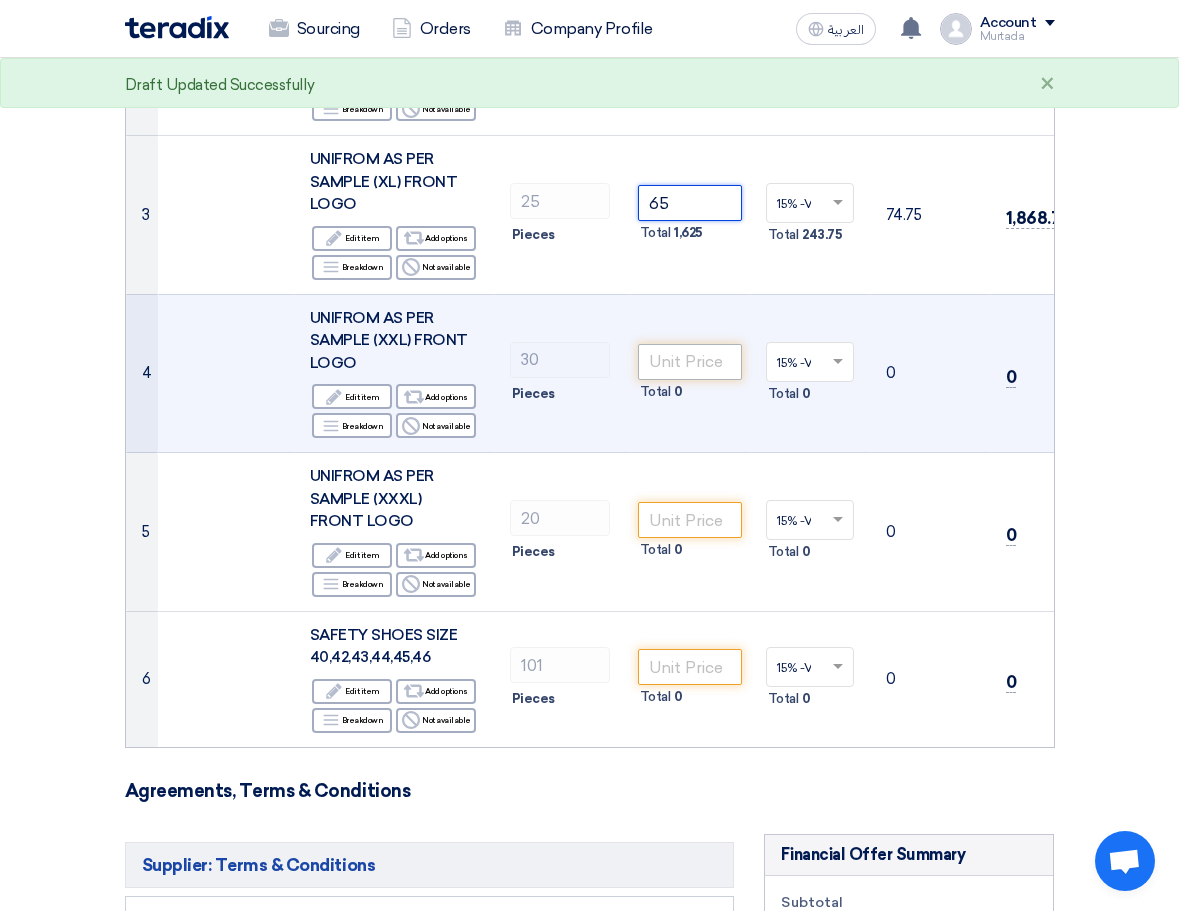 type on "65" 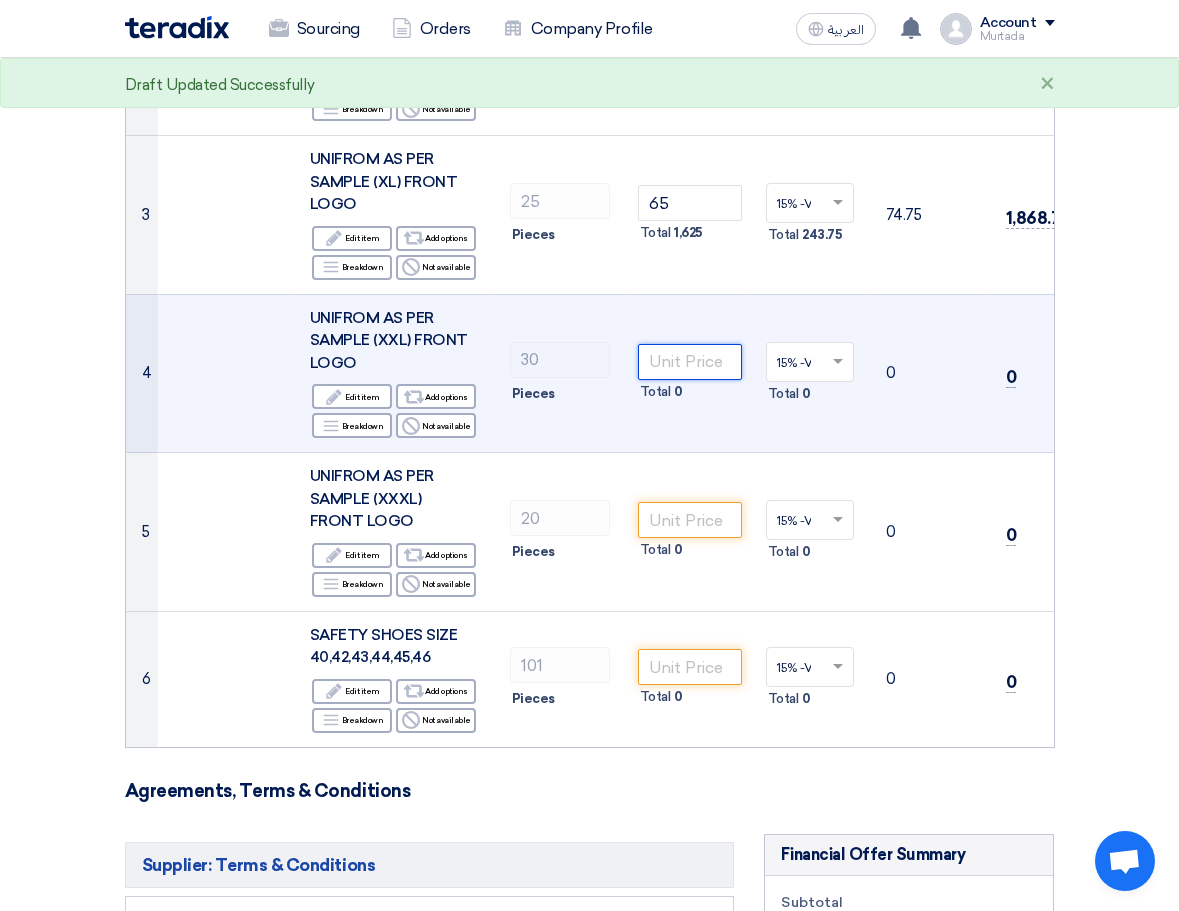click 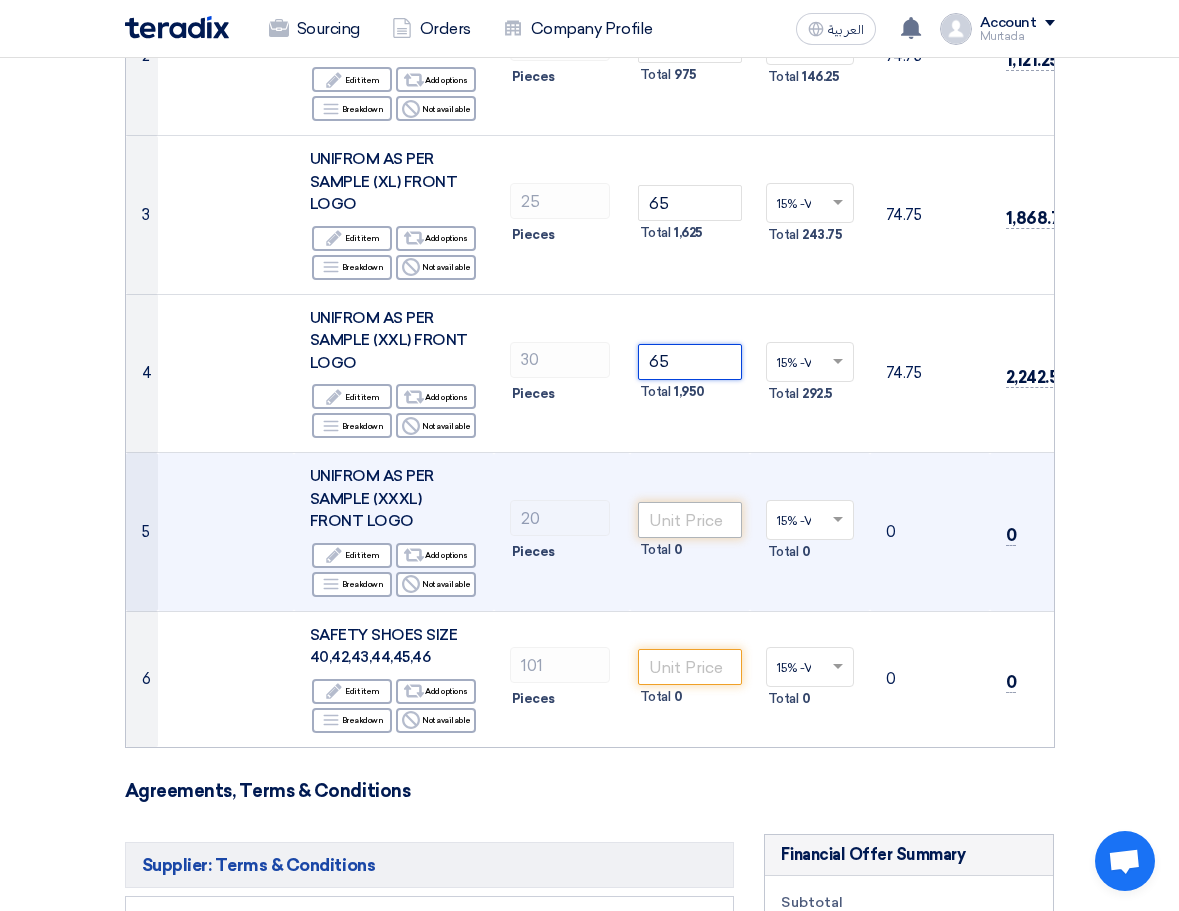 type on "65" 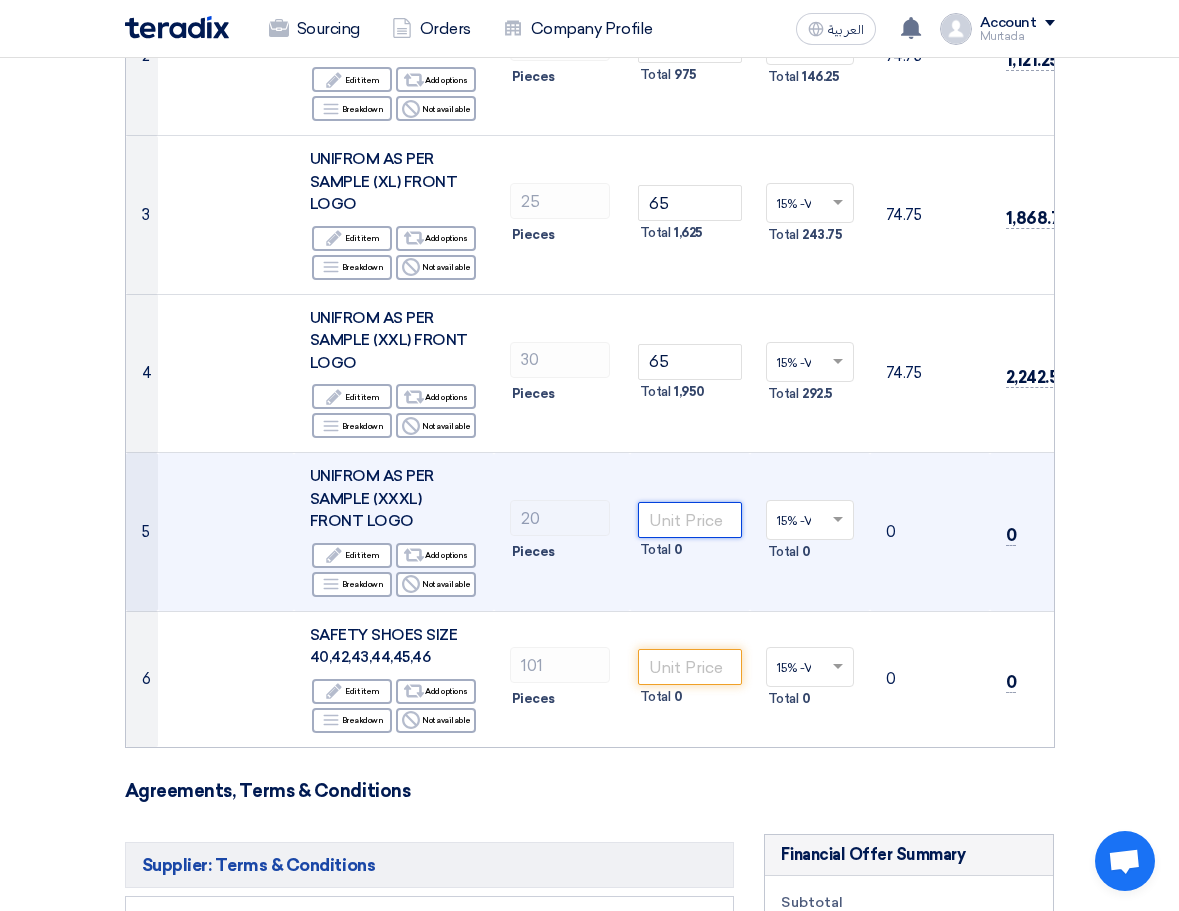 click 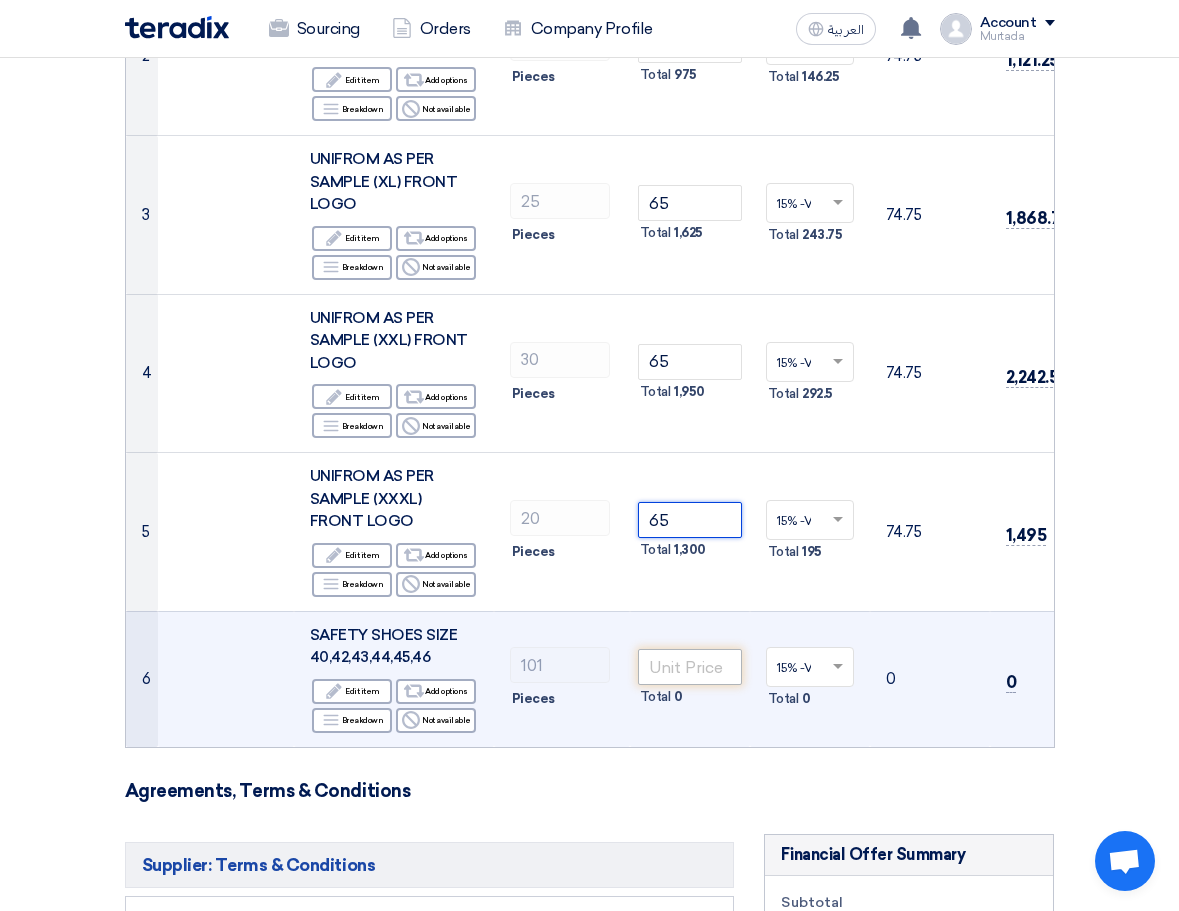 type on "65" 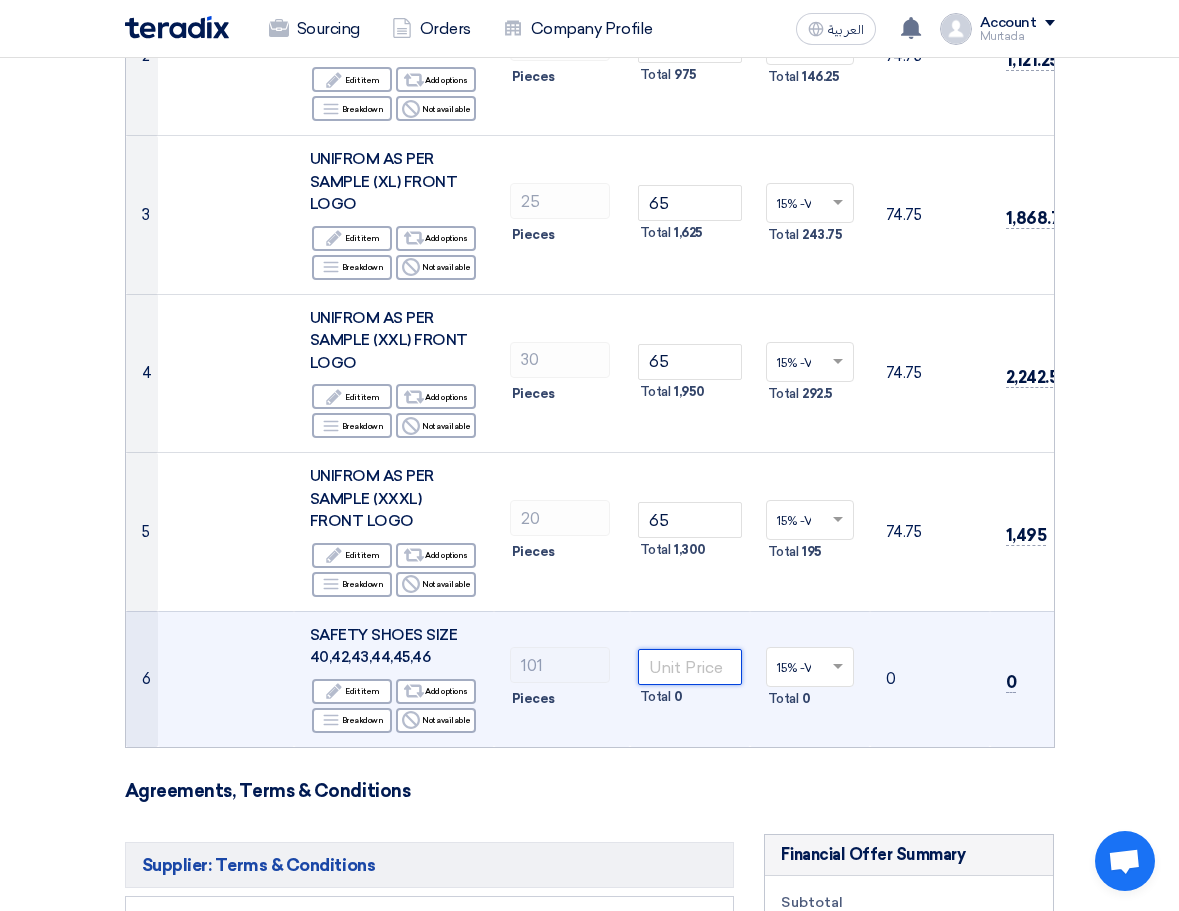 click 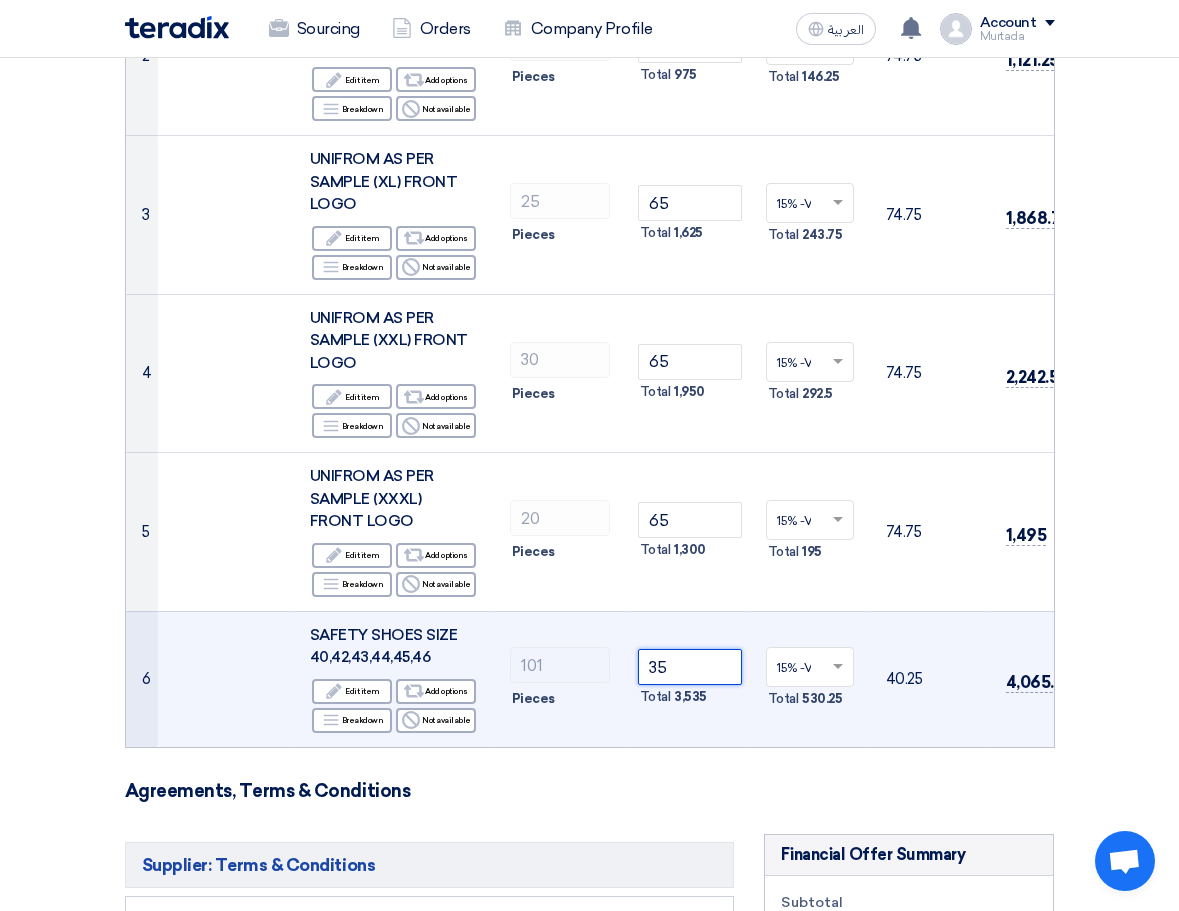 type on "35" 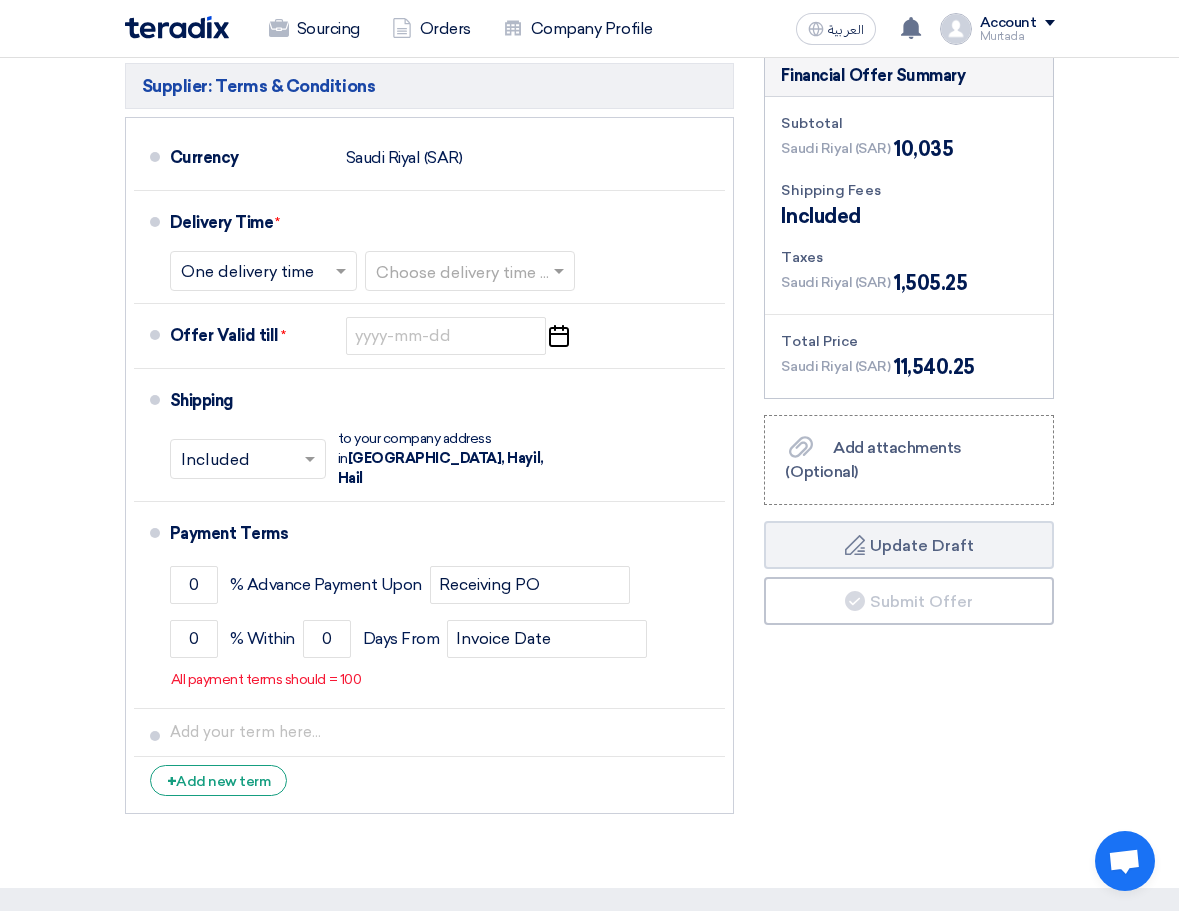 scroll, scrollTop: 1324, scrollLeft: 0, axis: vertical 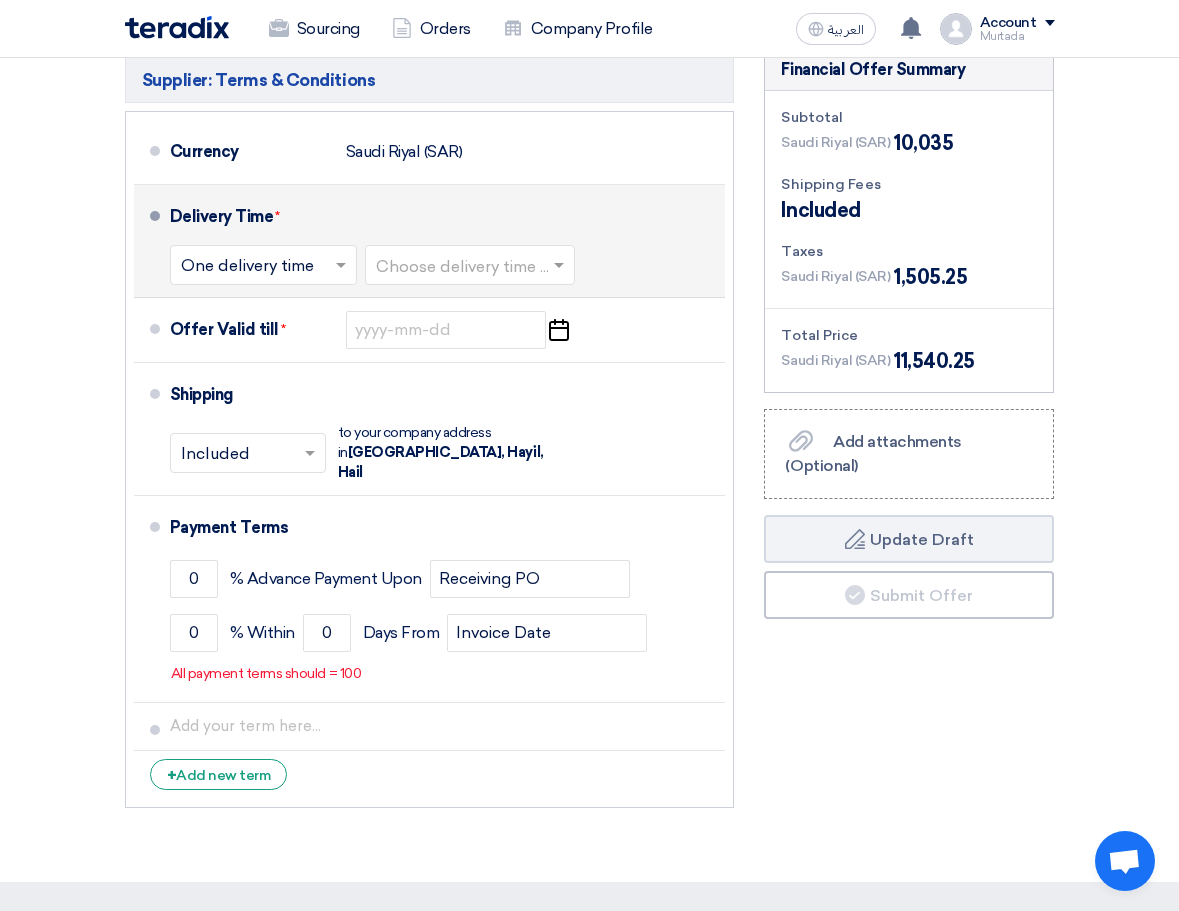 click 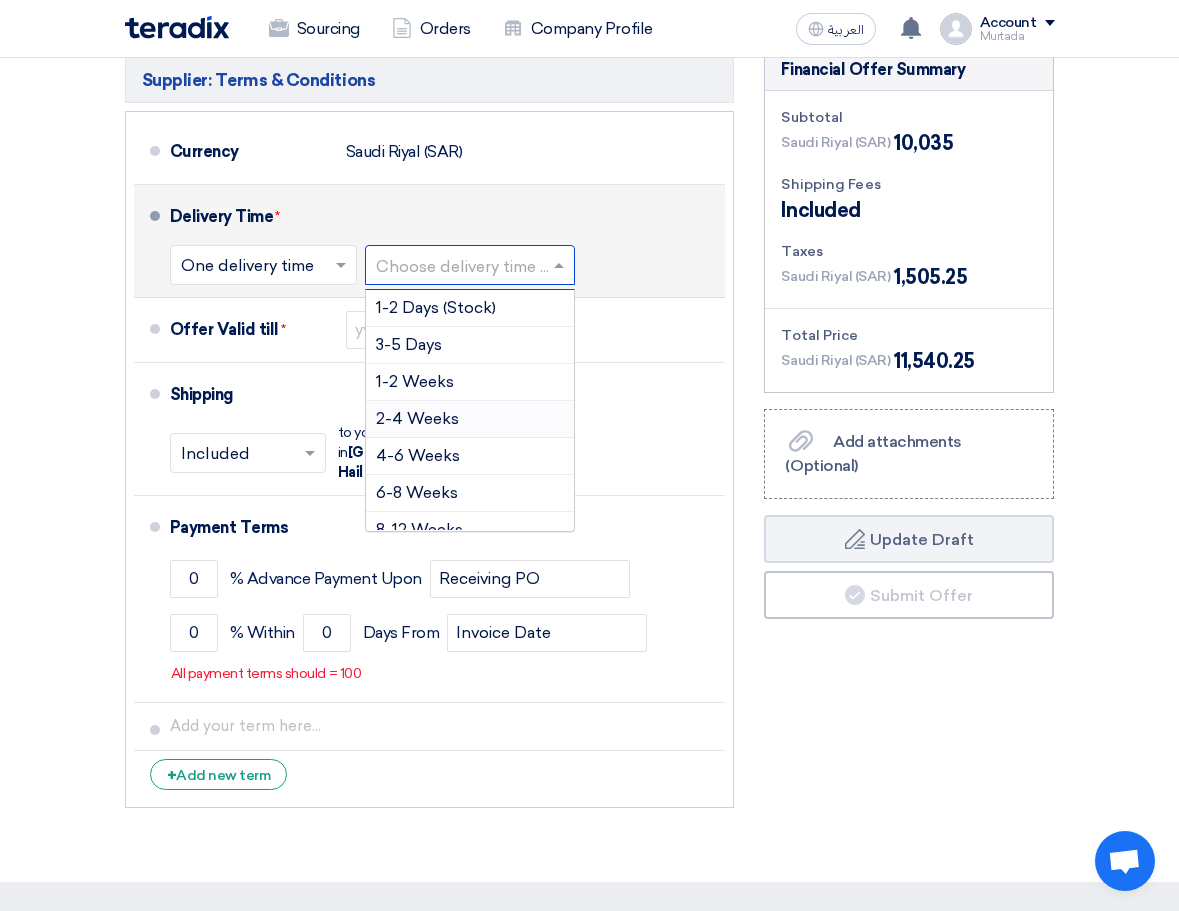 click on "2-4 Weeks" at bounding box center (417, 418) 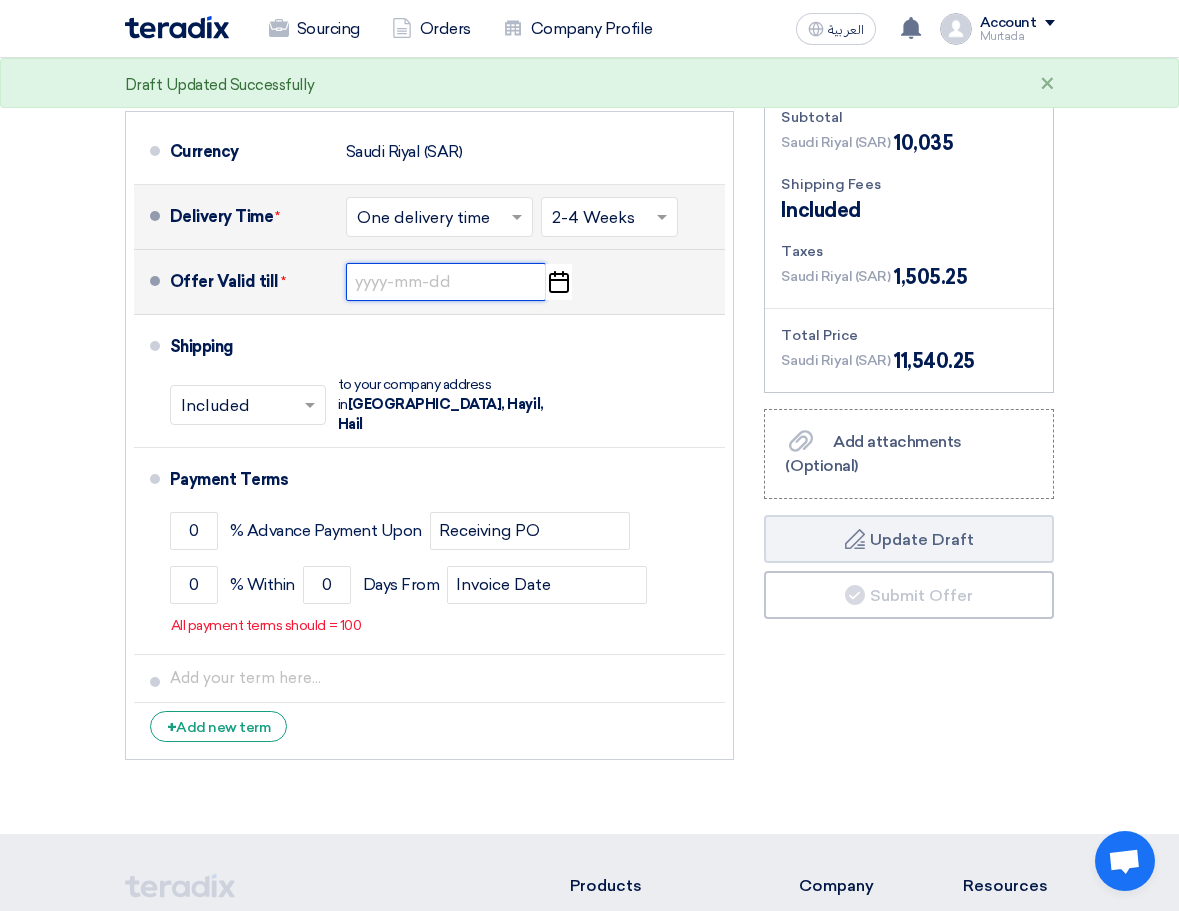 click 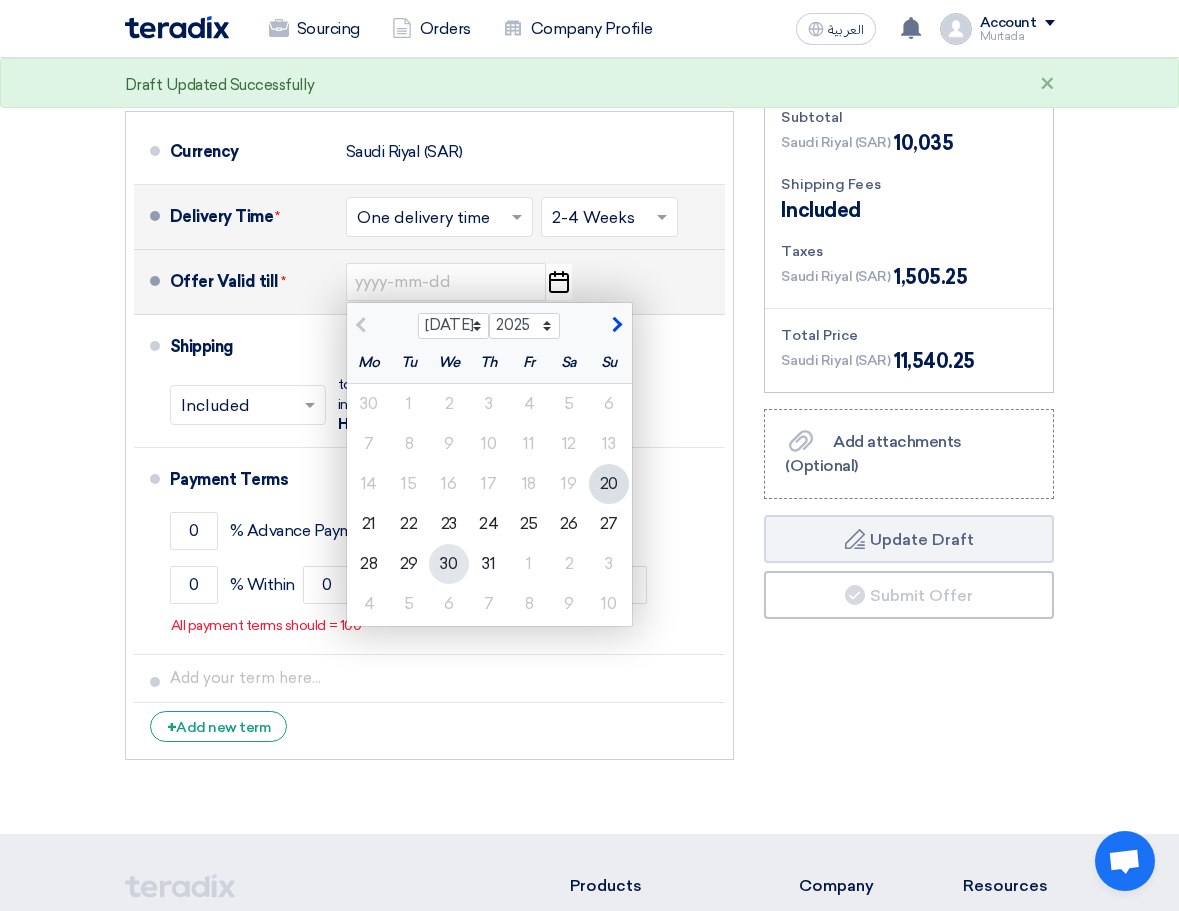 click on "30" 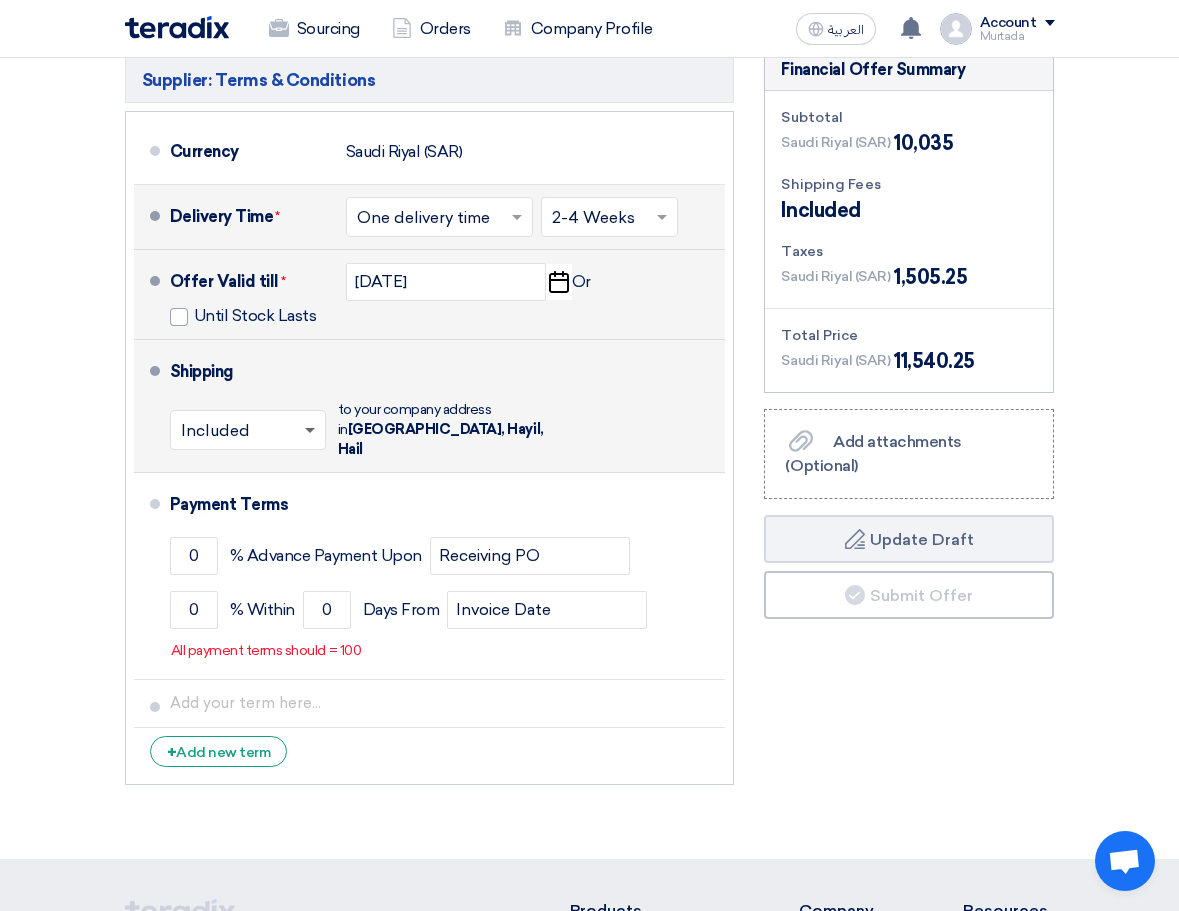 click 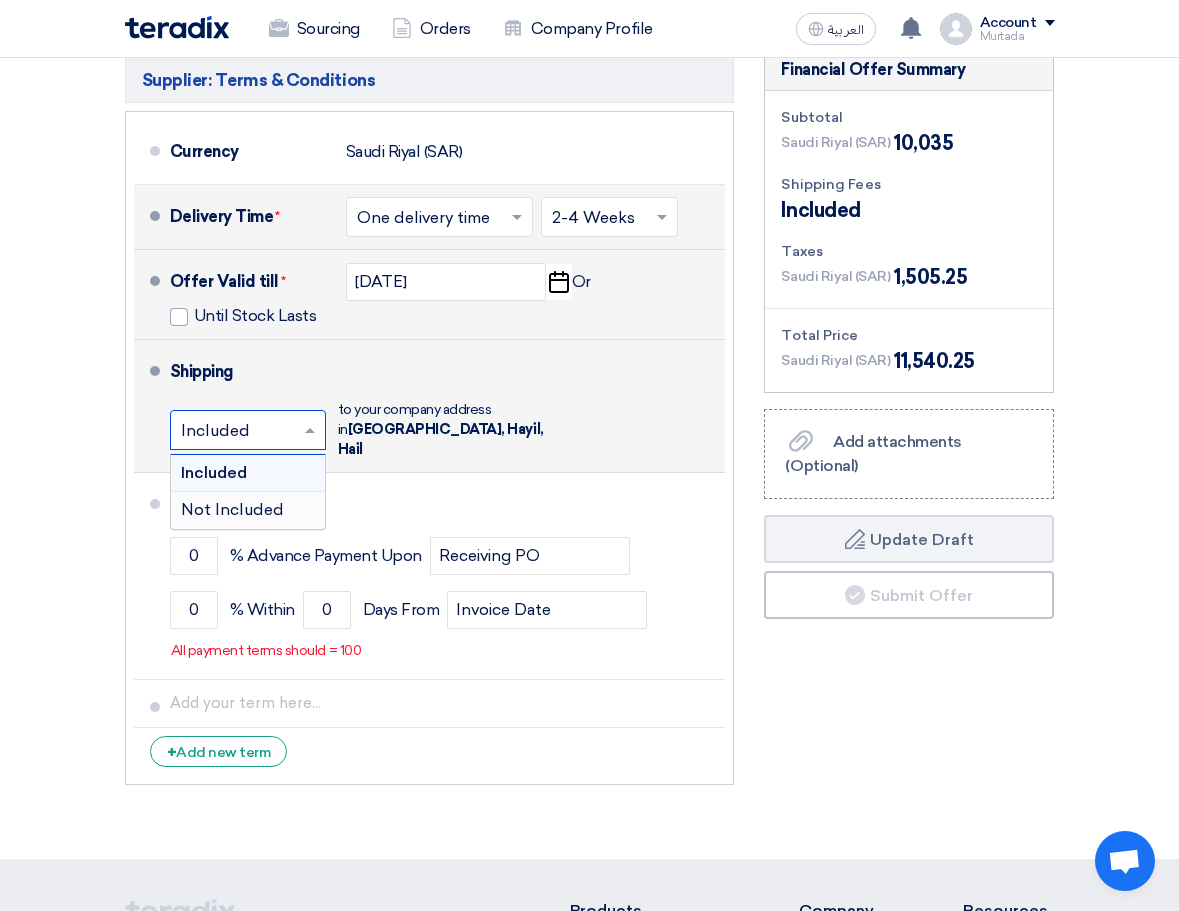 click on "Not Included" at bounding box center [248, 510] 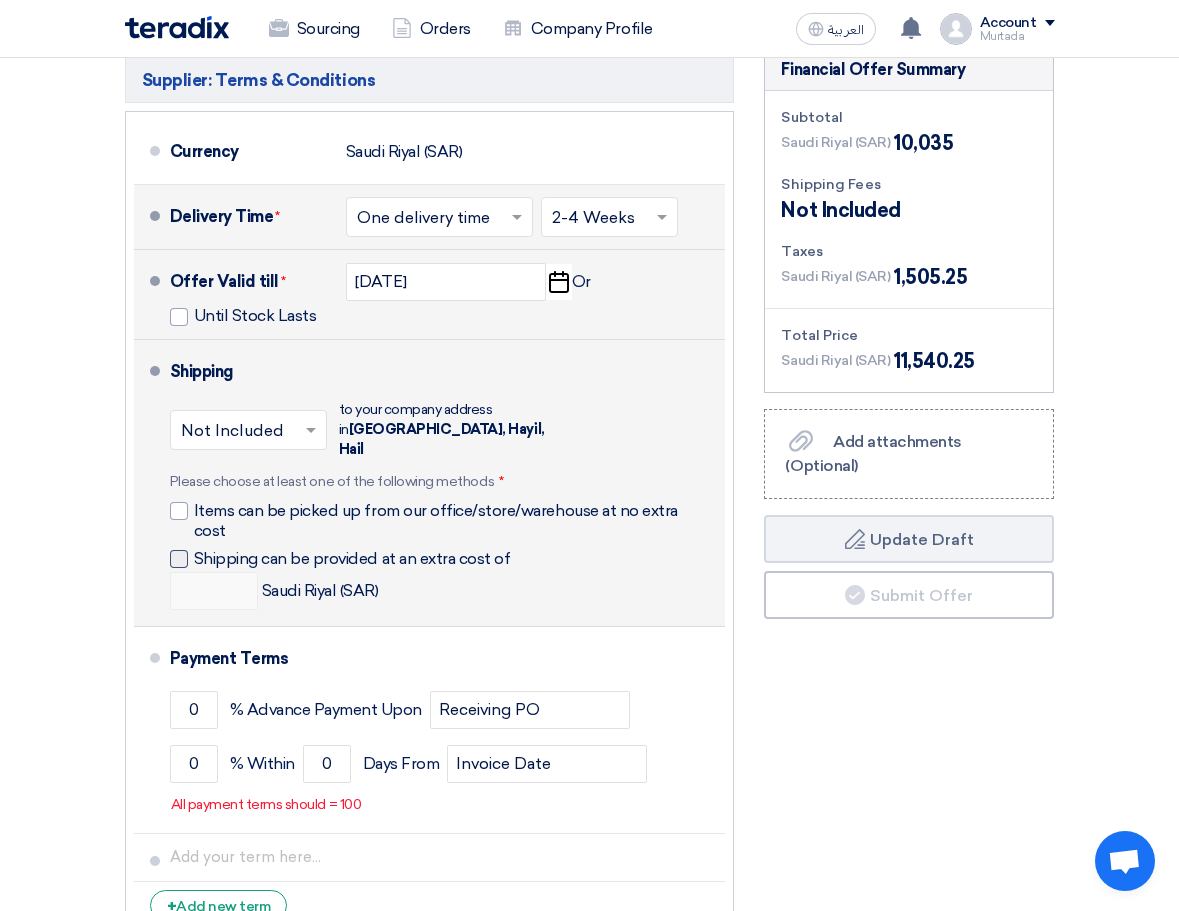 click on "Shipping can be provided at an extra cost of" 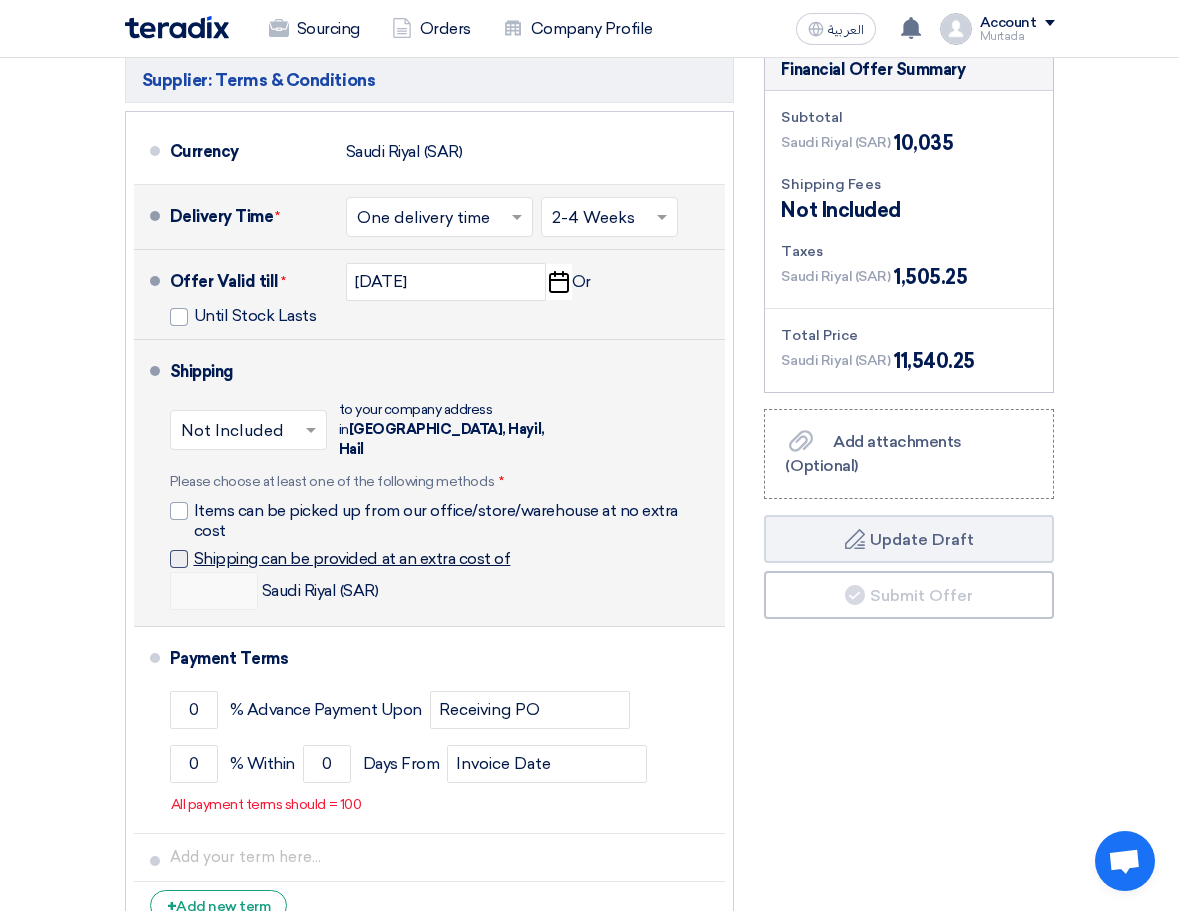 click on "Shipping can be provided at an extra cost of" 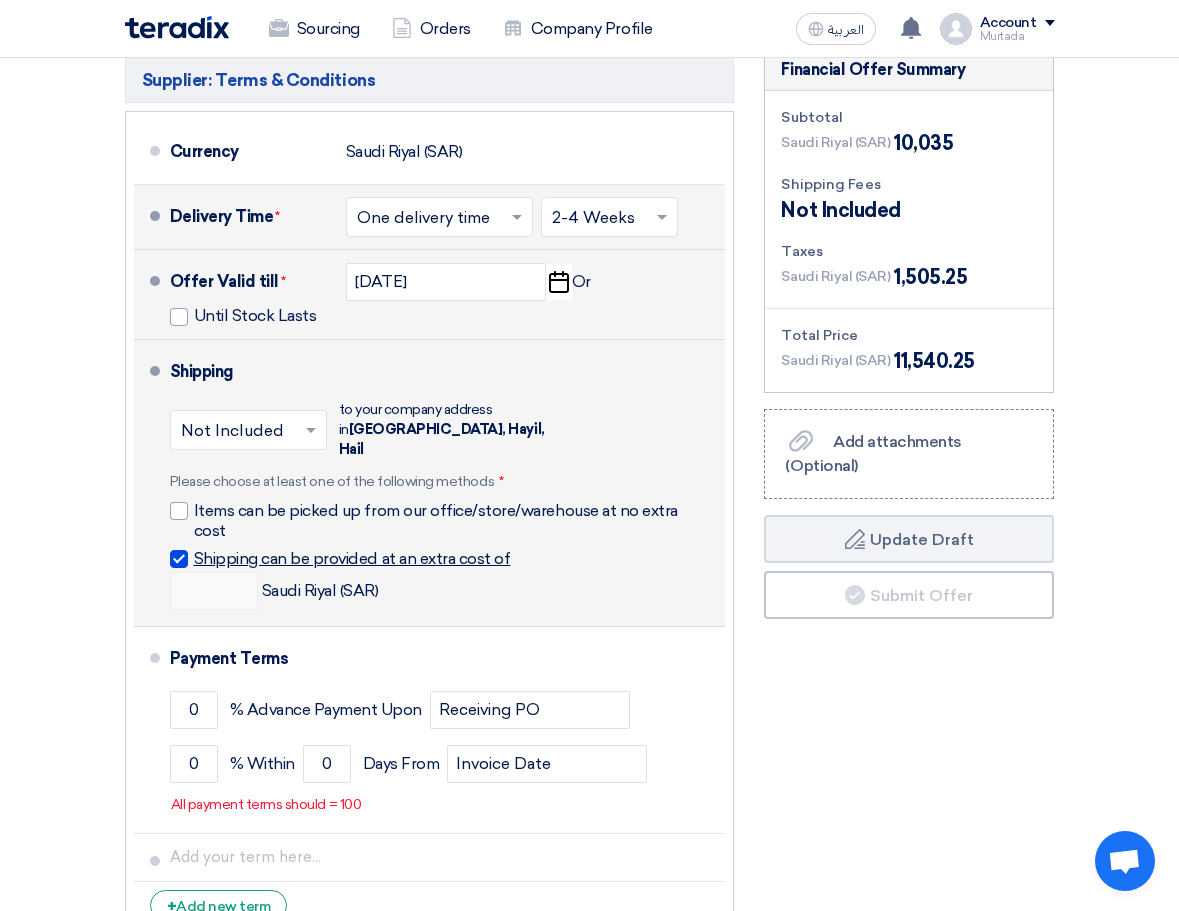 checkbox on "true" 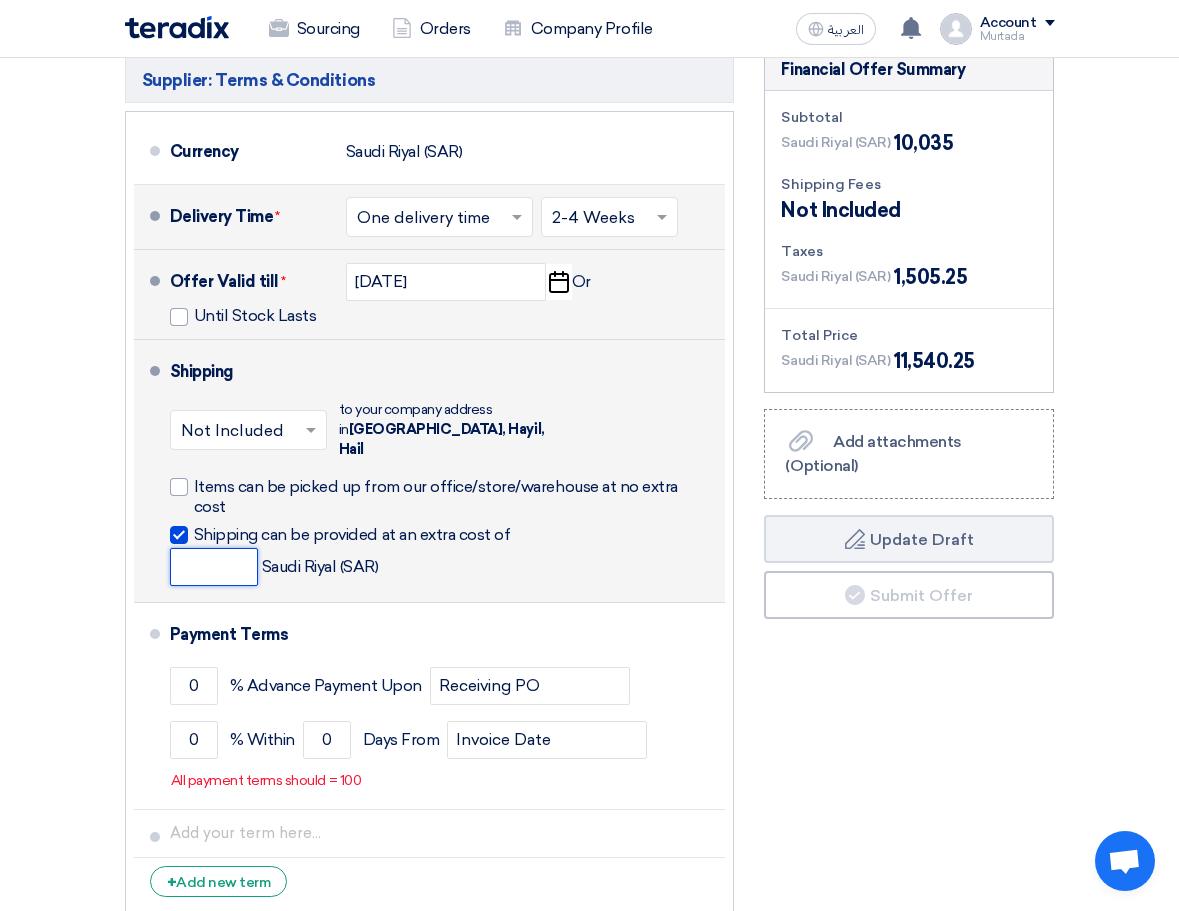 click 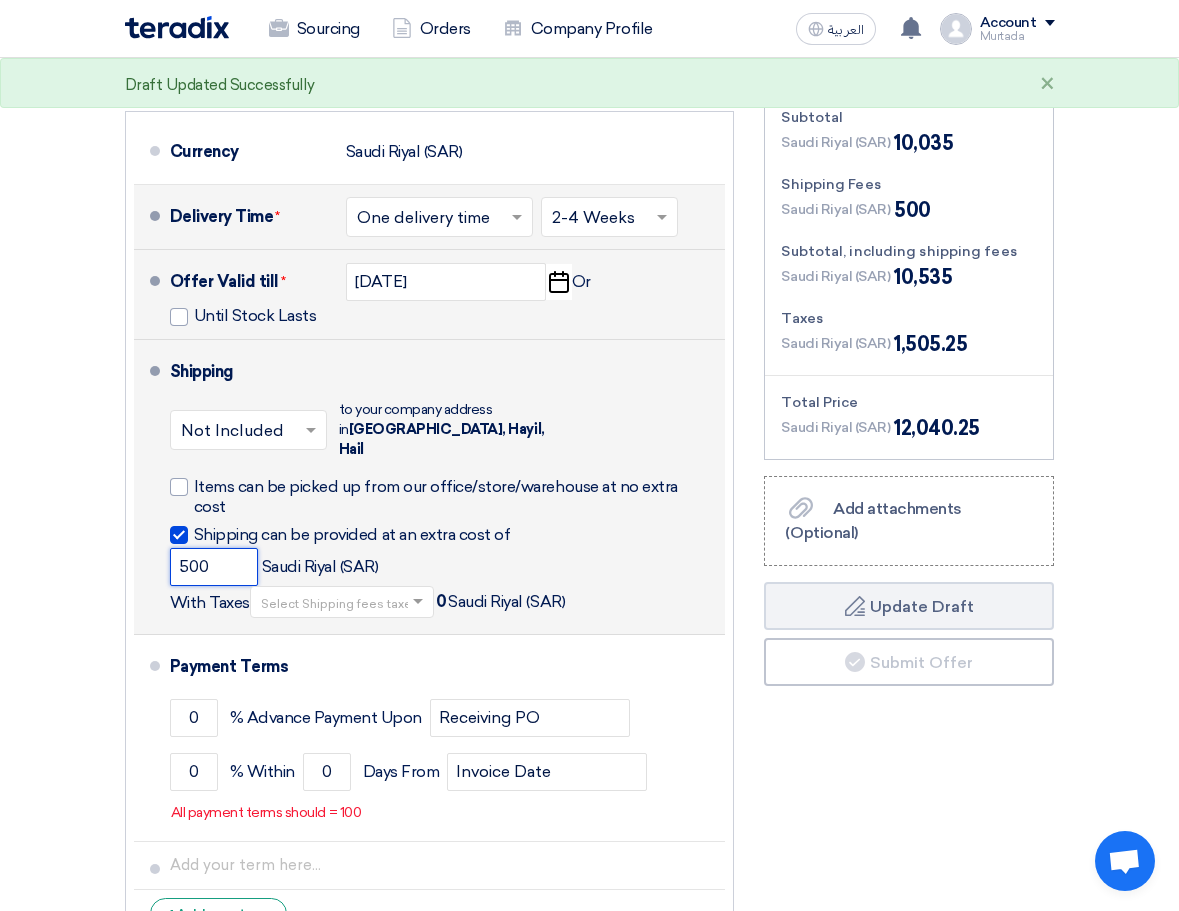 type on "500" 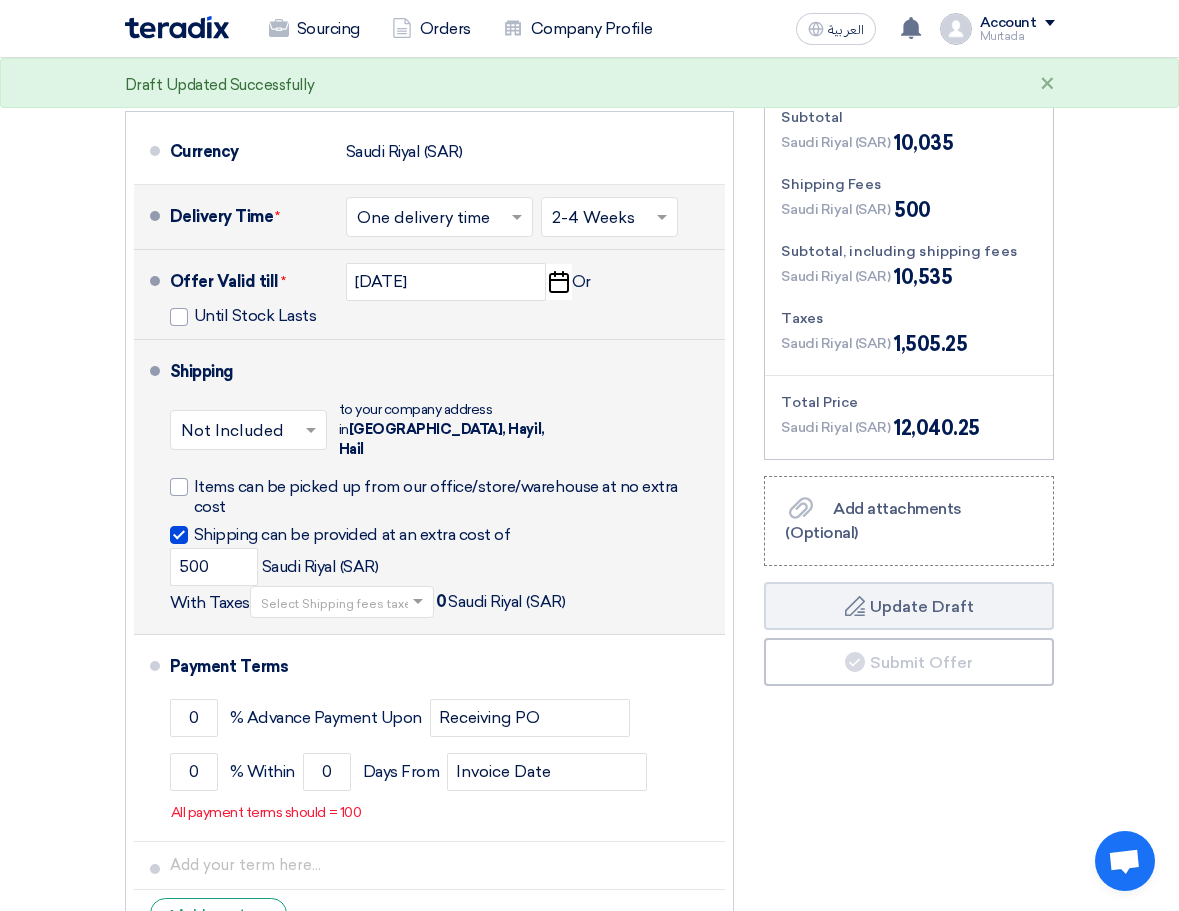click on "Shipping can be provided at an extra cost of
500
Saudi Riyal (SAR)
With Taxes
Select Shipping fees taxes...
0
[GEOGRAPHIC_DATA] (SAR)" 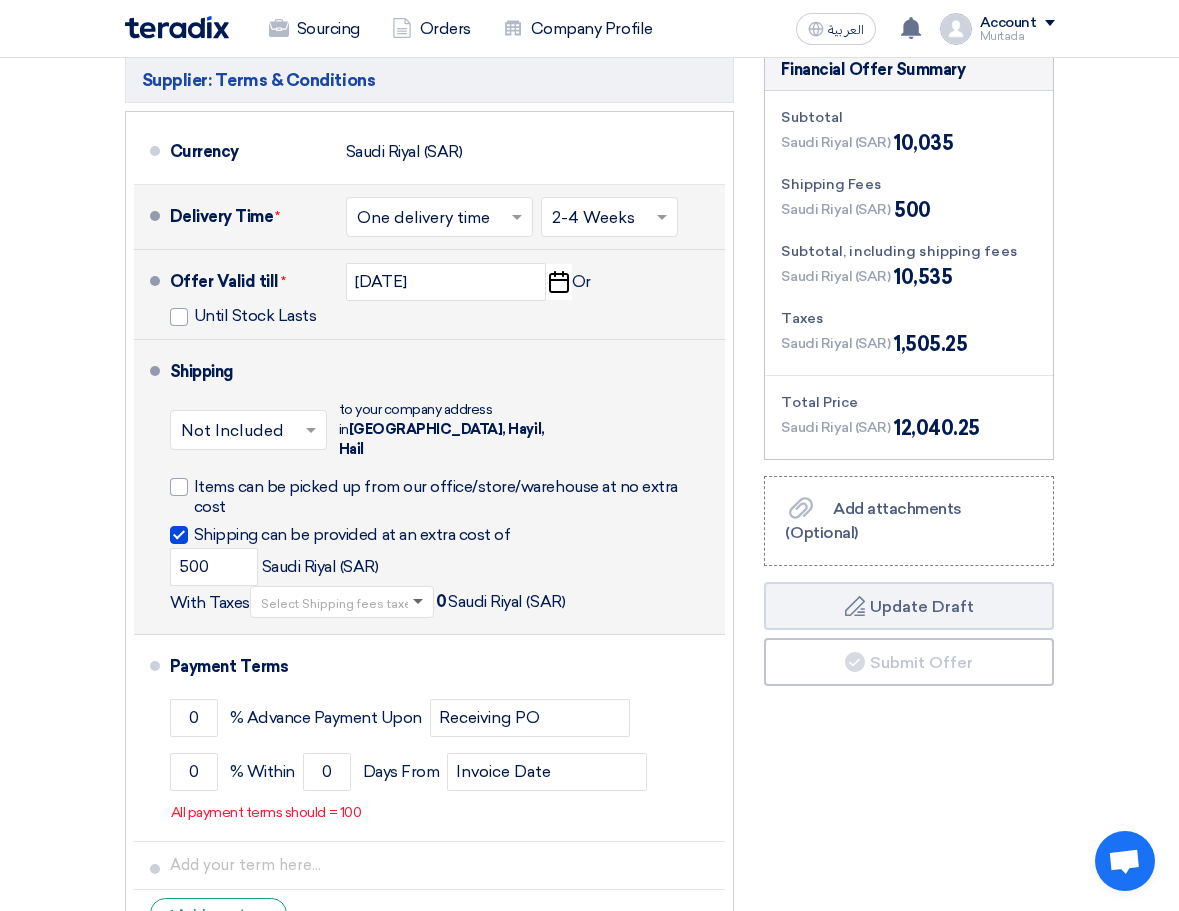 click 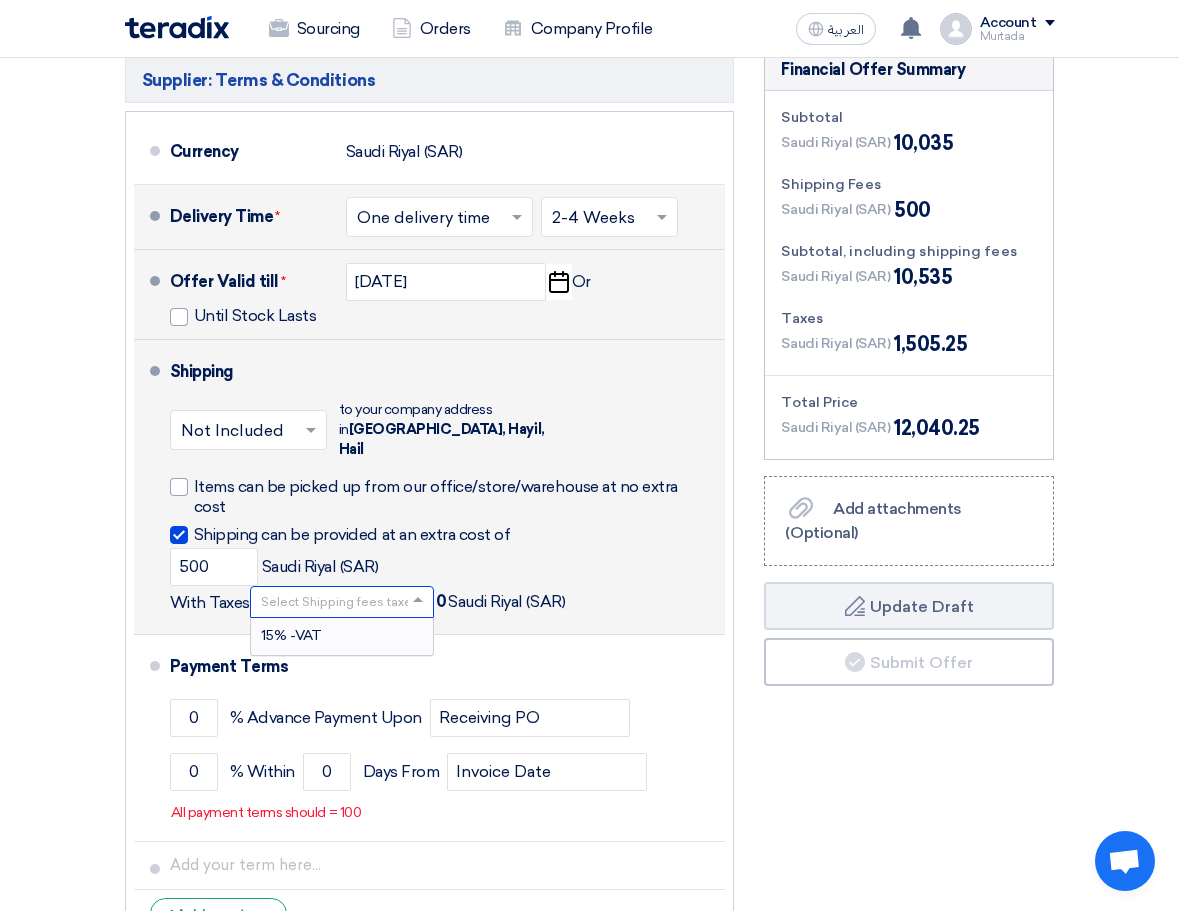 click on "15% -VAT" at bounding box center [342, 636] 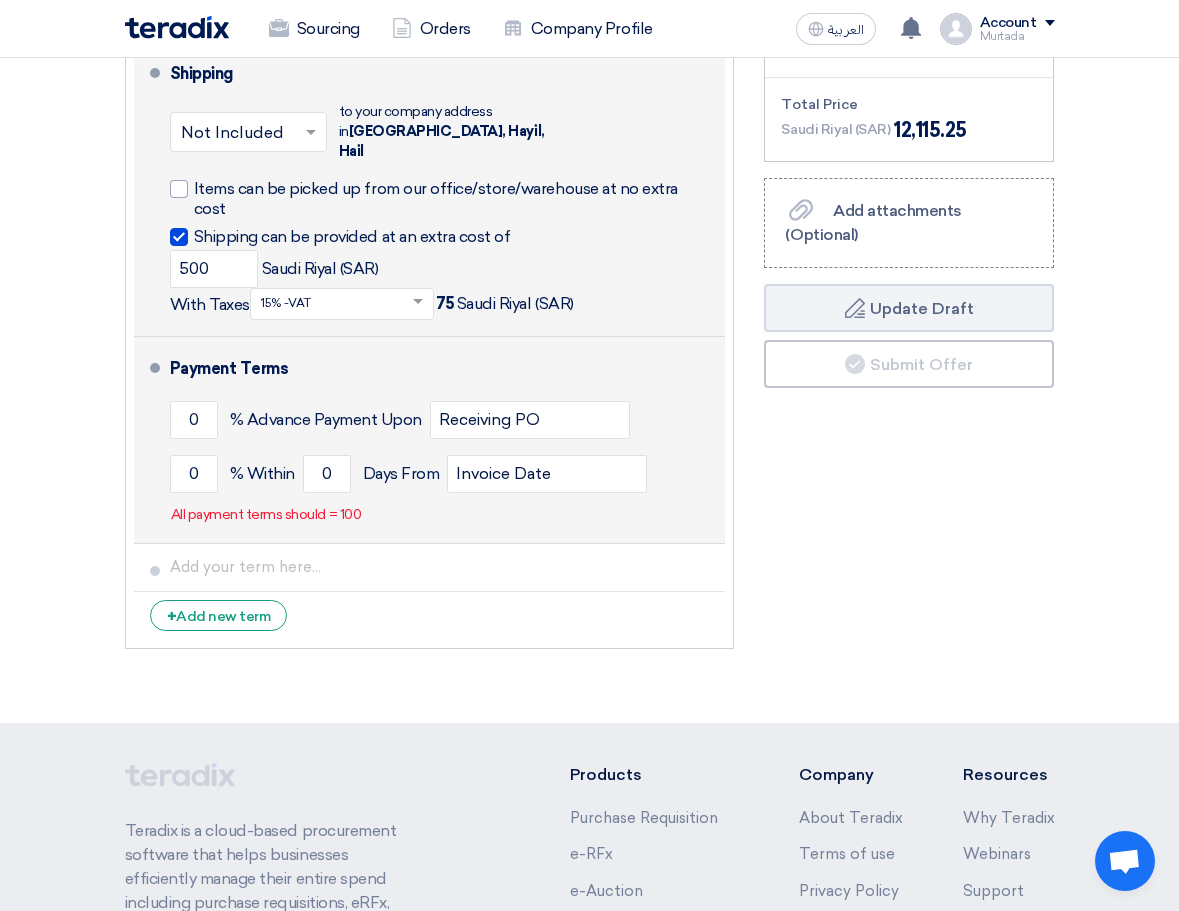 scroll, scrollTop: 1616, scrollLeft: 0, axis: vertical 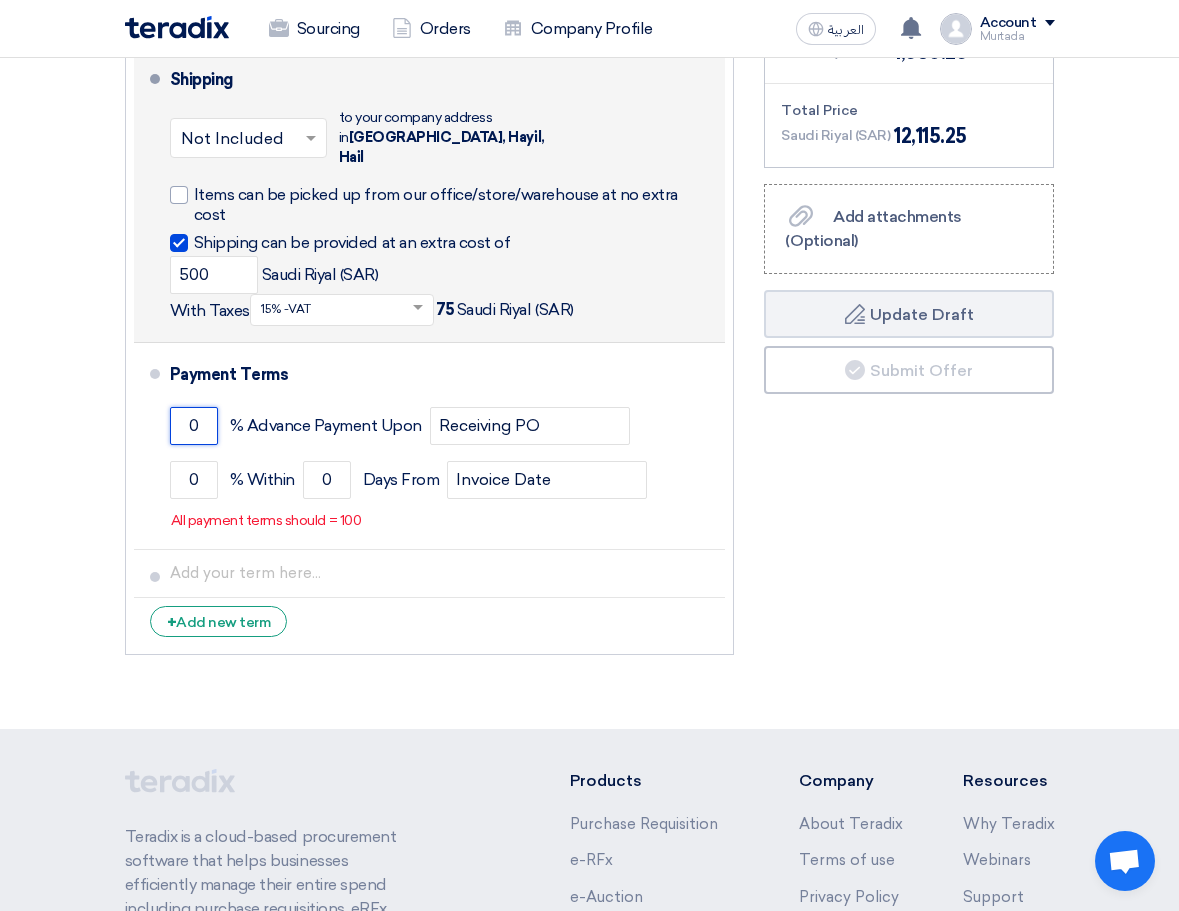 drag, startPoint x: 206, startPoint y: 396, endPoint x: -59, endPoint y: 411, distance: 265.4242 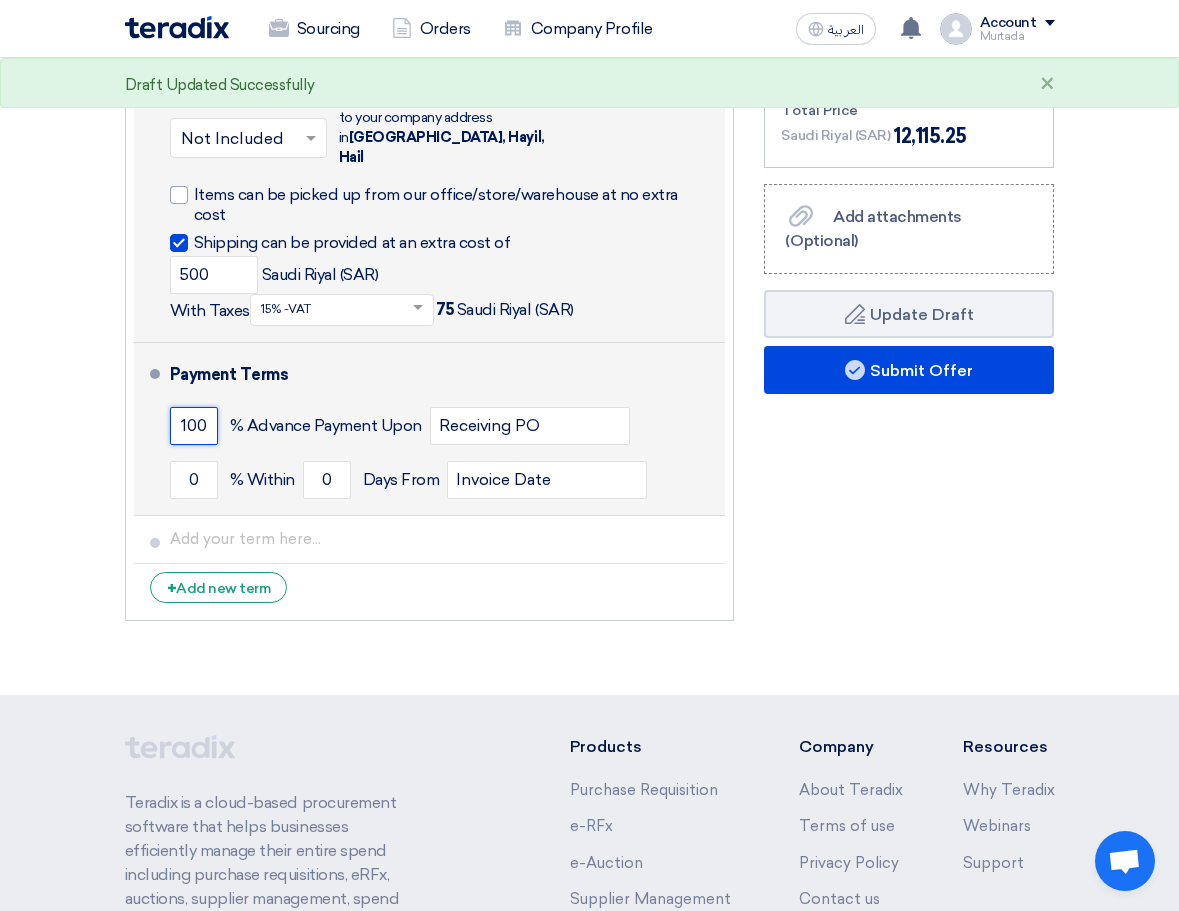 type on "100" 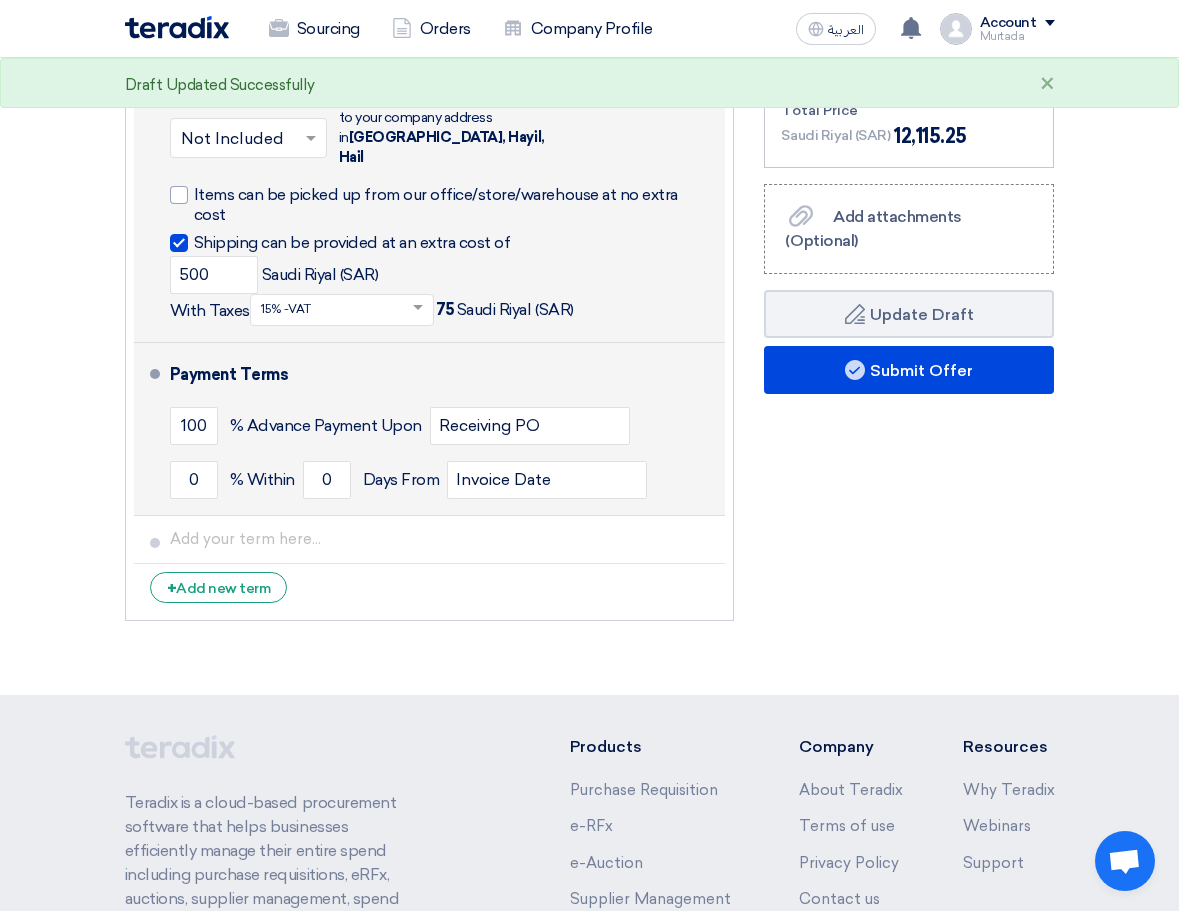 click on "% Advance Payment Upon" 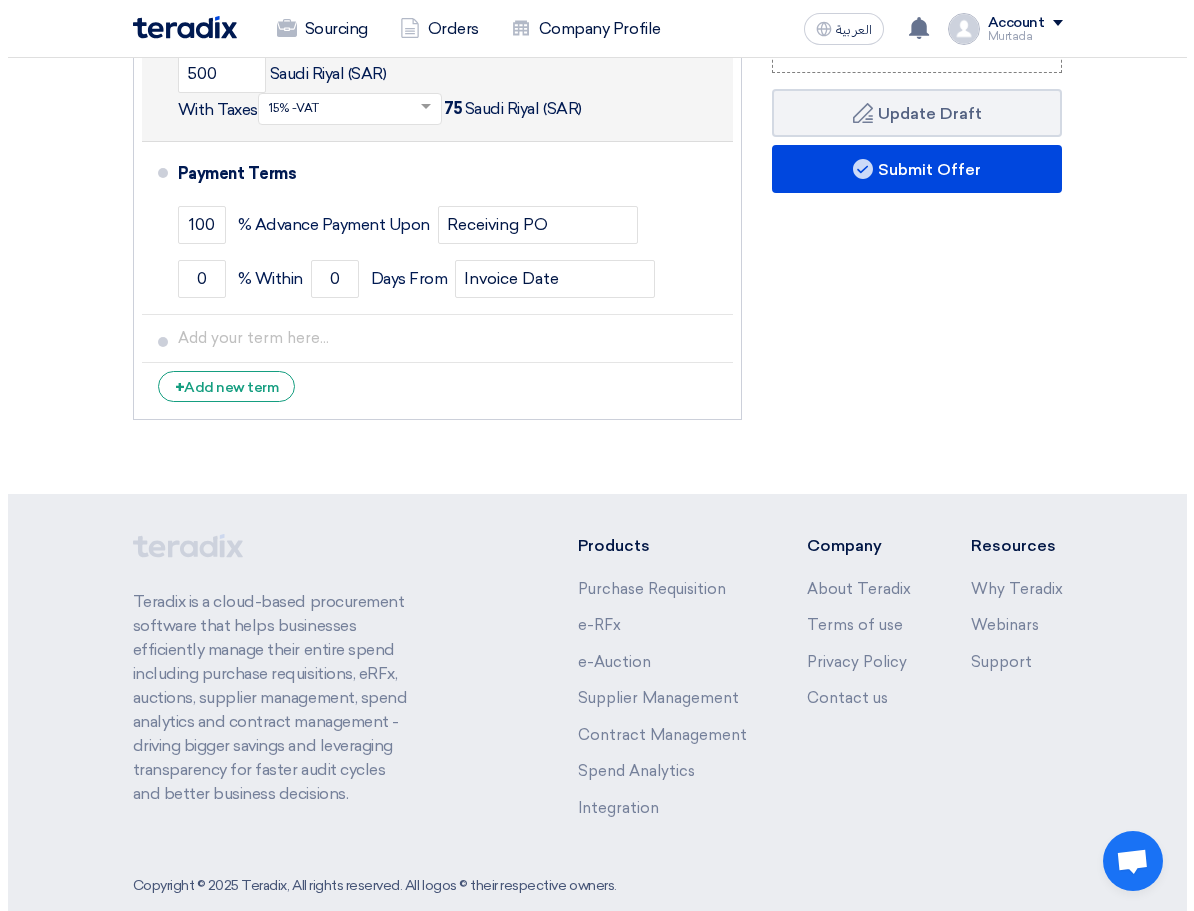 scroll, scrollTop: 1827, scrollLeft: 0, axis: vertical 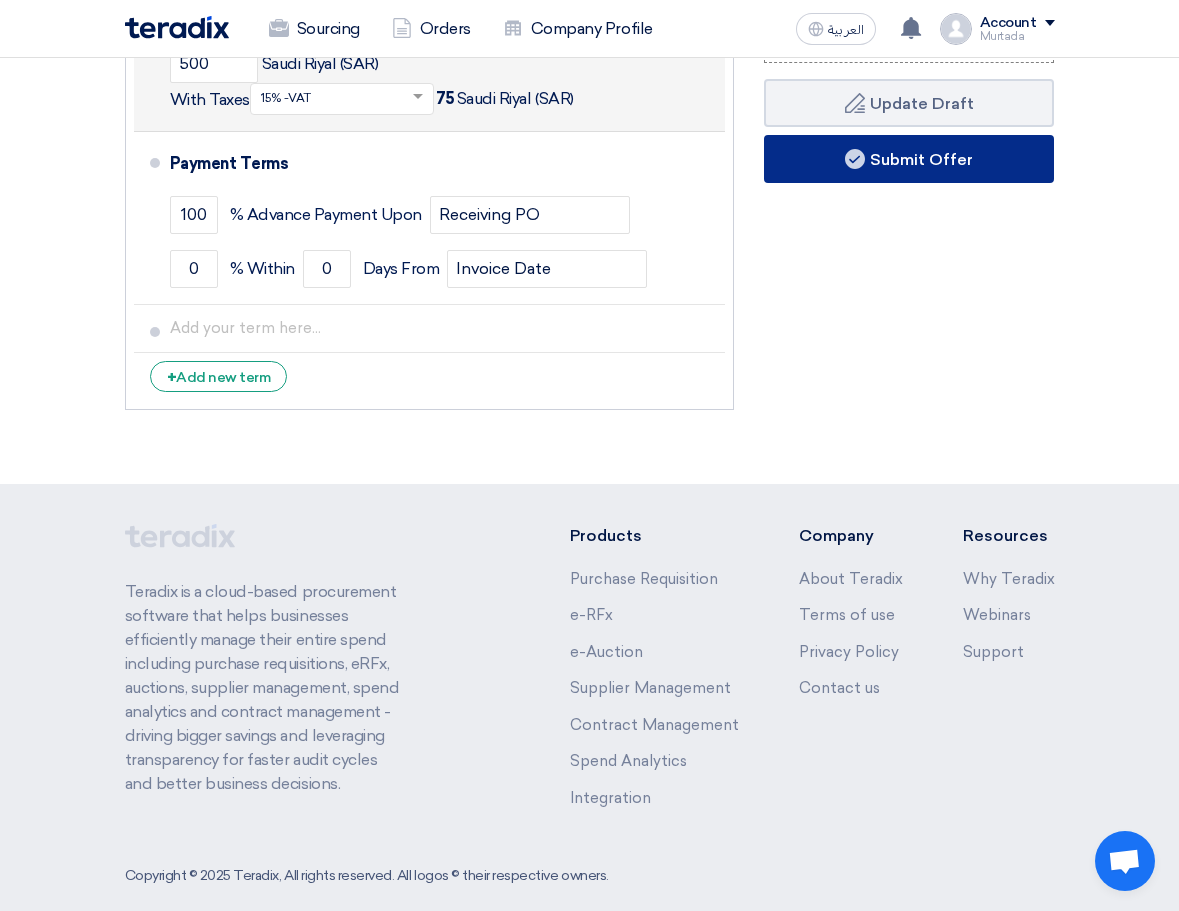 click on "Submit Offer" 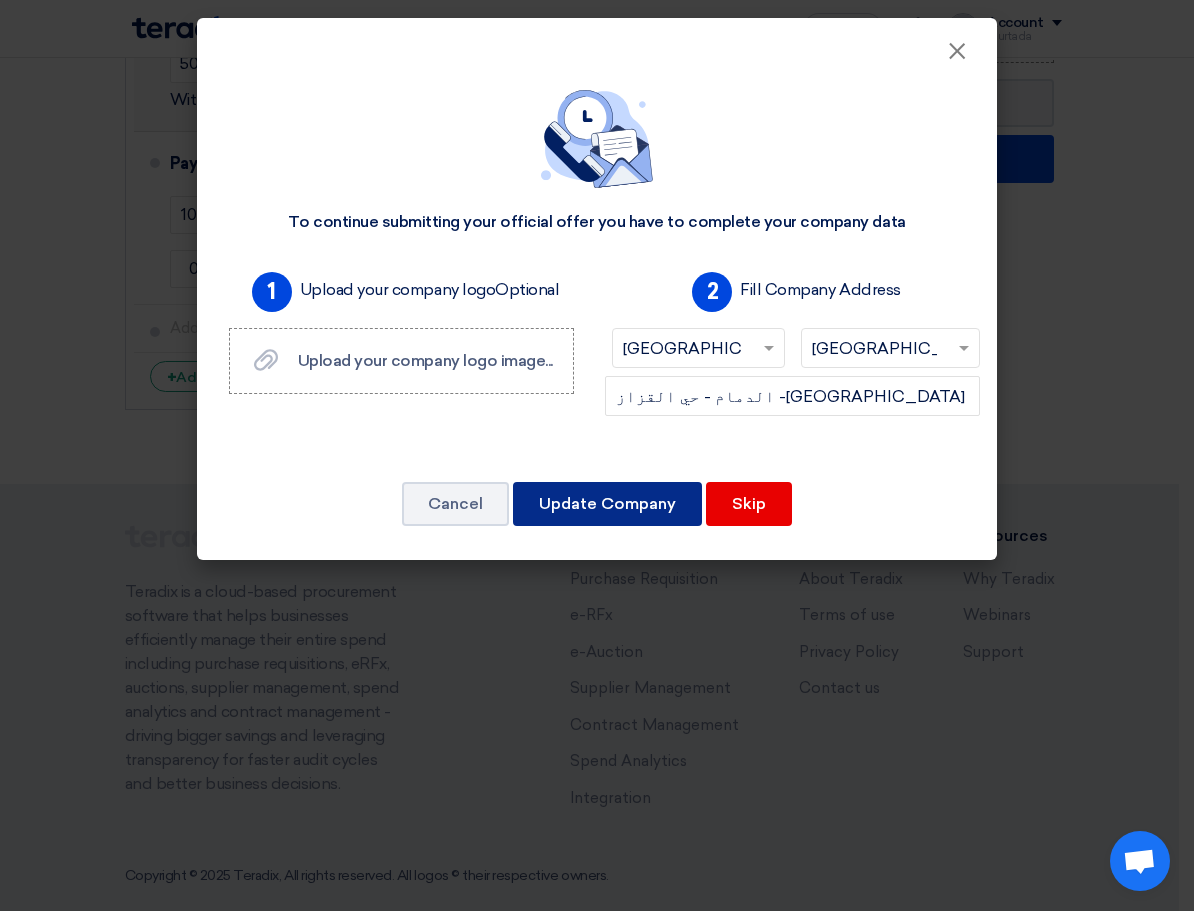 click on "Update Company" 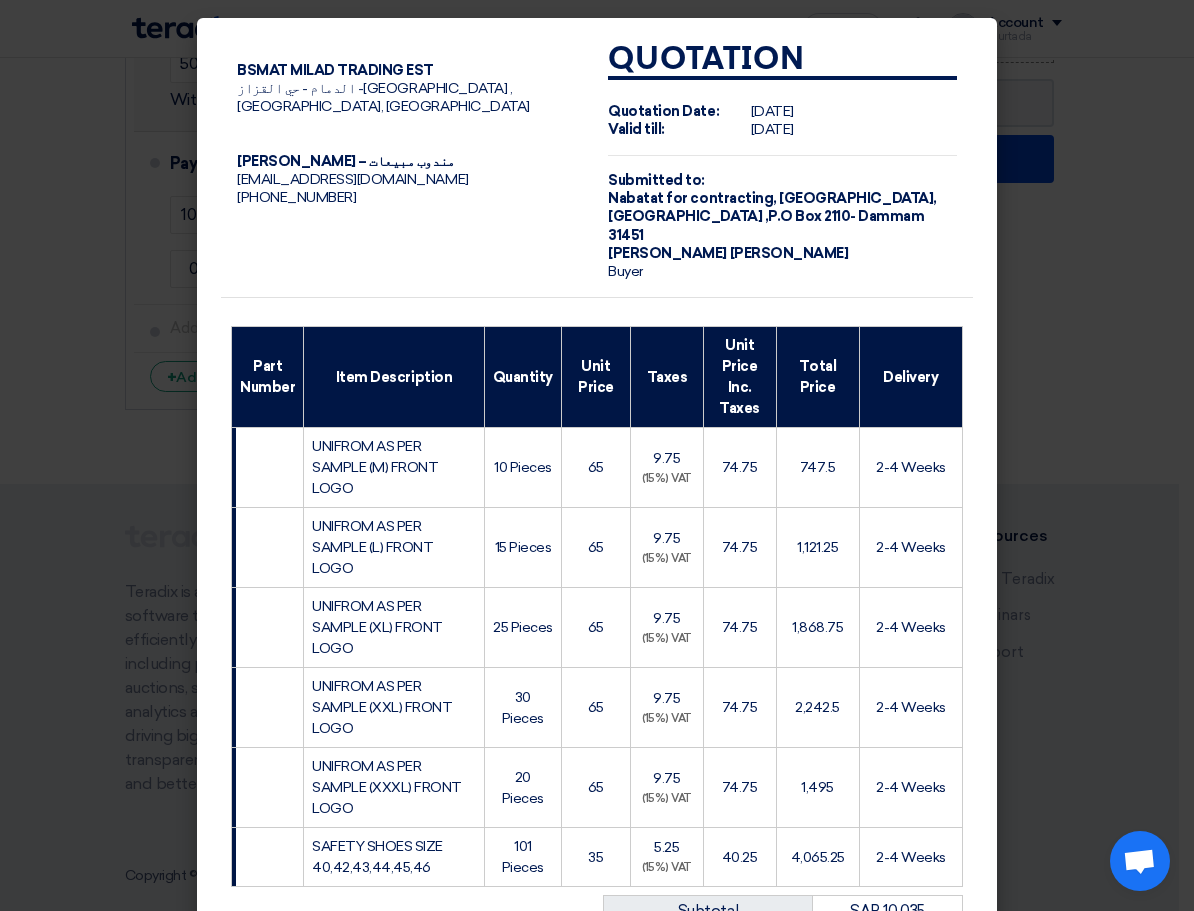 scroll, scrollTop: 481, scrollLeft: 0, axis: vertical 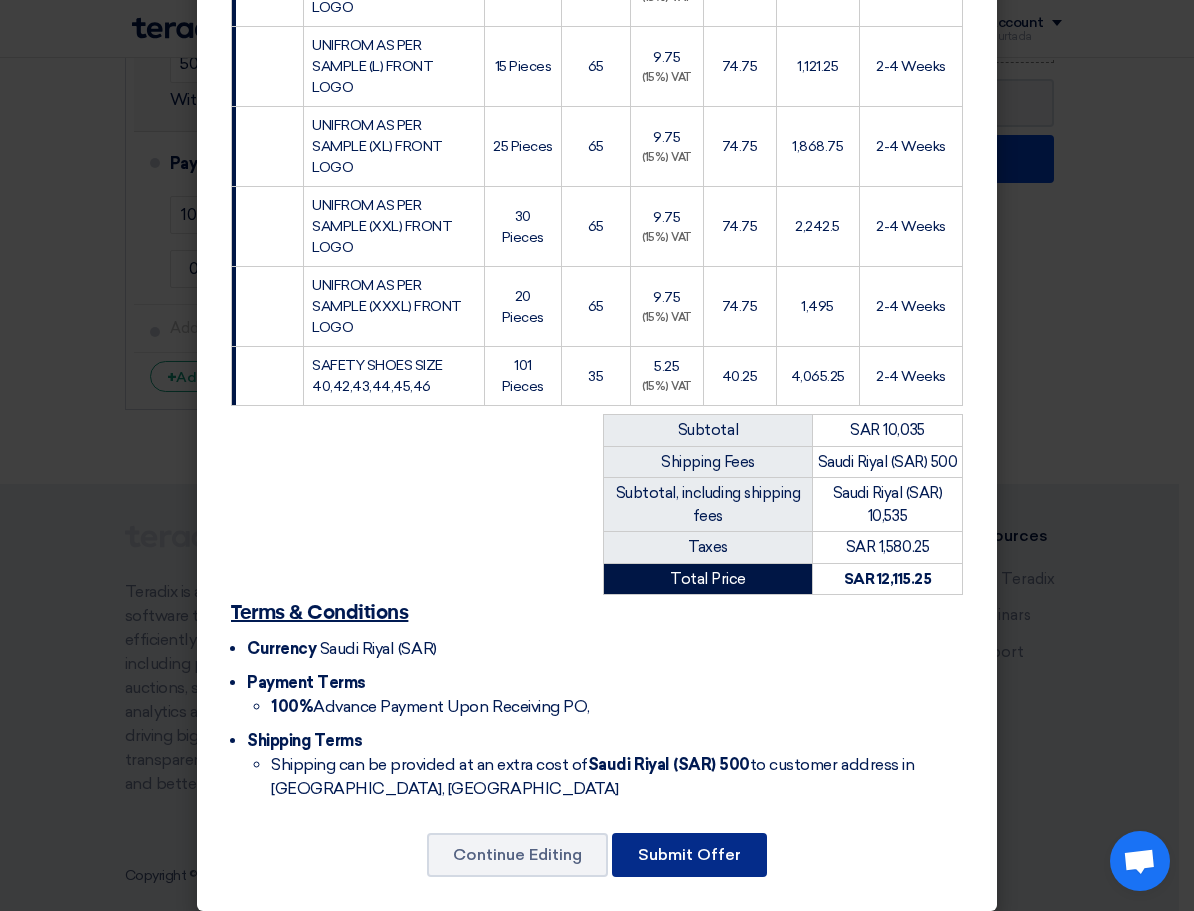 click on "Submit Offer" 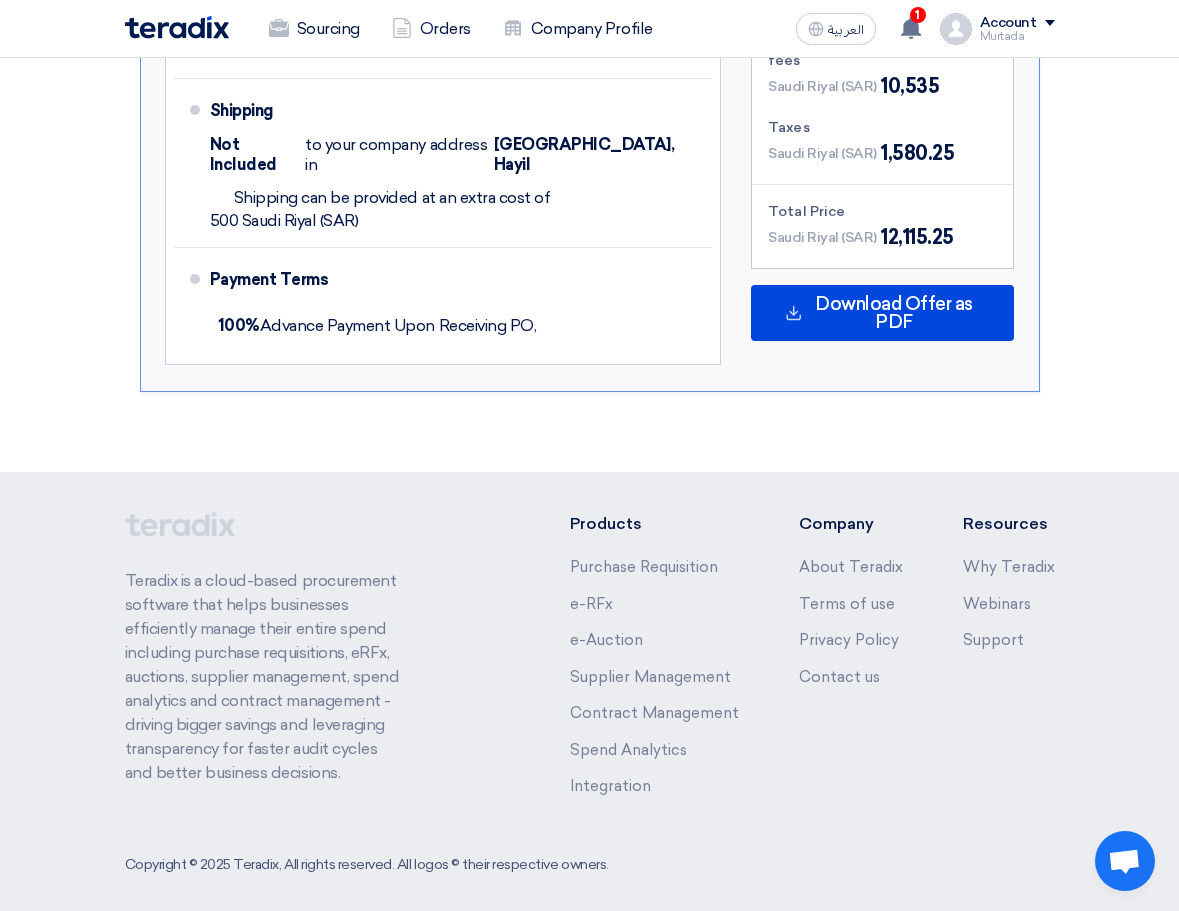 scroll, scrollTop: 0, scrollLeft: 0, axis: both 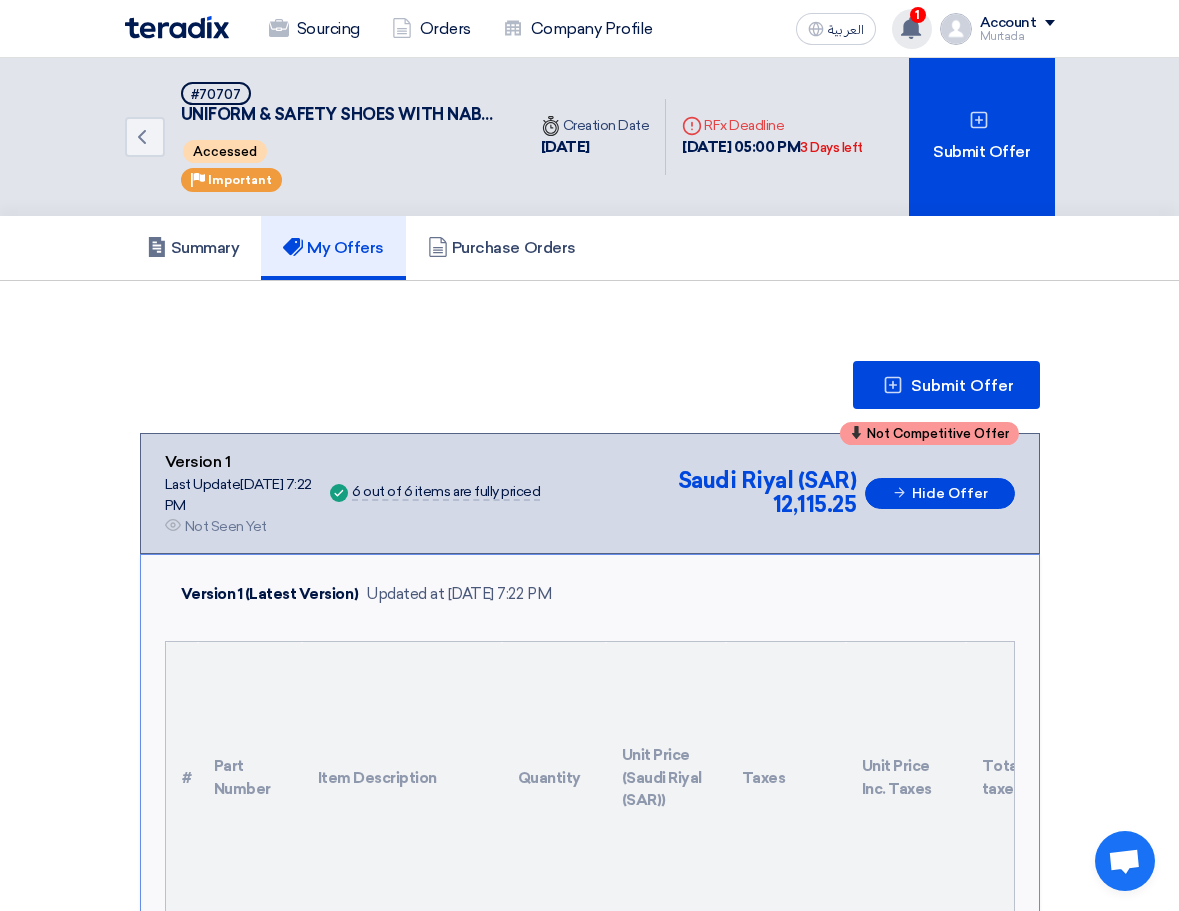 click 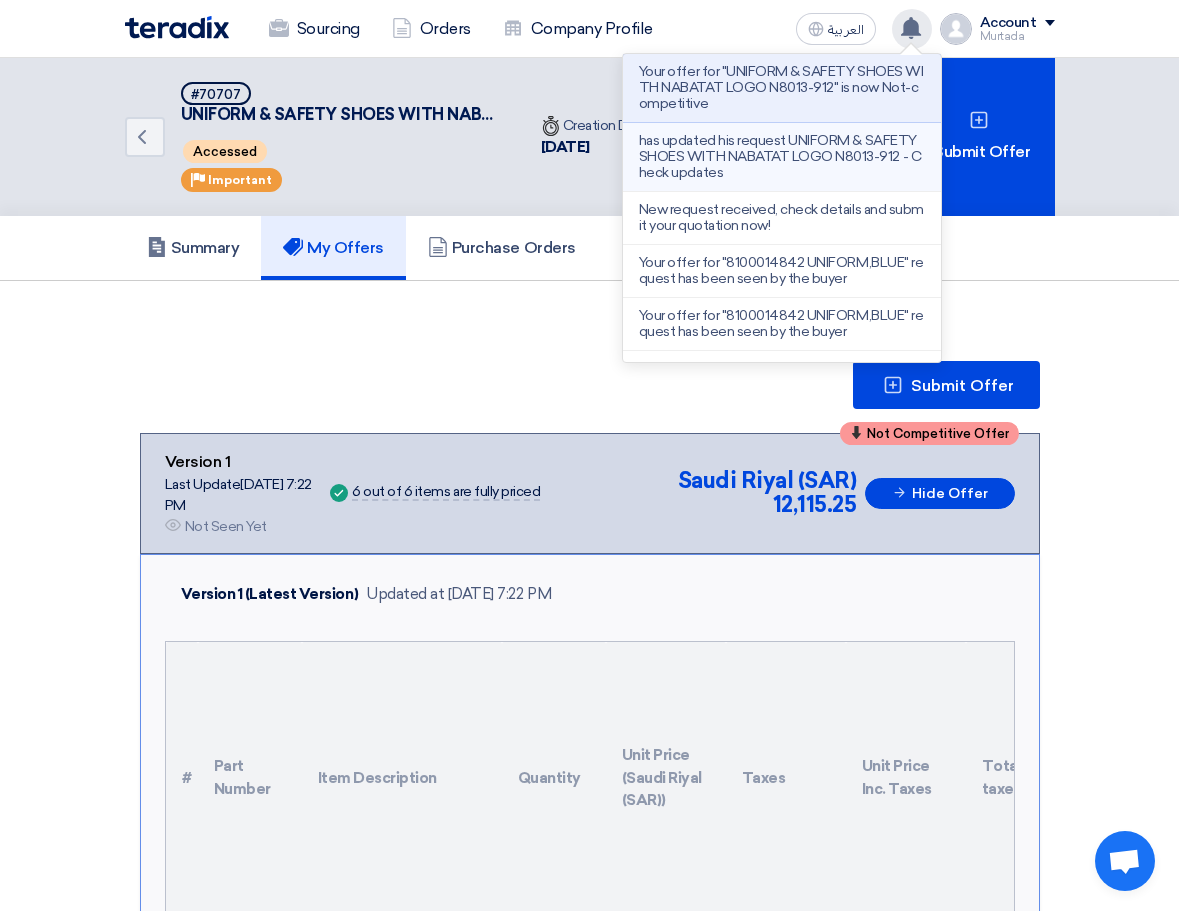 click on "has updated his request UNIFORM & SAFETY SHOES WITH NABATAT LOGO N8013-912 - Check updates" 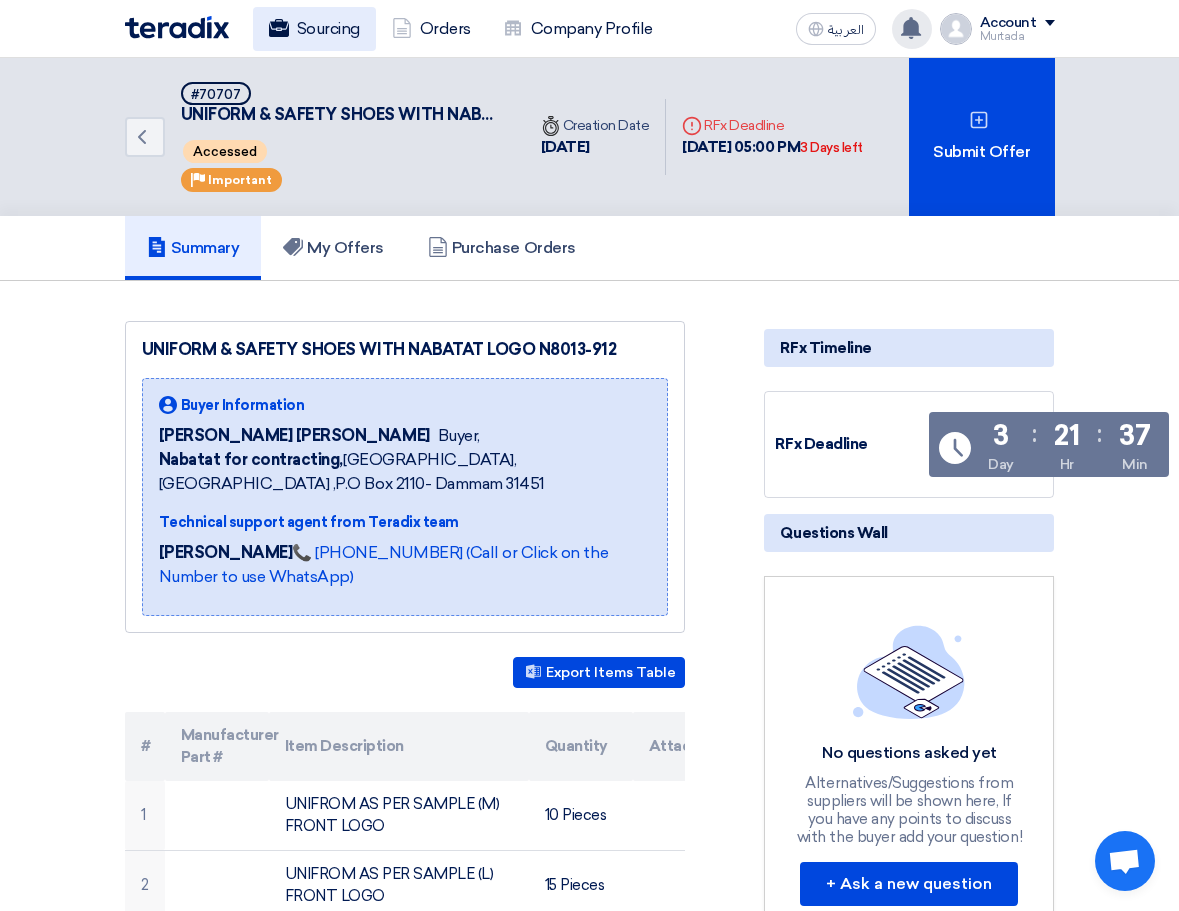 click on "Sourcing" 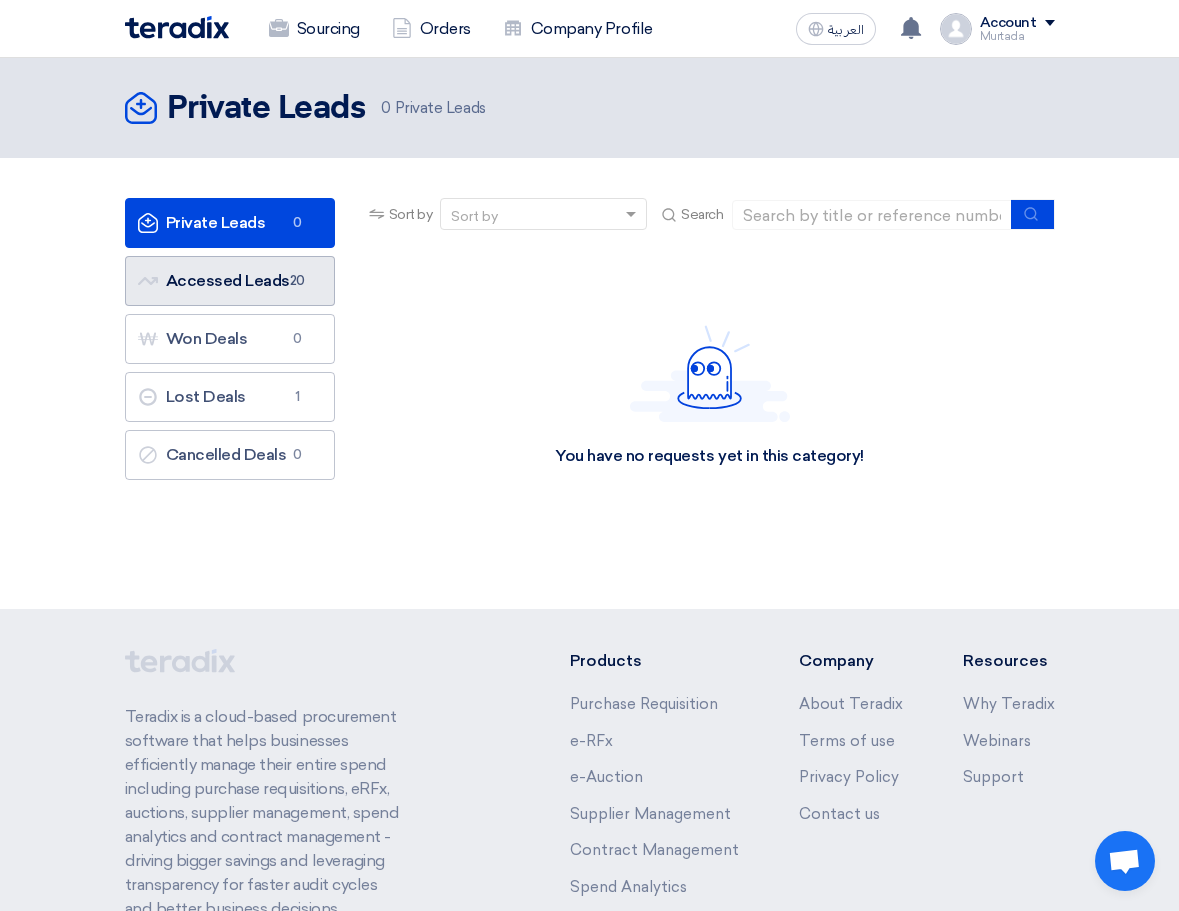 click on "Accessed Leads
Accessed Leads
20" 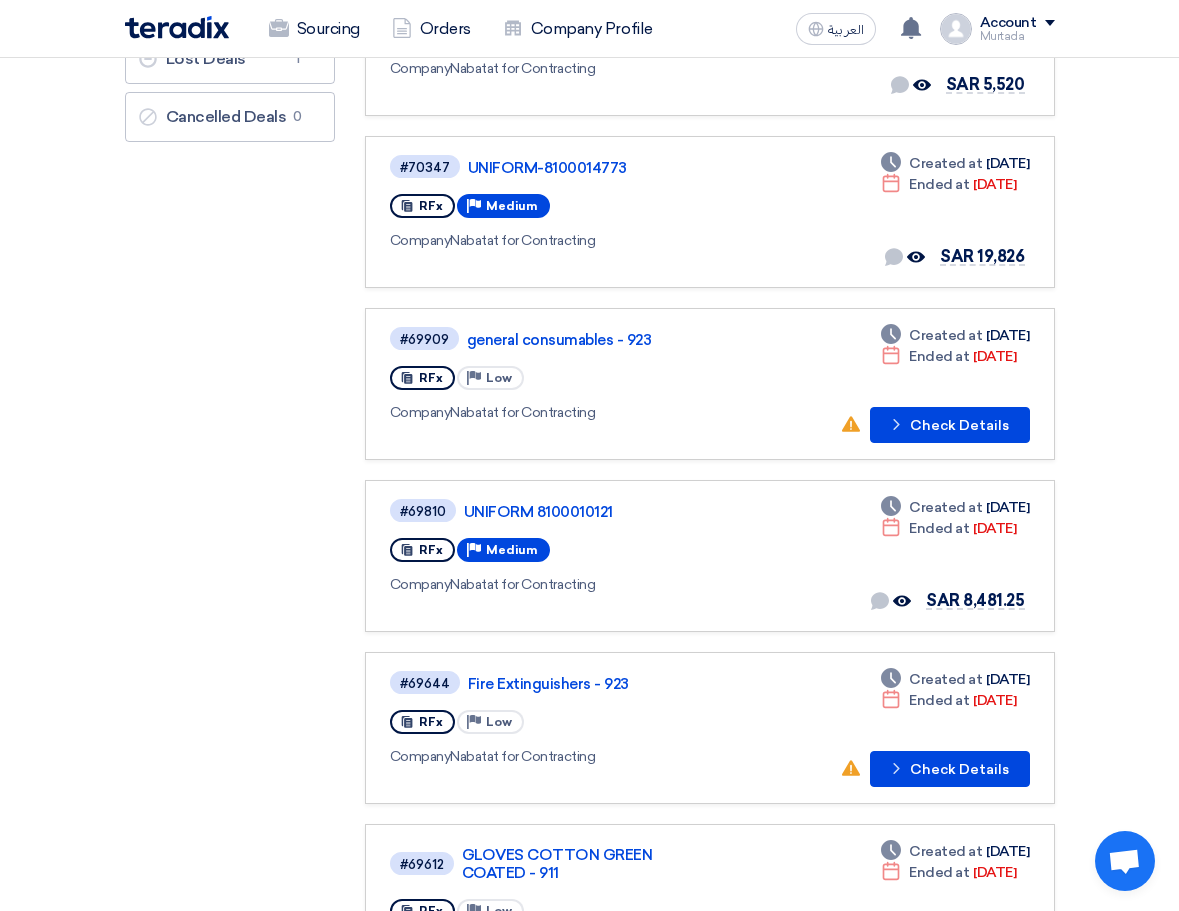 scroll, scrollTop: 0, scrollLeft: 0, axis: both 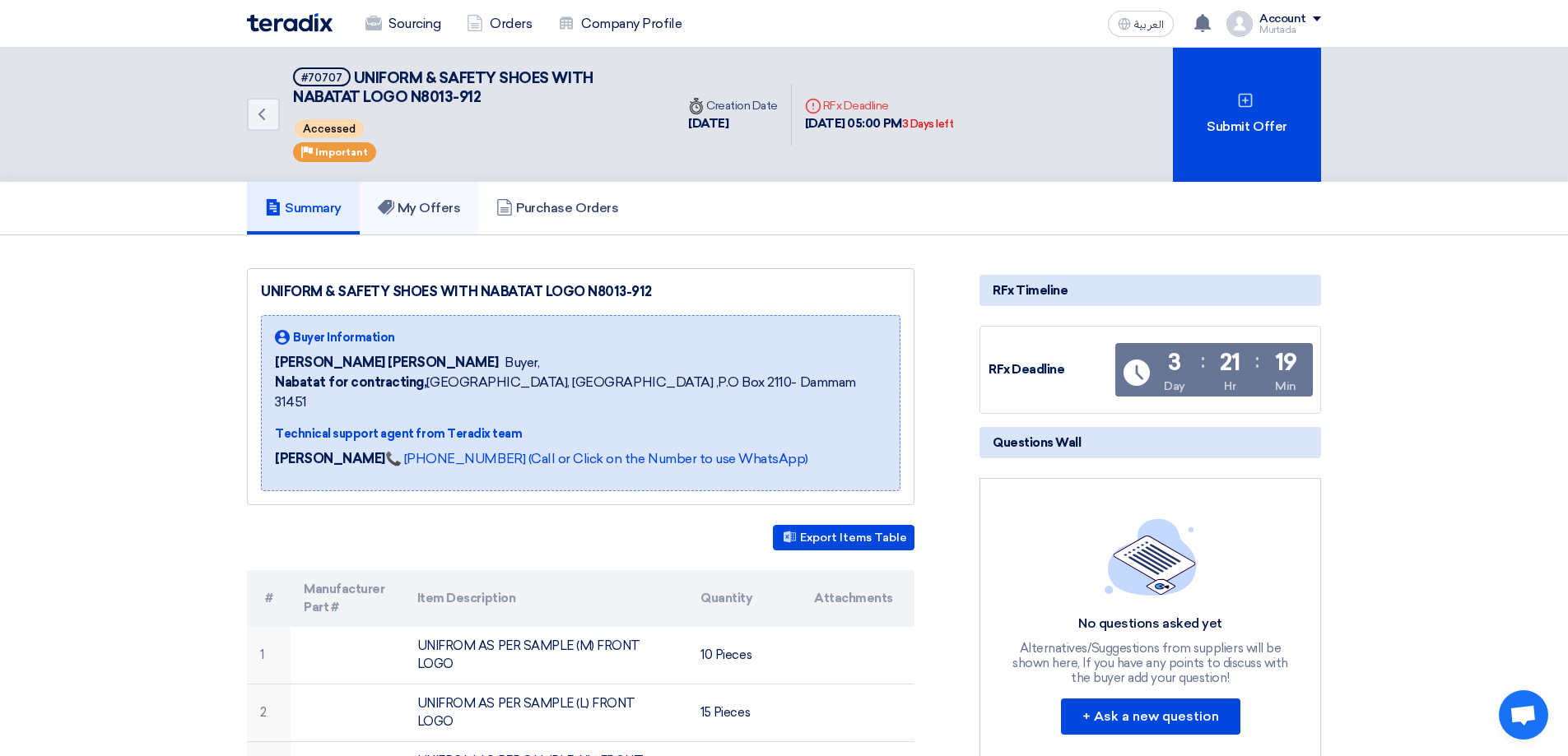 click on "My Offers" 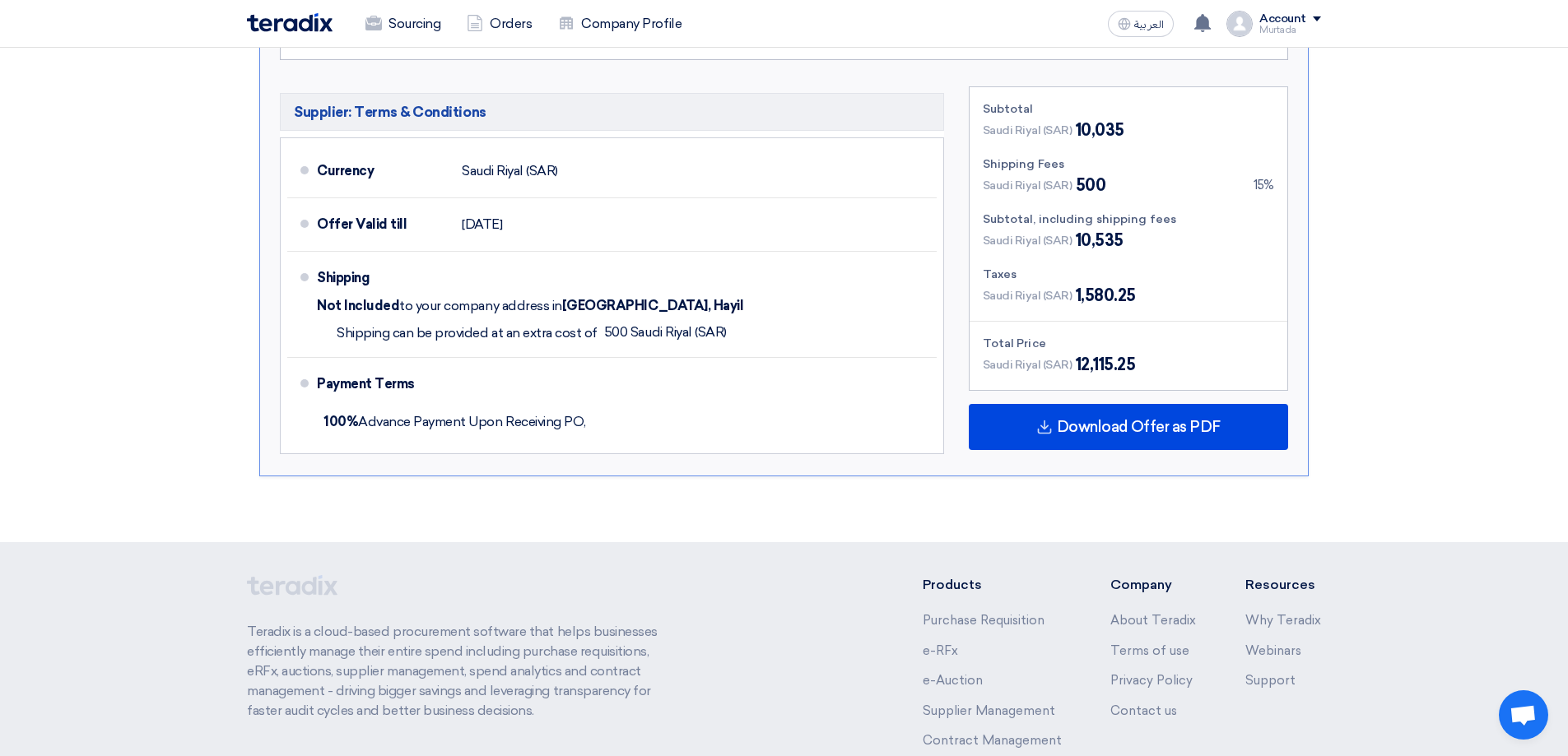 scroll, scrollTop: 1127, scrollLeft: 0, axis: vertical 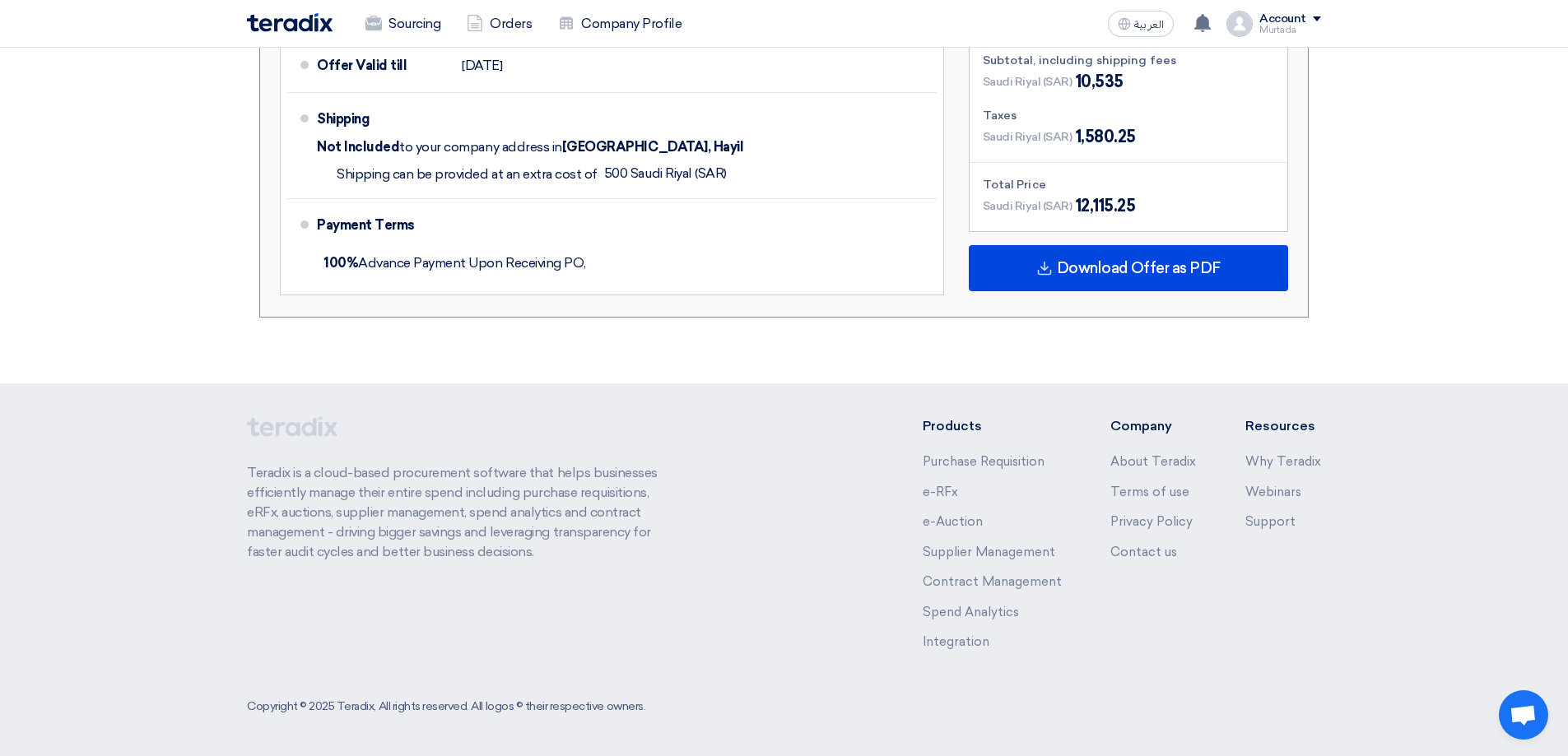 click on "Subtotal
Saudi Riyal (SAR)
10,035
Shipping Fees
Saudi Riyal (SAR)
500
15%
Subtotal, including shipping fees" at bounding box center (1128, 115) 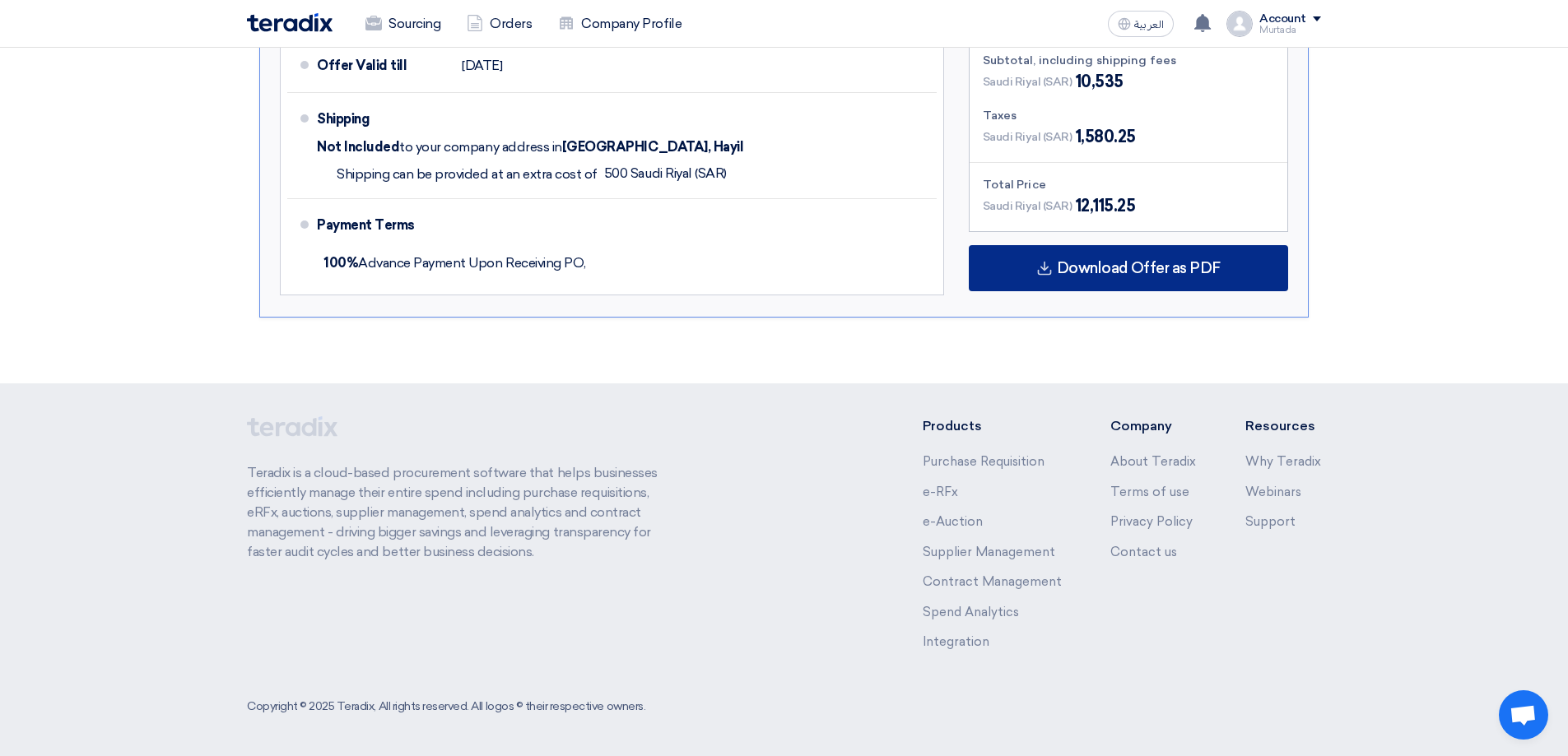 click on "Download Offer as PDF" at bounding box center (1138, 268) 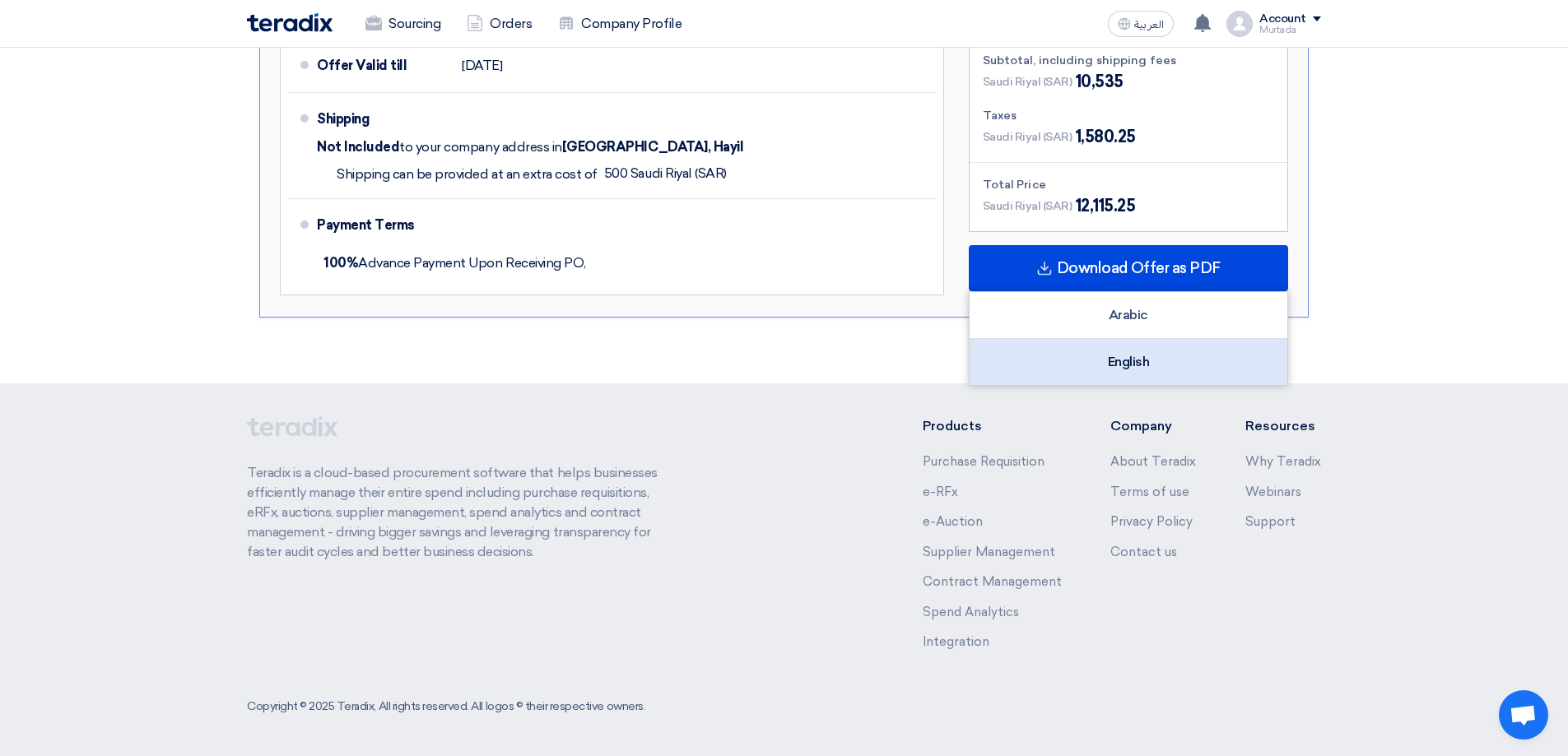 click on "English" at bounding box center (1128, 362) 